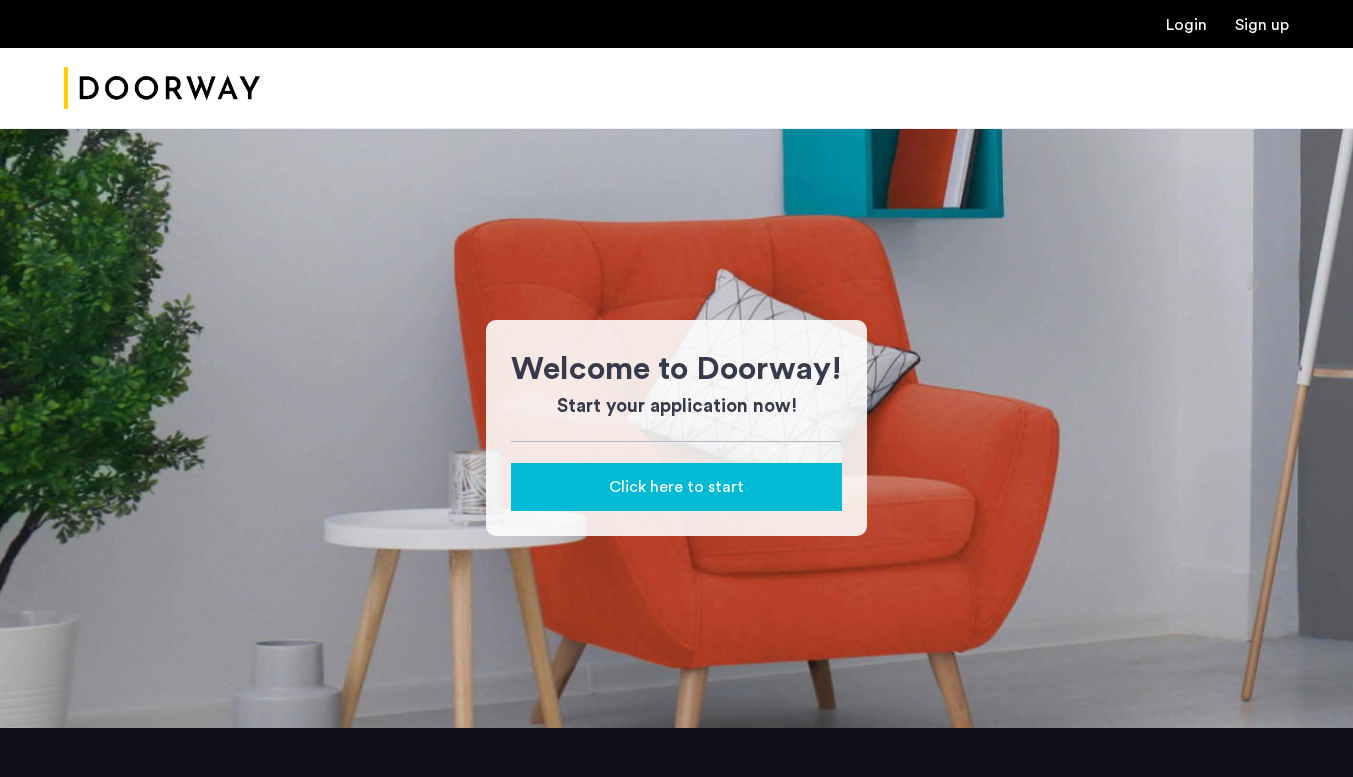 scroll, scrollTop: 0, scrollLeft: 0, axis: both 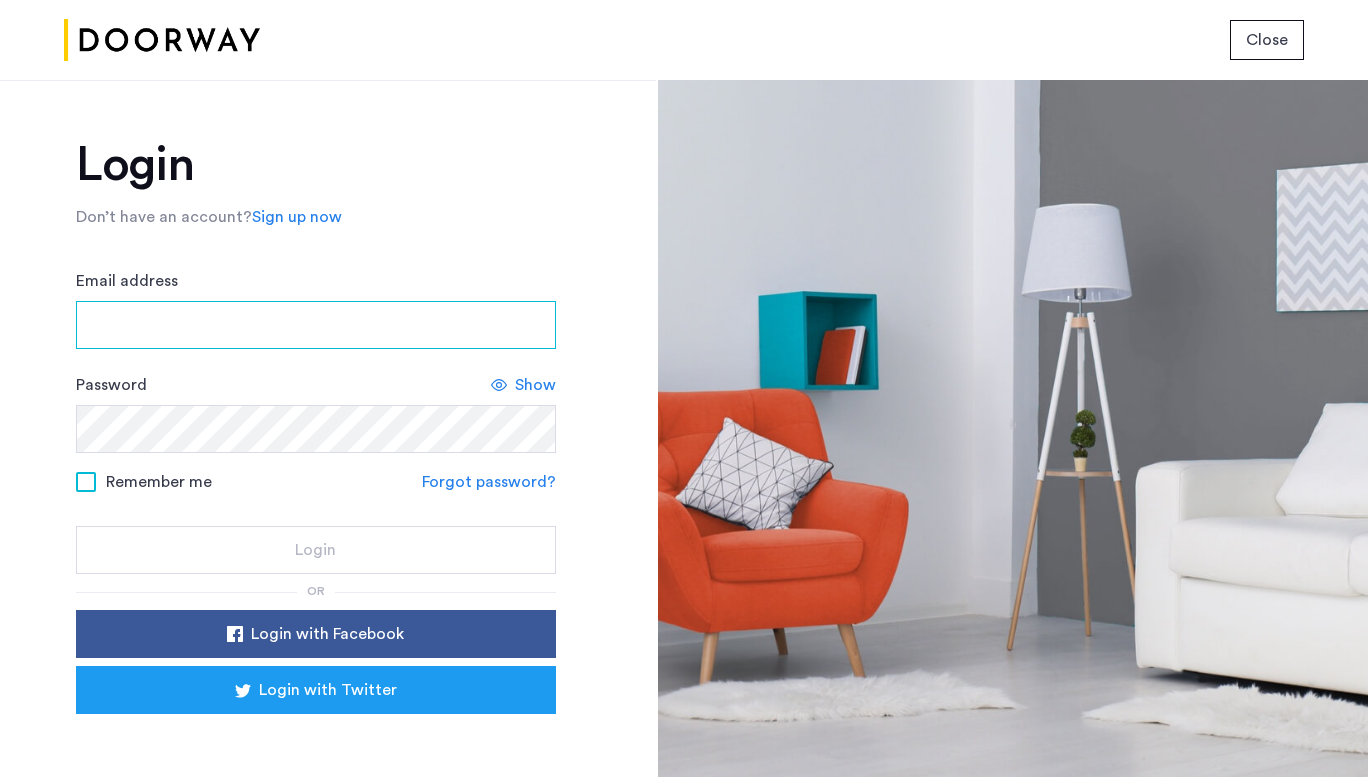 click on "Email address" at bounding box center [316, 325] 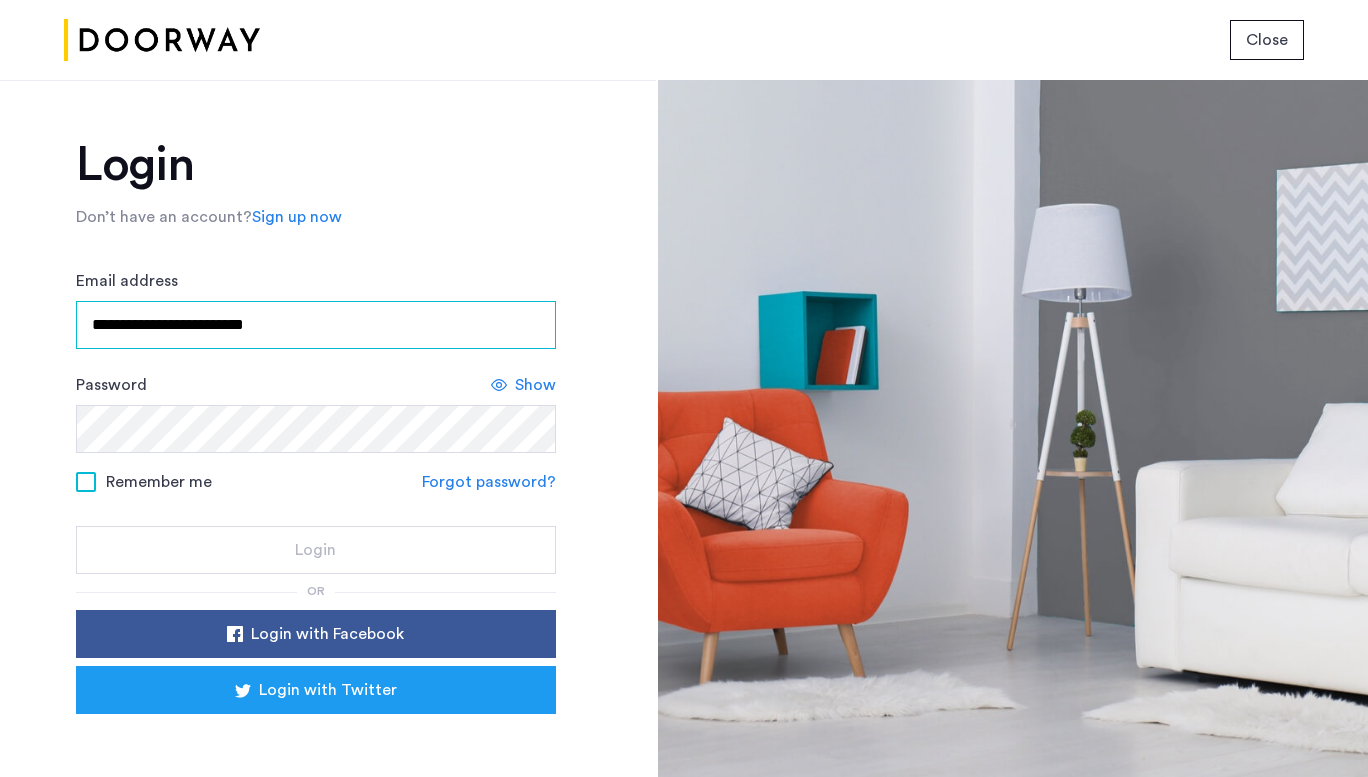 type on "**********" 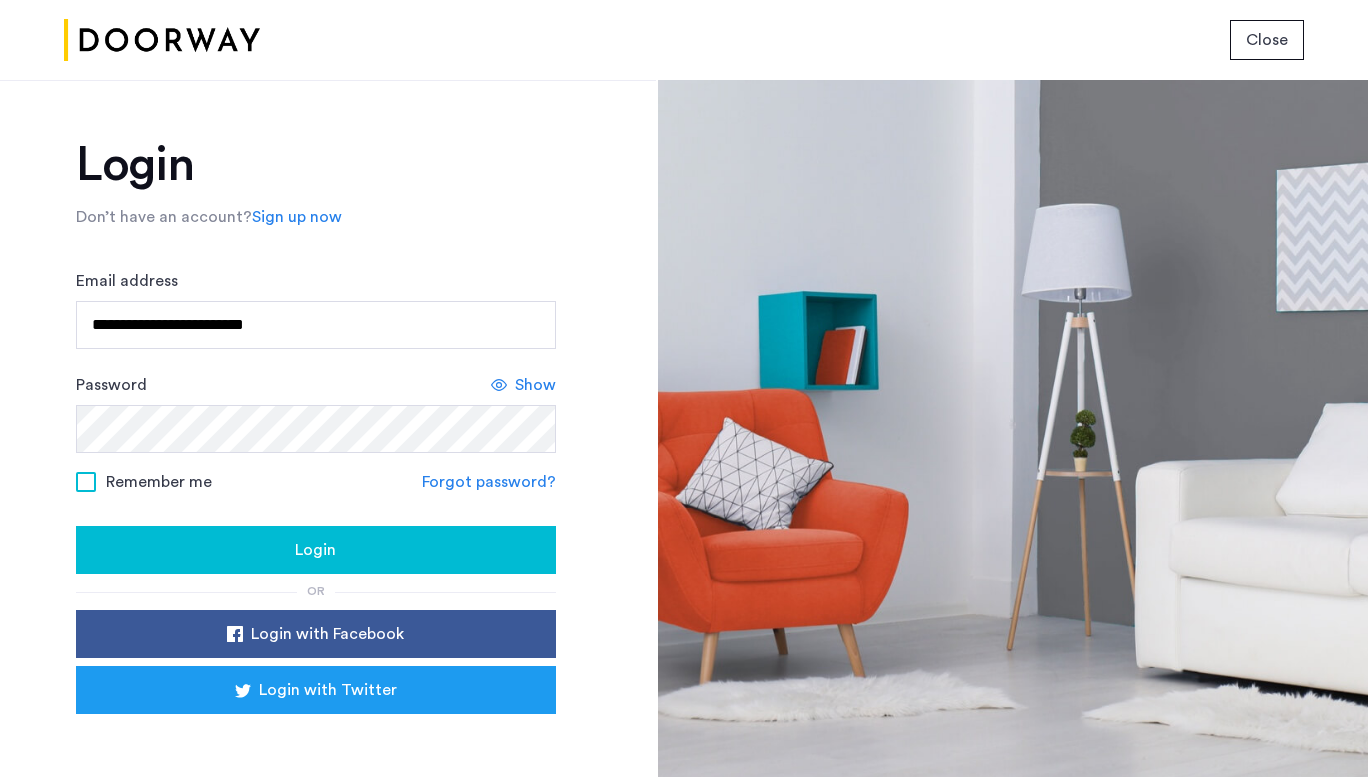 click on "Show" 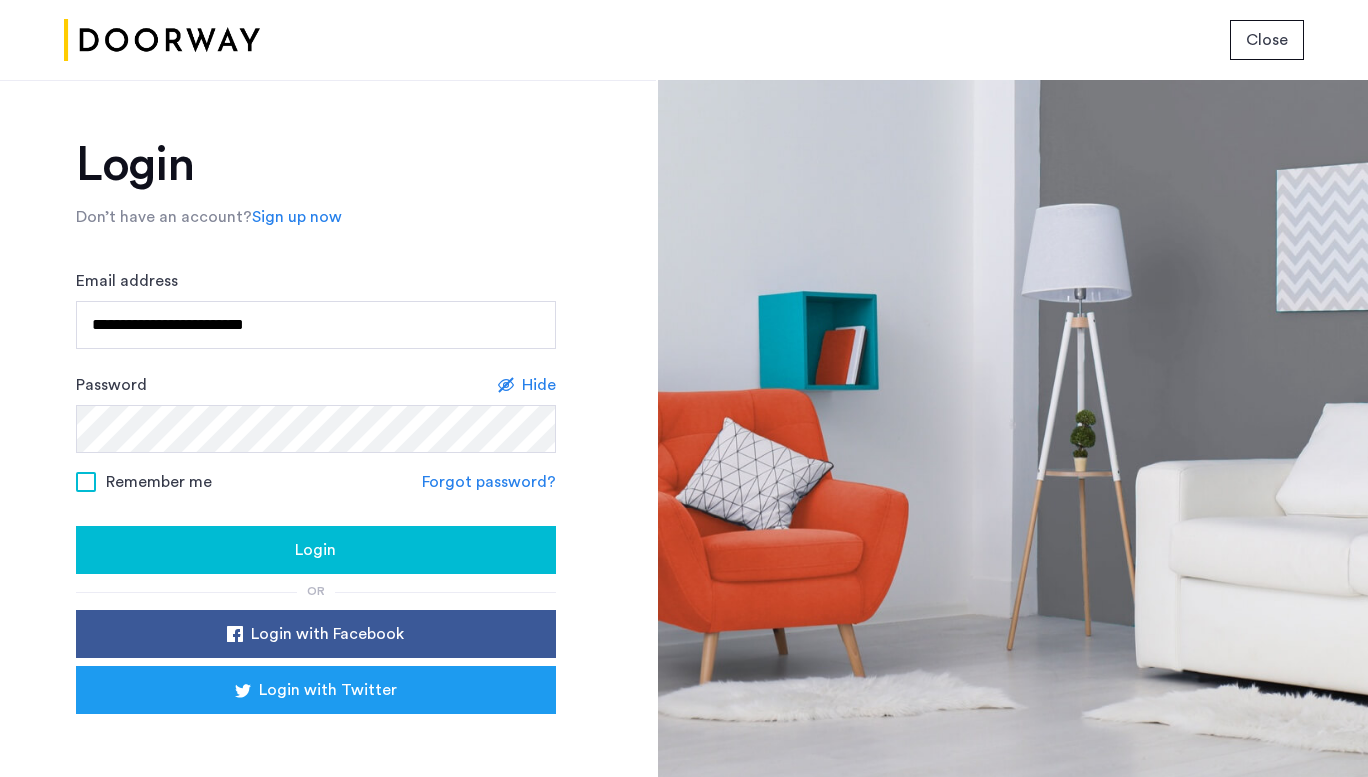 click 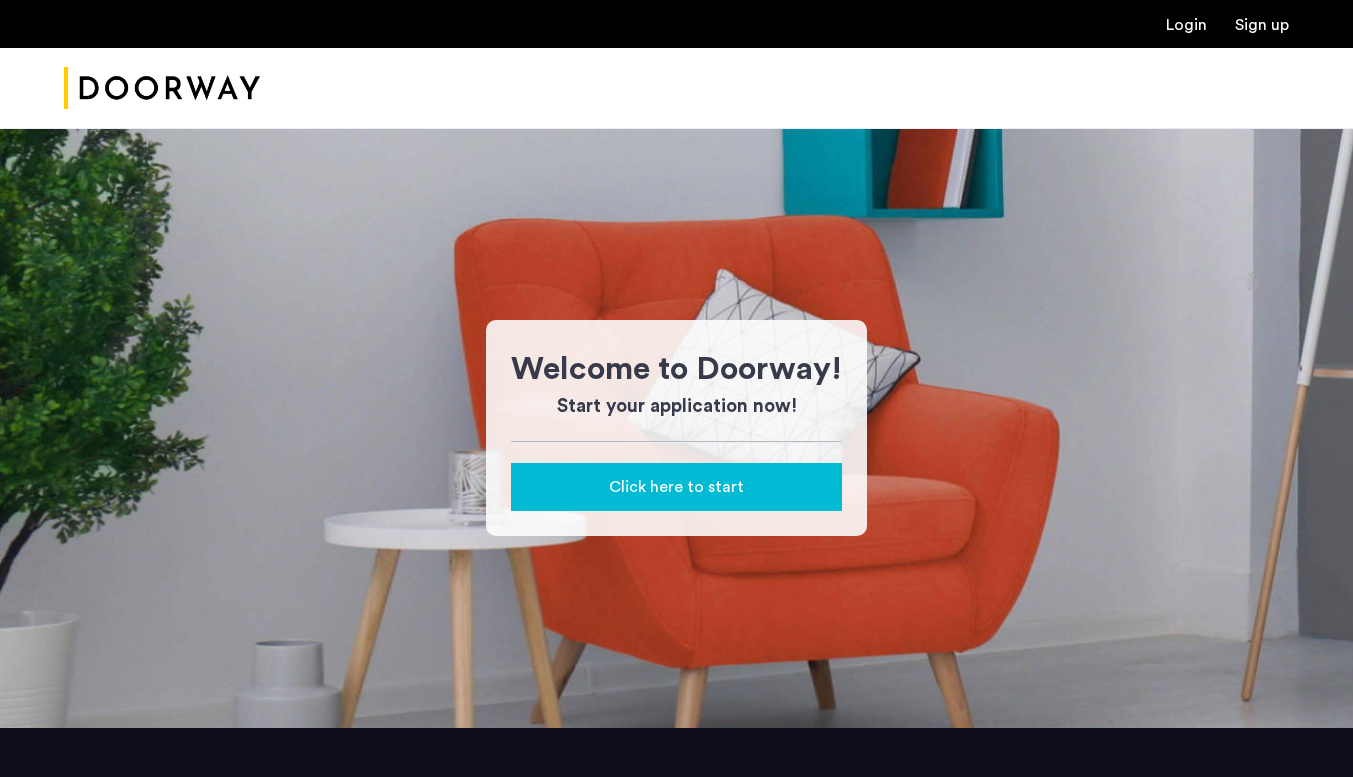 scroll, scrollTop: 0, scrollLeft: 0, axis: both 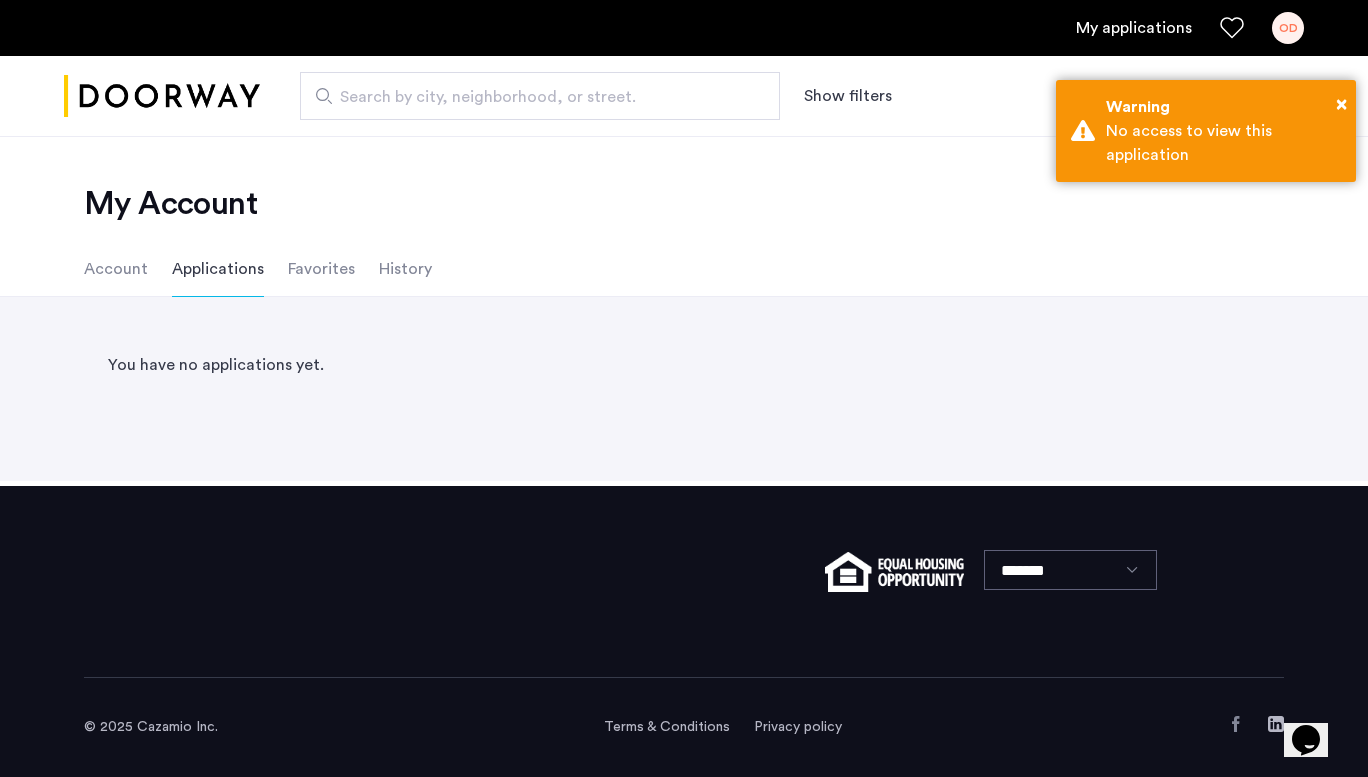 click on "Favorites" 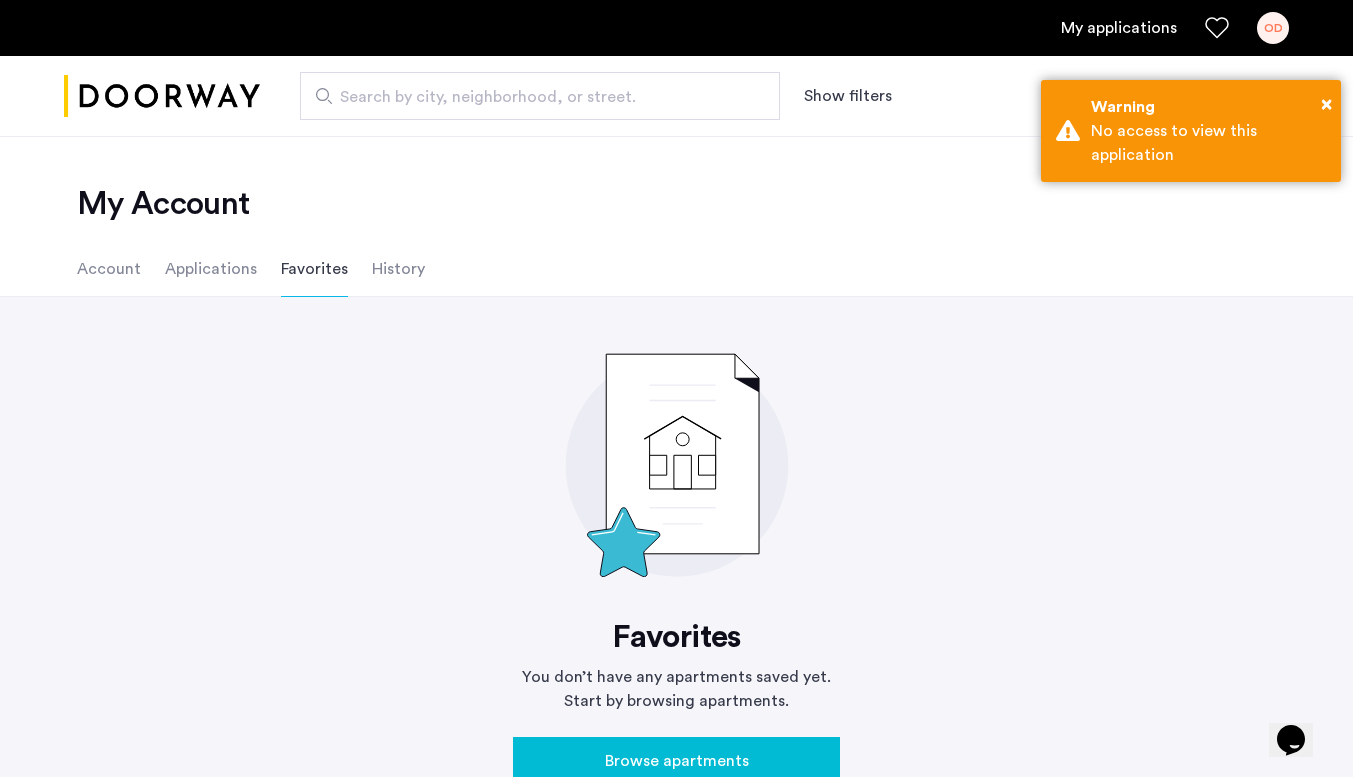 click on "History" 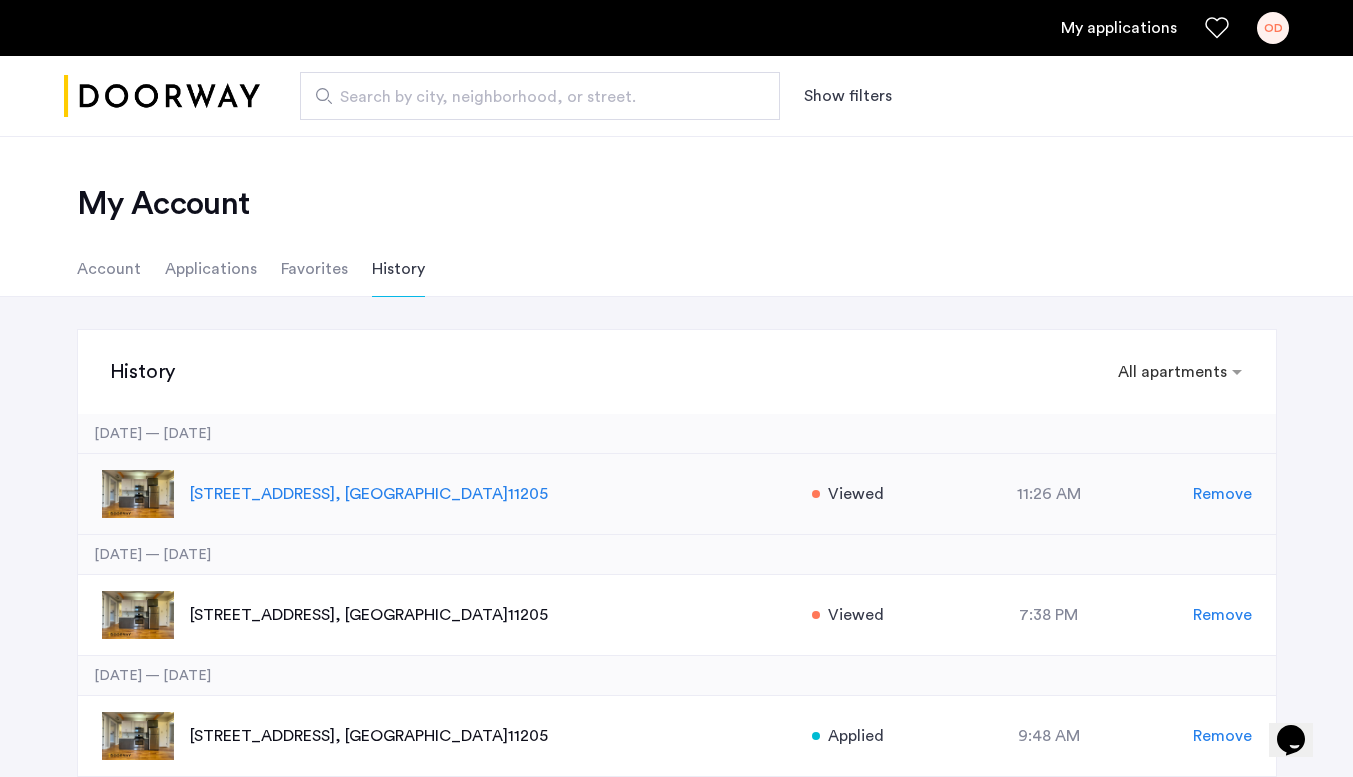 click on "81 Carlton Avenue, Unit 1, Brooklyn  , NY   11205" 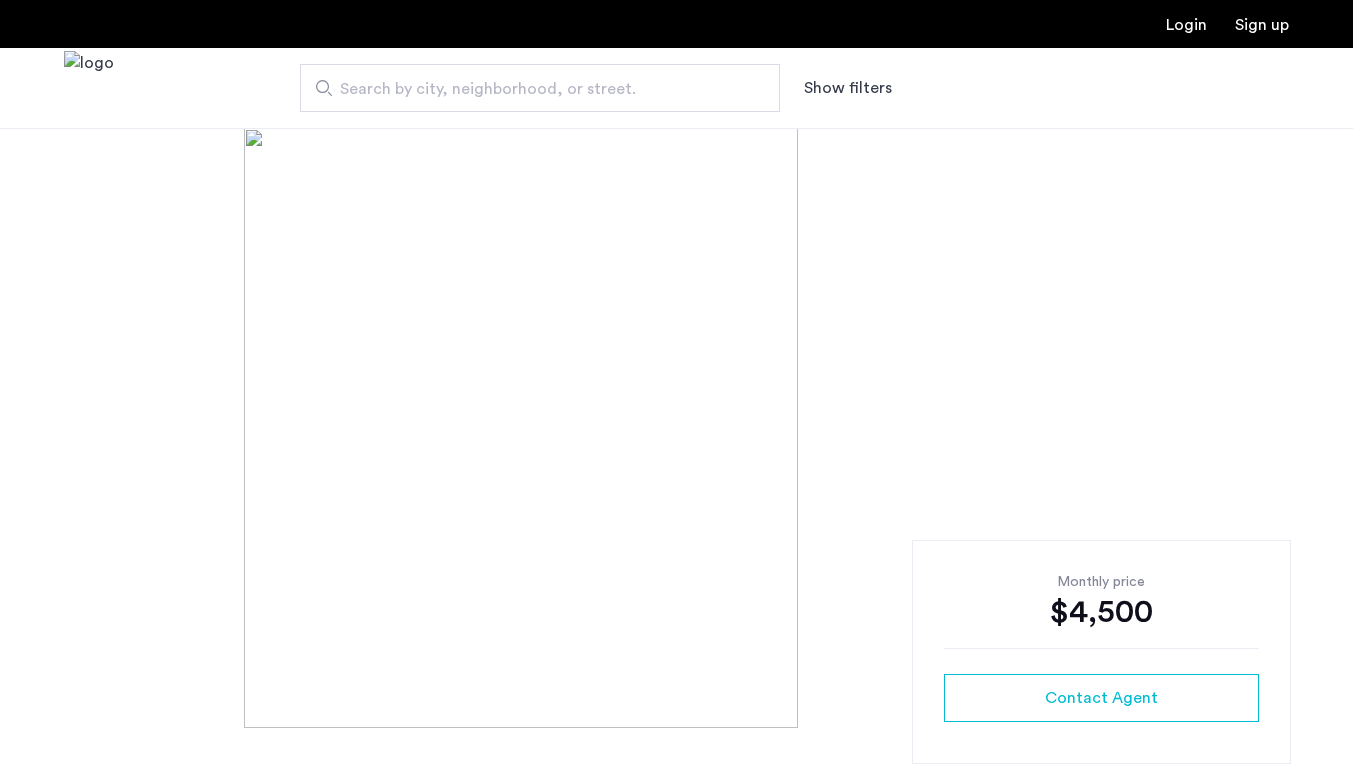 scroll, scrollTop: 0, scrollLeft: 0, axis: both 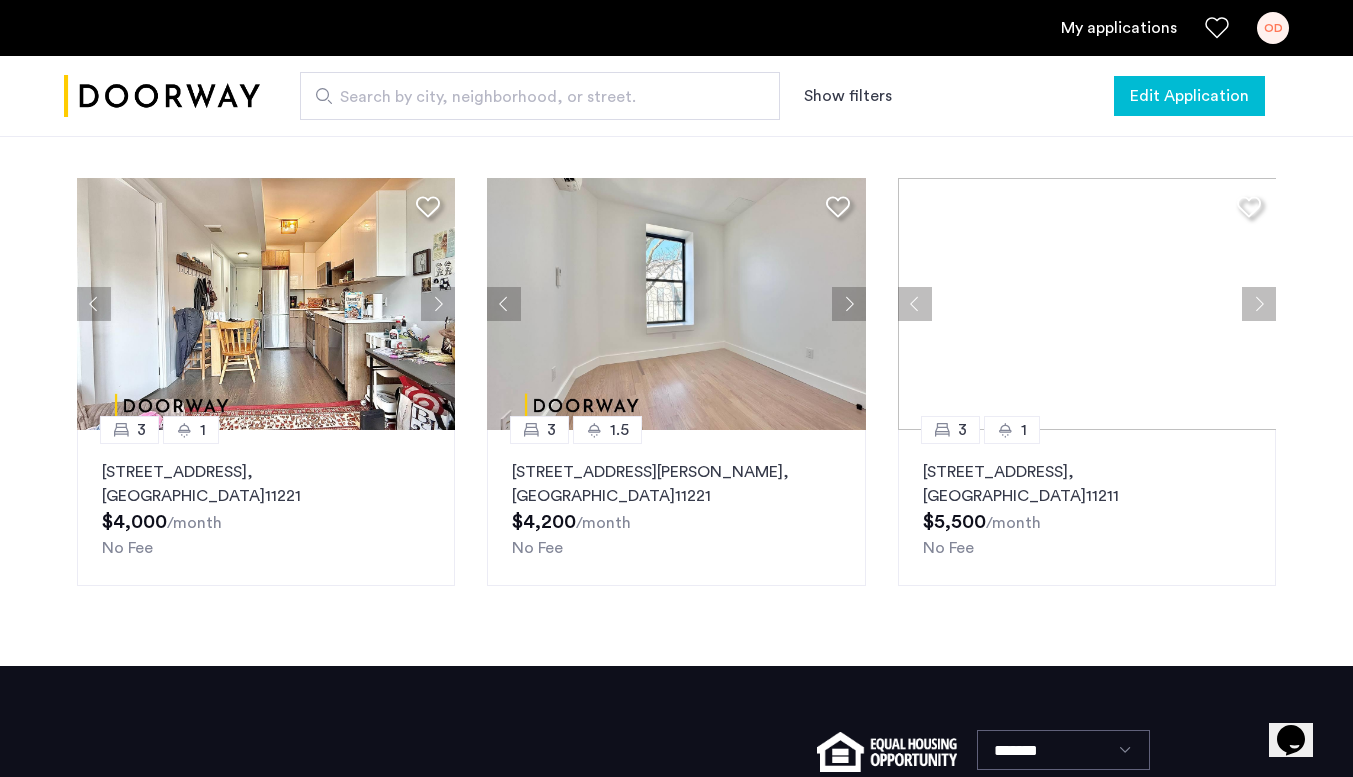 click on "Edit Application" at bounding box center [1189, 96] 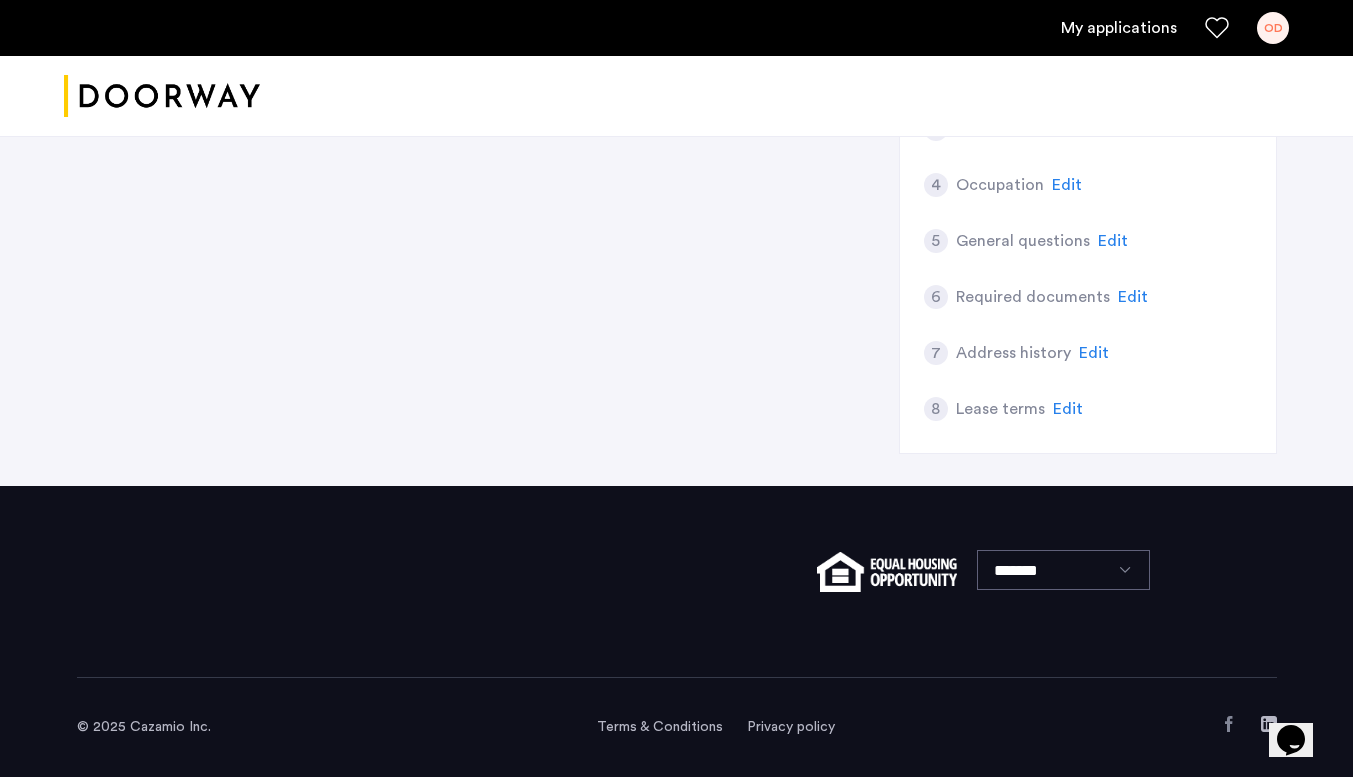 scroll, scrollTop: 0, scrollLeft: 0, axis: both 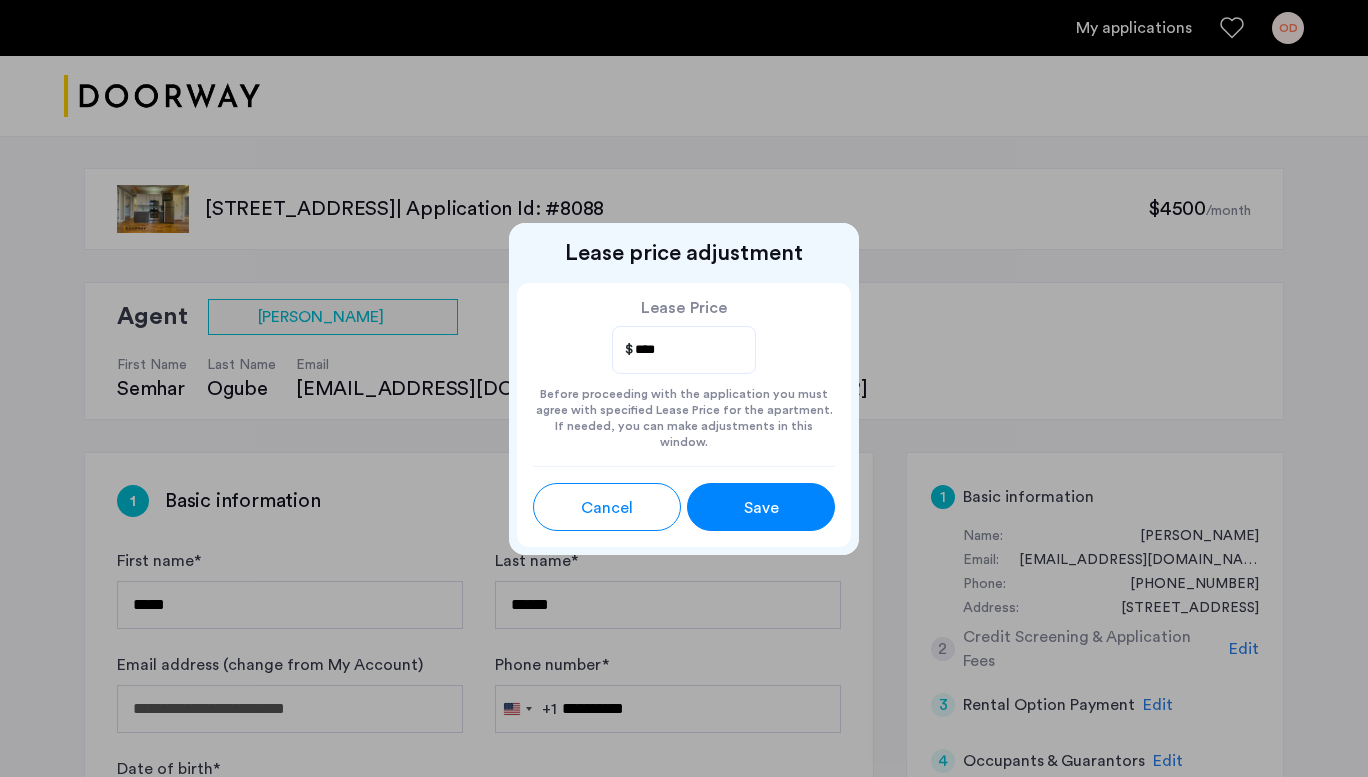 click on "Save" at bounding box center (761, 508) 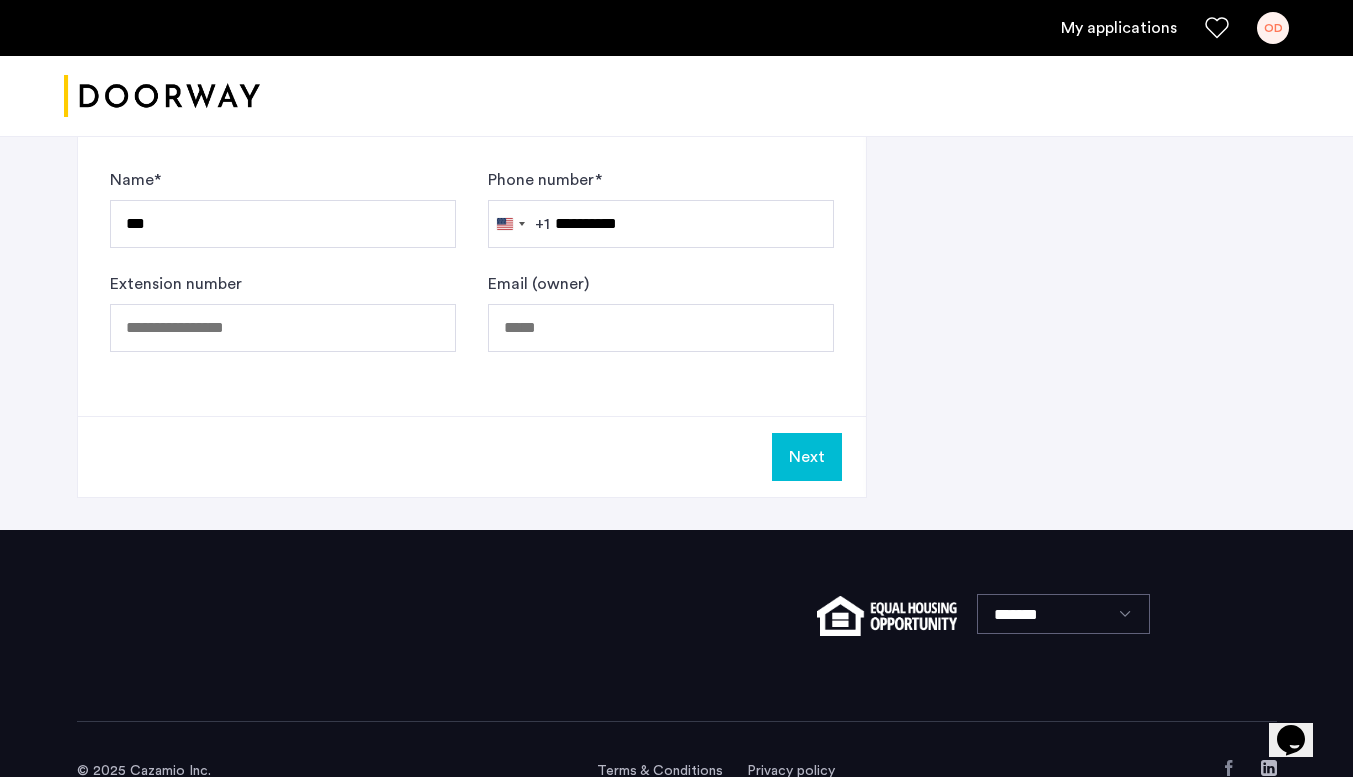 scroll, scrollTop: 1358, scrollLeft: 0, axis: vertical 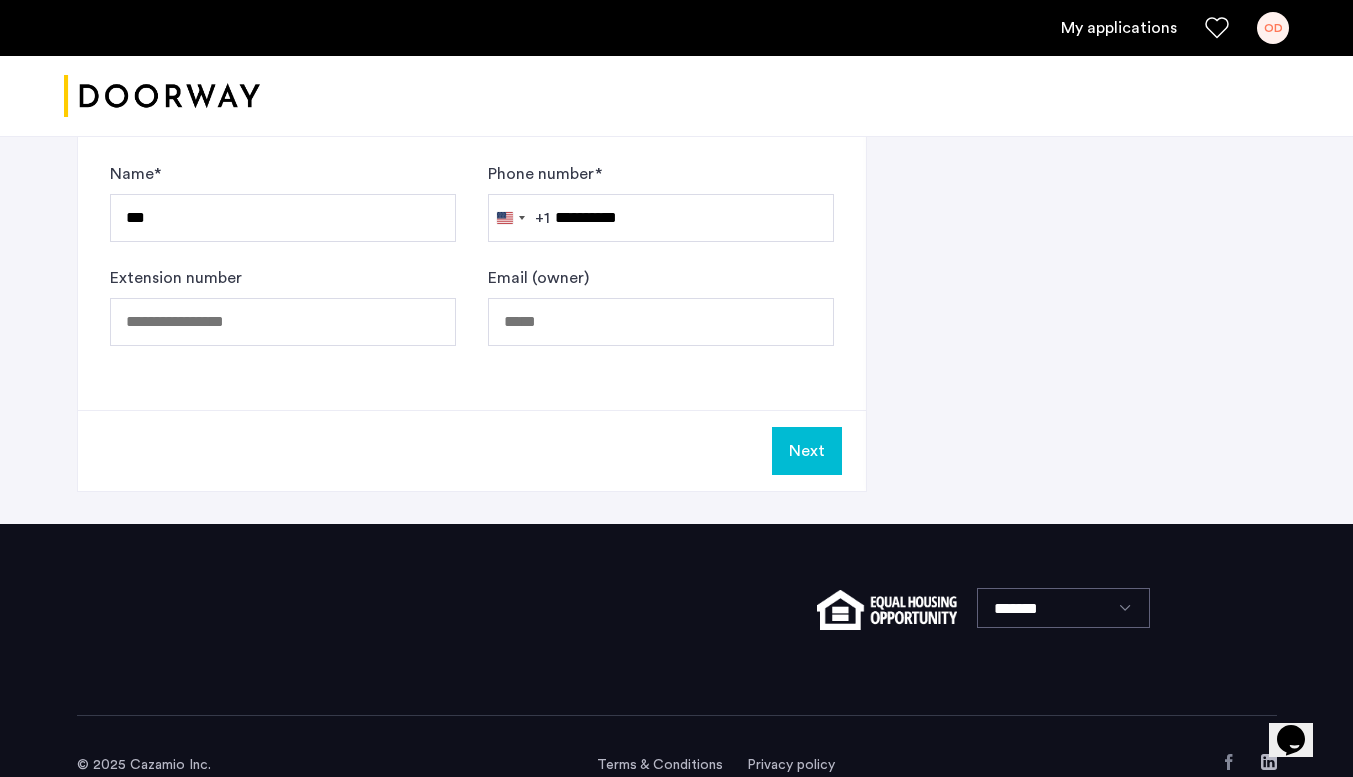 click on "Next" 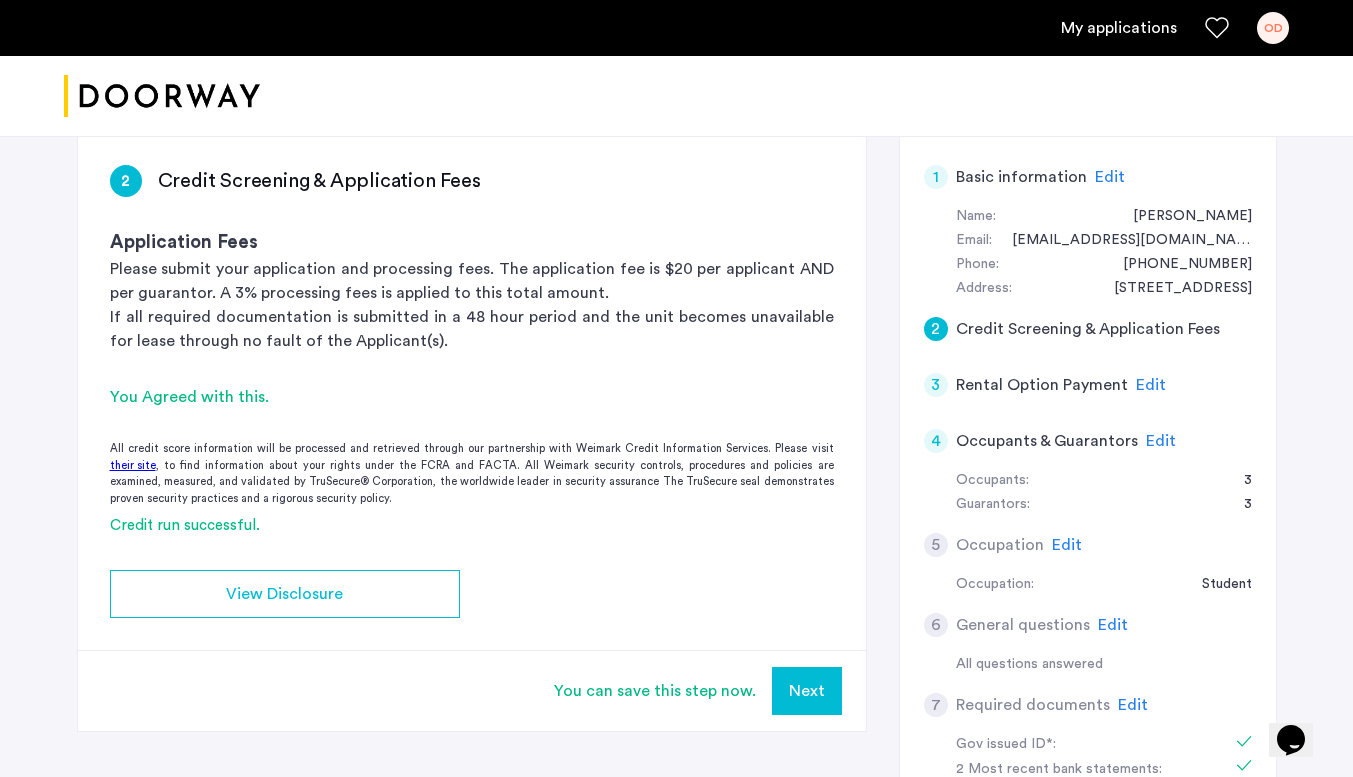scroll, scrollTop: 328, scrollLeft: 0, axis: vertical 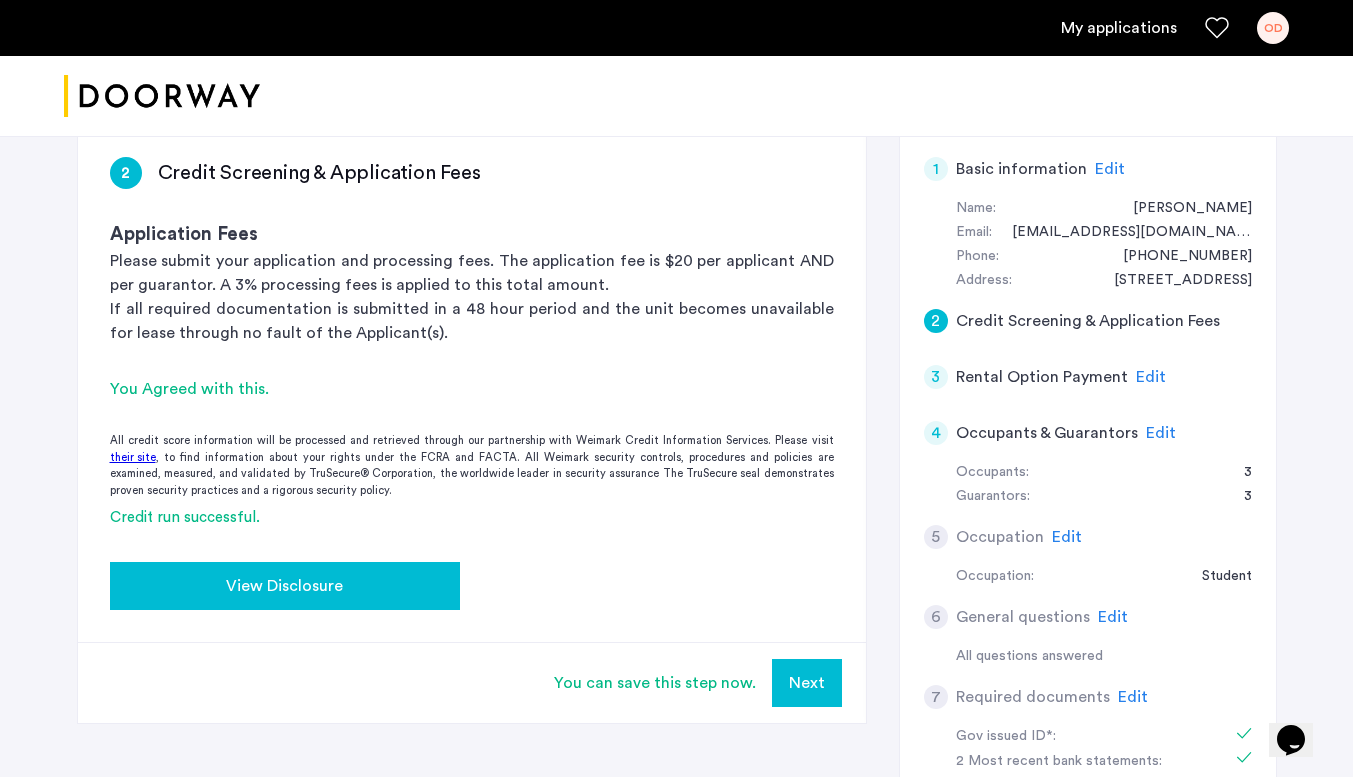 click on "View Disclosure" 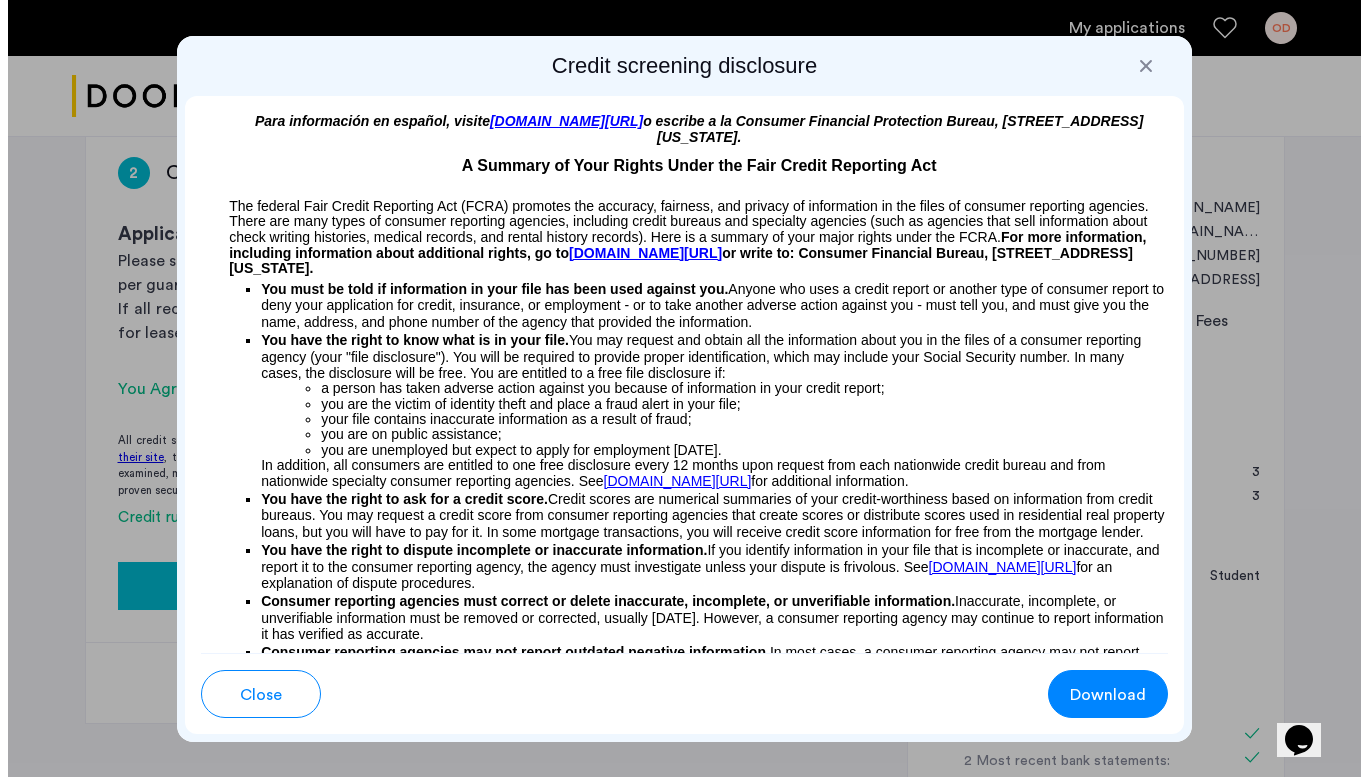 scroll, scrollTop: 0, scrollLeft: 0, axis: both 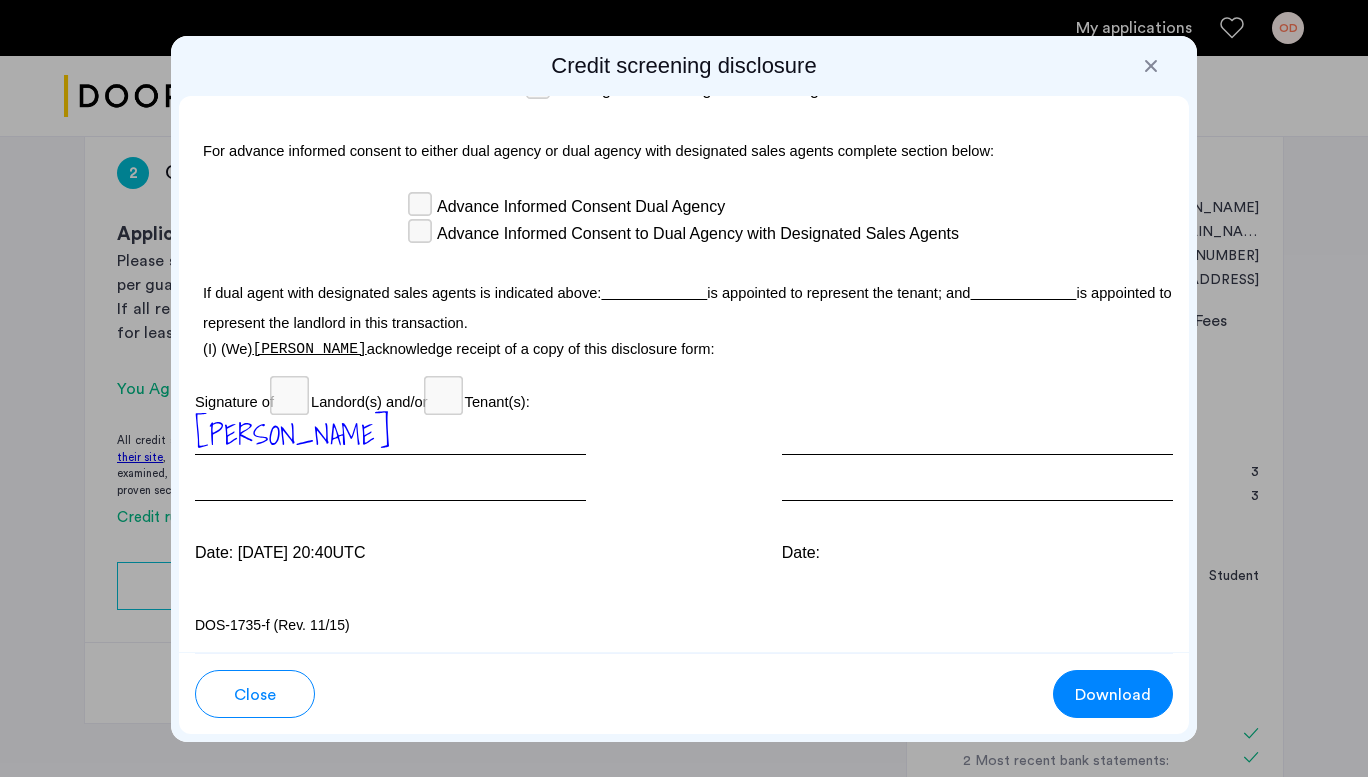 click on "Download" at bounding box center (1113, 695) 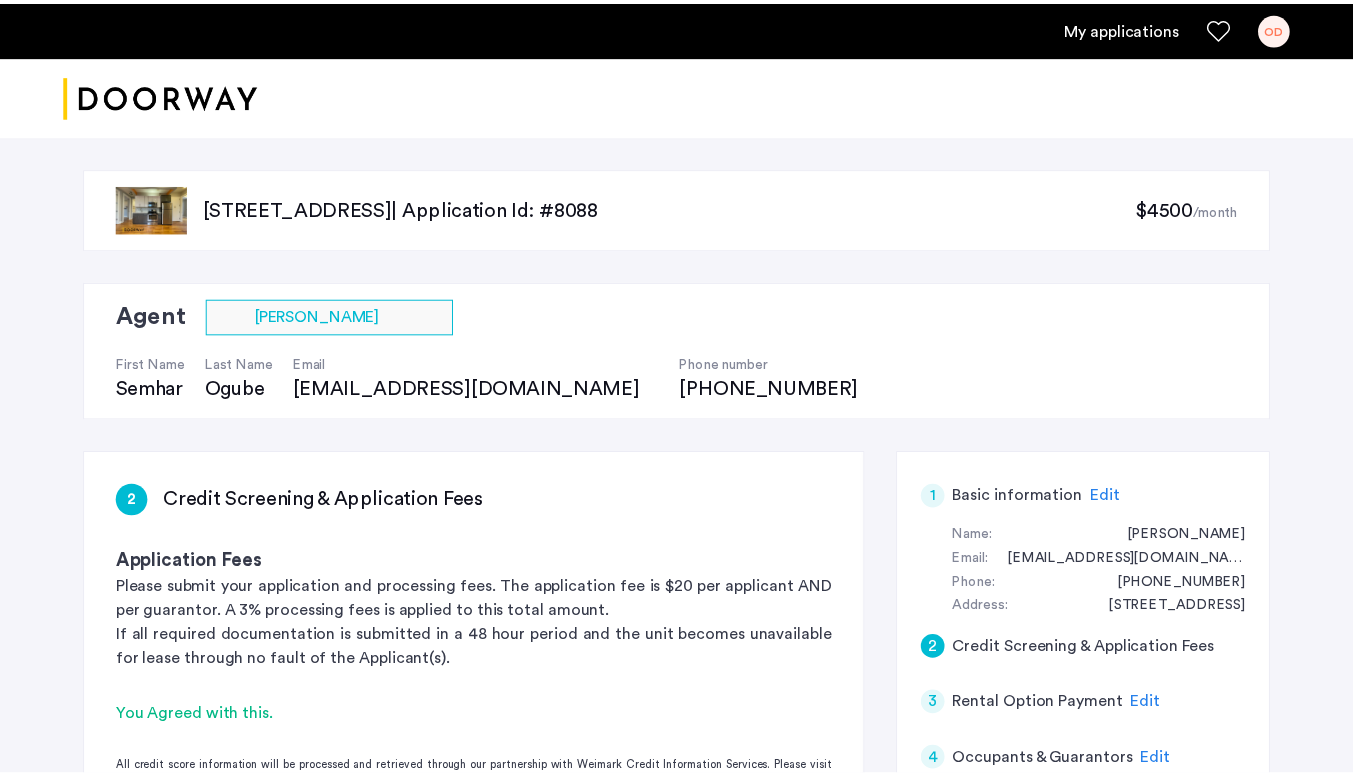scroll, scrollTop: 328, scrollLeft: 0, axis: vertical 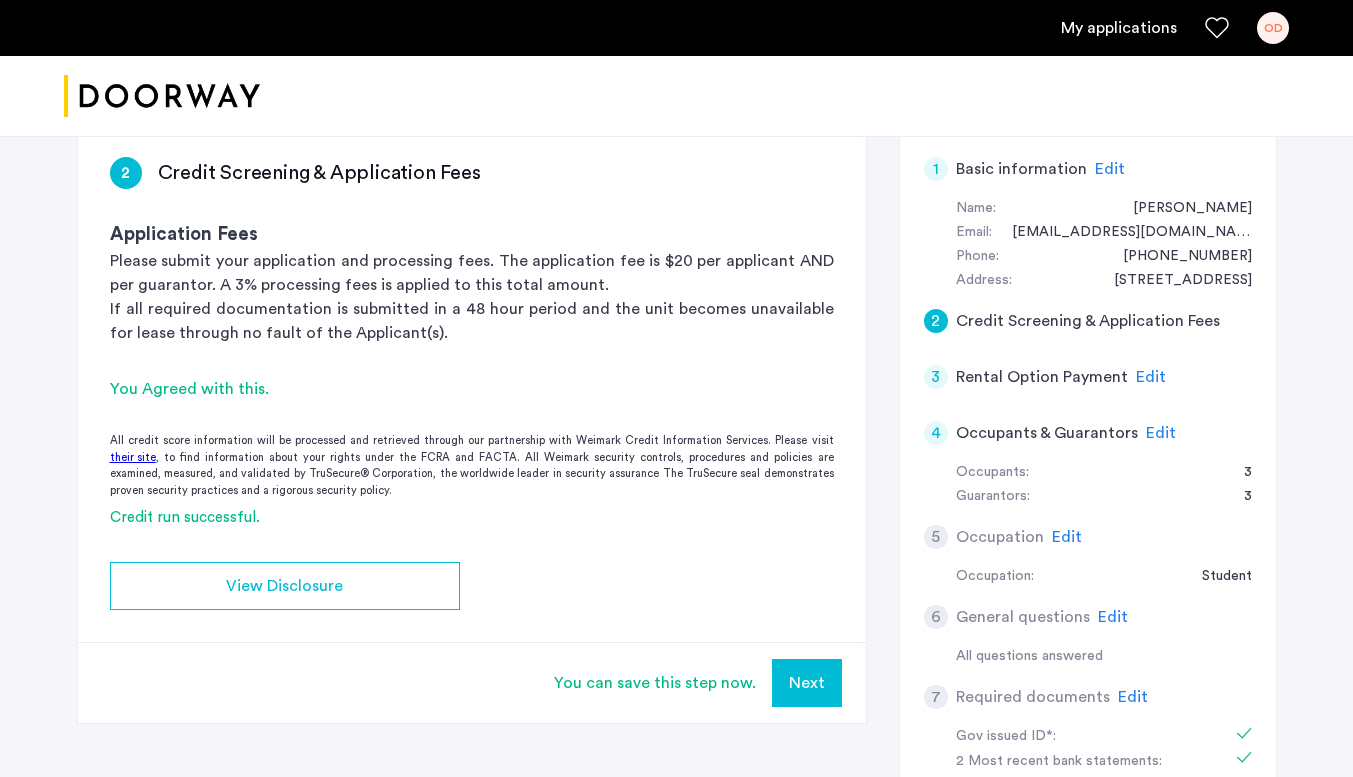 click on "Next" at bounding box center [807, 683] 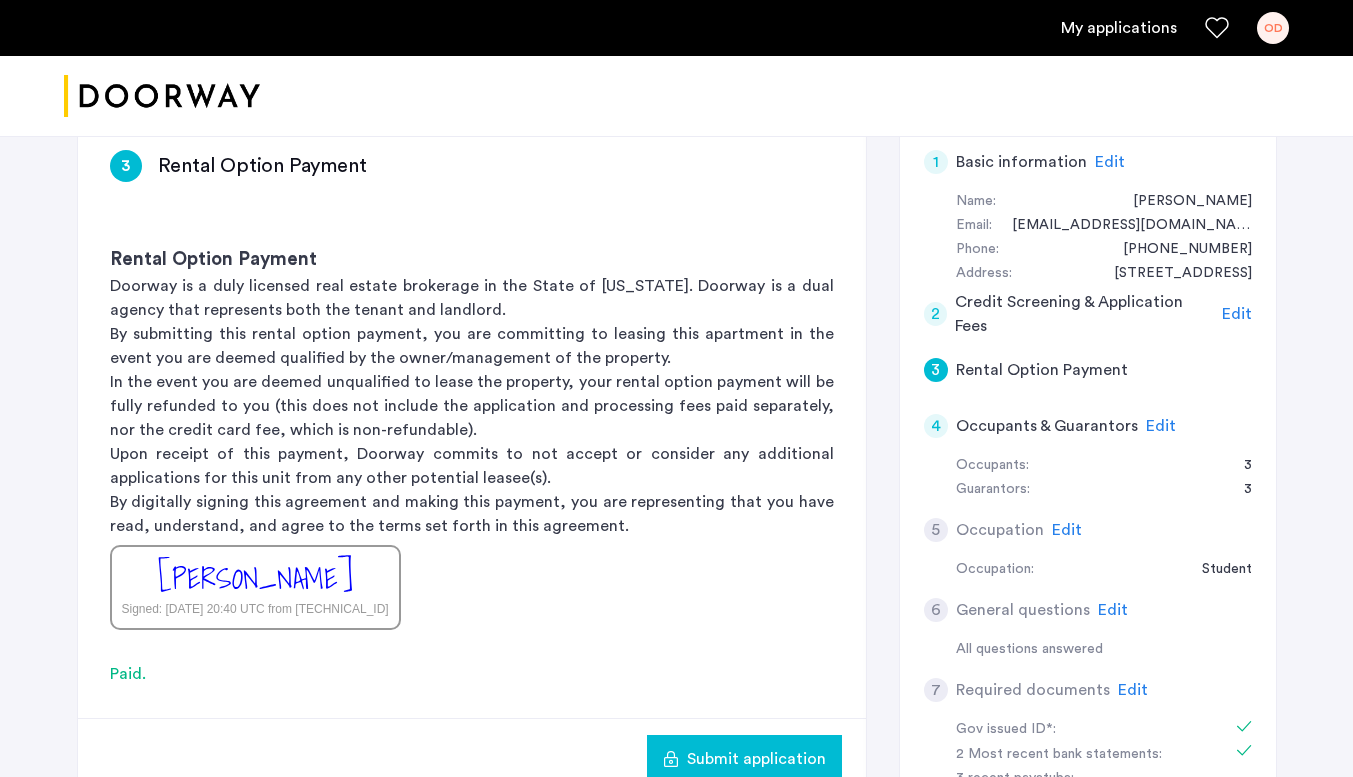 scroll, scrollTop: 378, scrollLeft: 0, axis: vertical 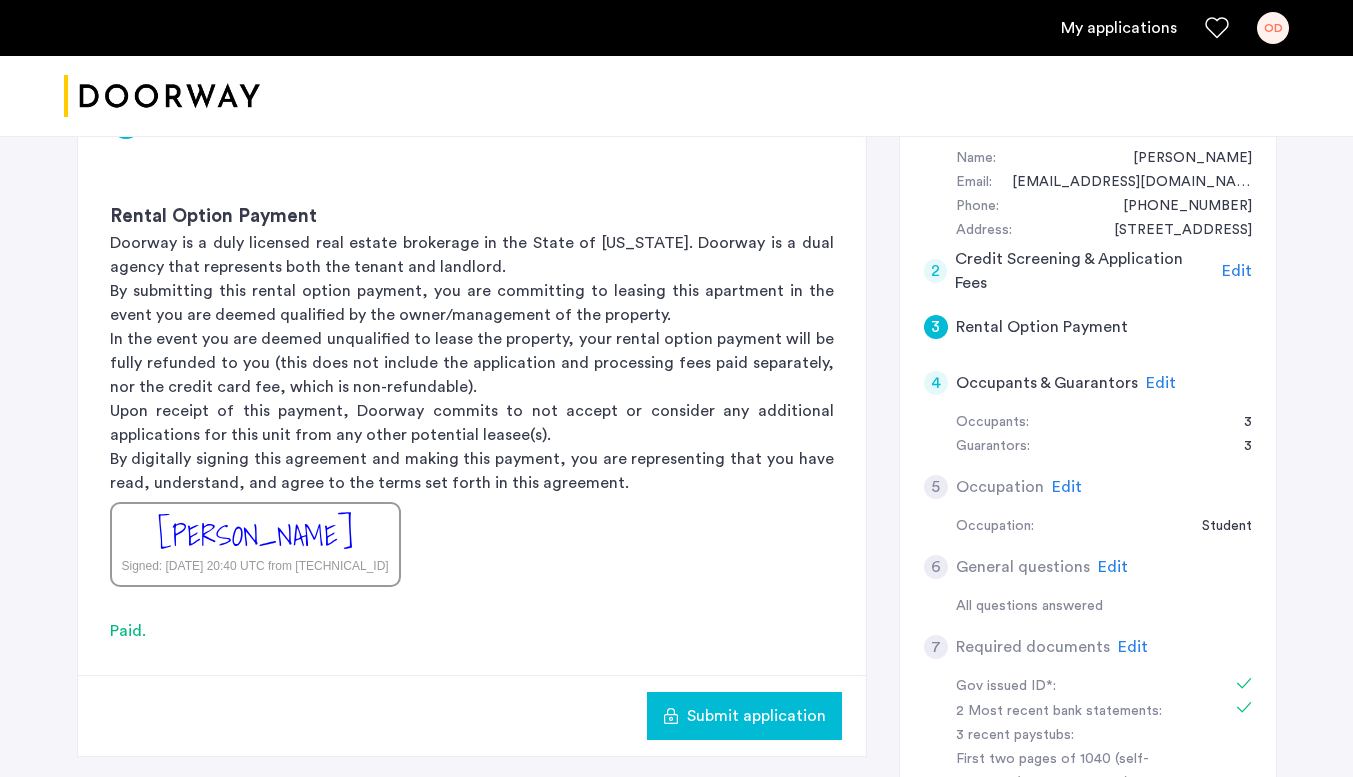 click on "Submit application" 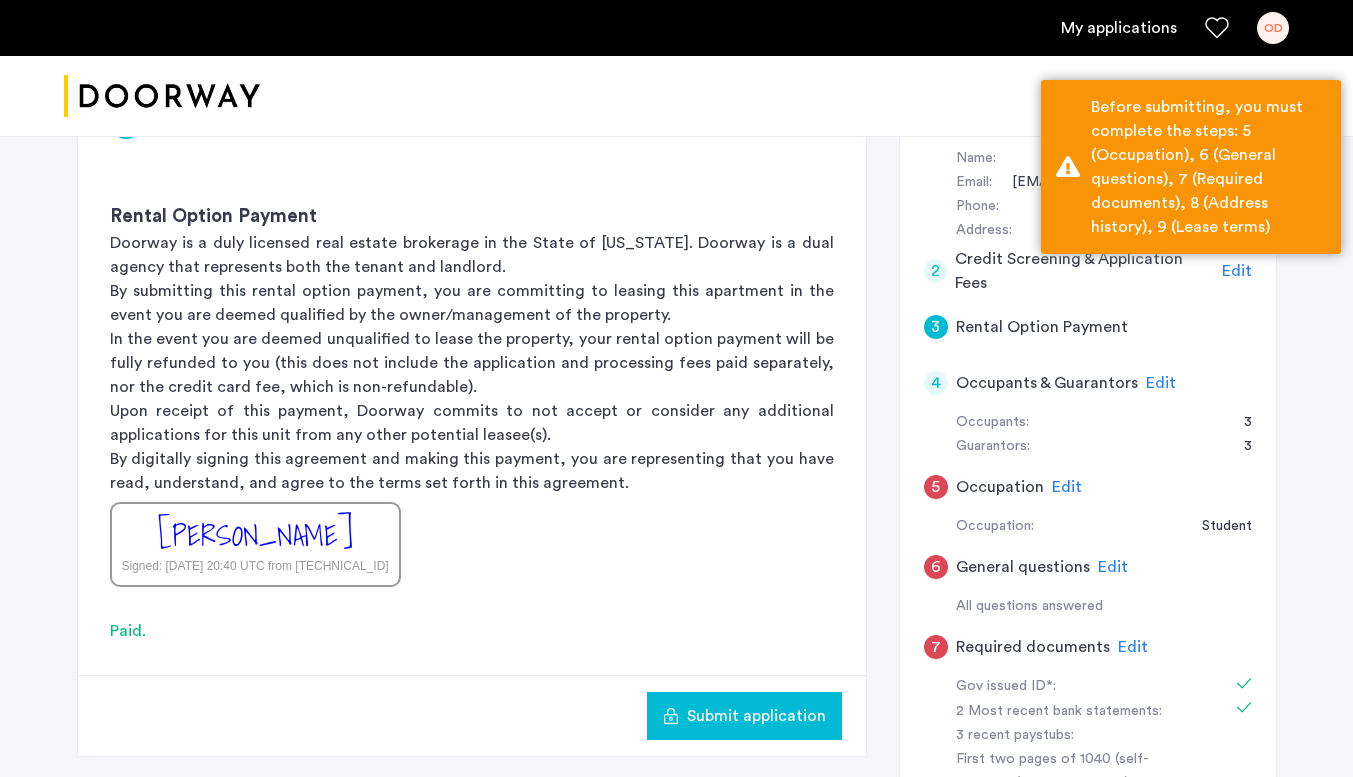click on "Edit" 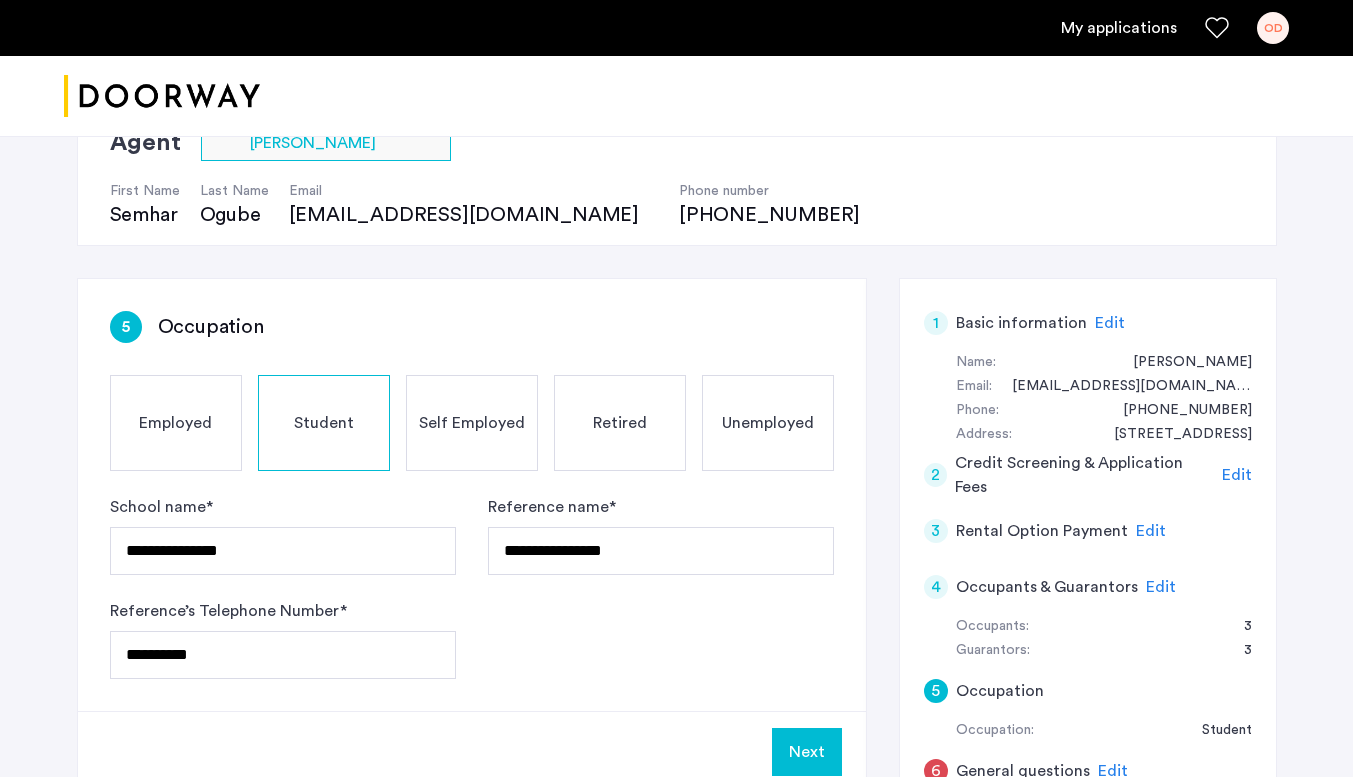 scroll, scrollTop: 173, scrollLeft: 0, axis: vertical 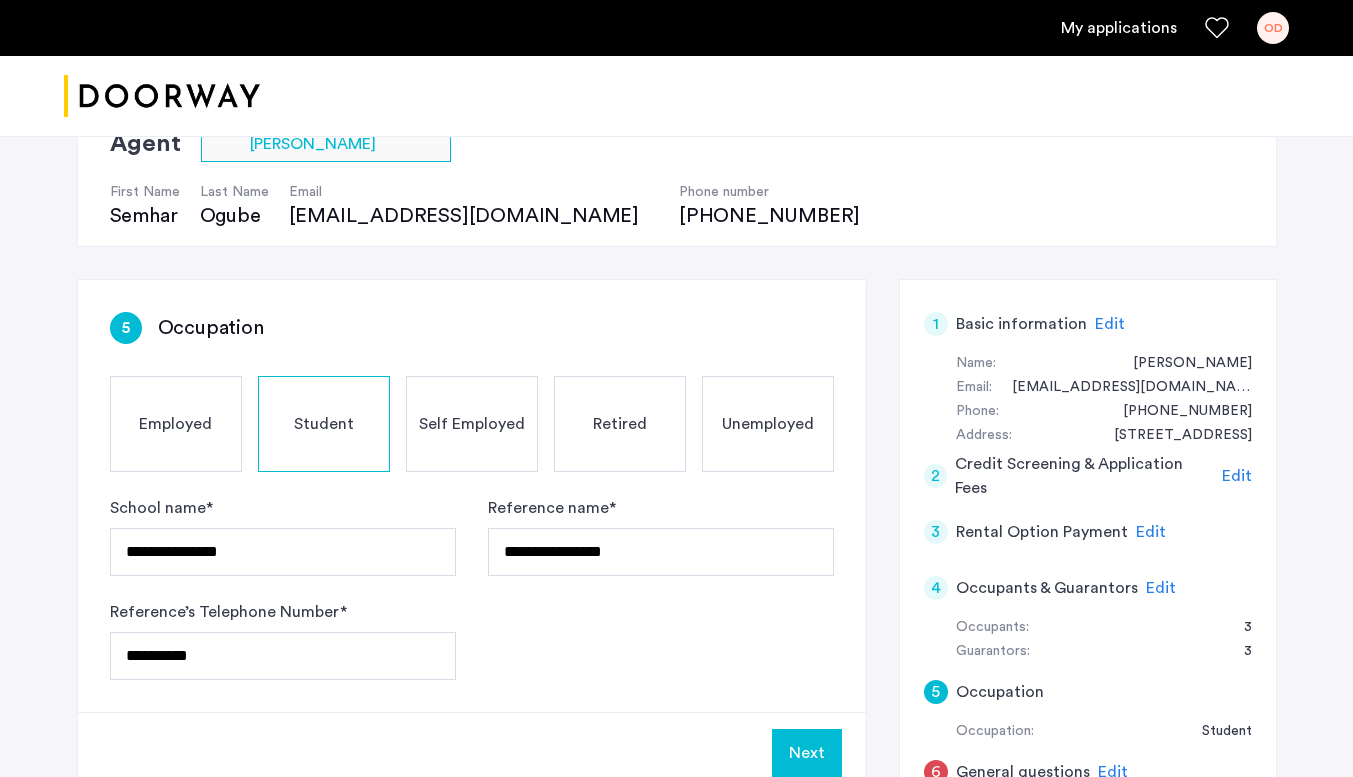 click on "Student" 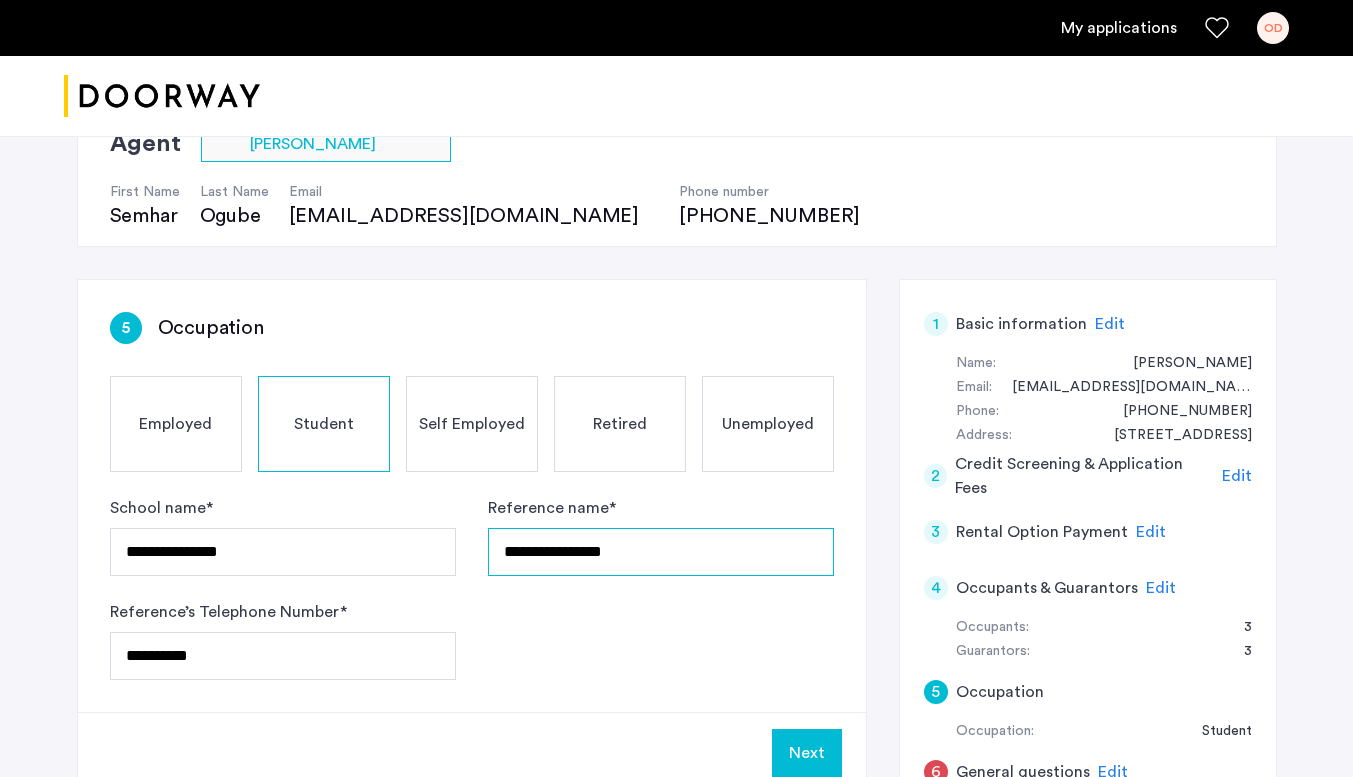 click on "**********" at bounding box center (661, 552) 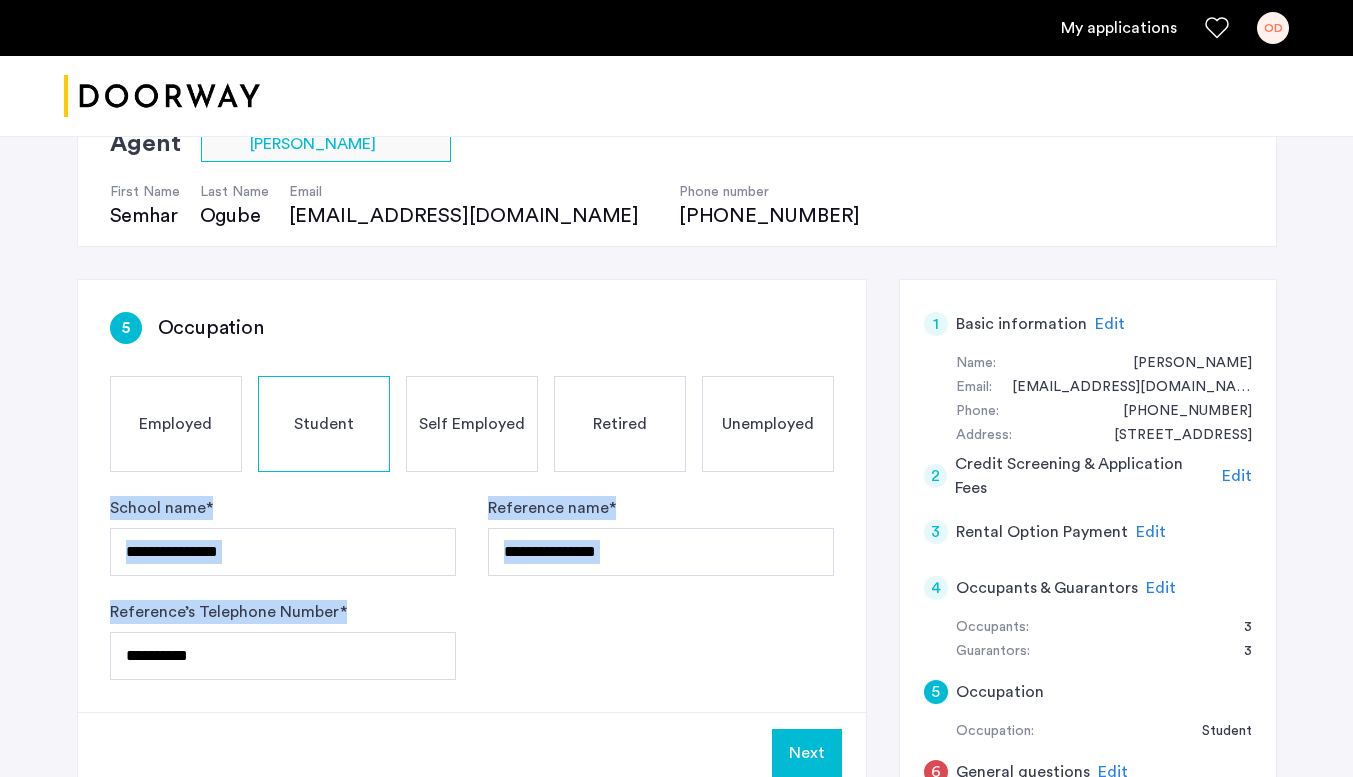 drag, startPoint x: 101, startPoint y: 503, endPoint x: 359, endPoint y: 602, distance: 276.3422 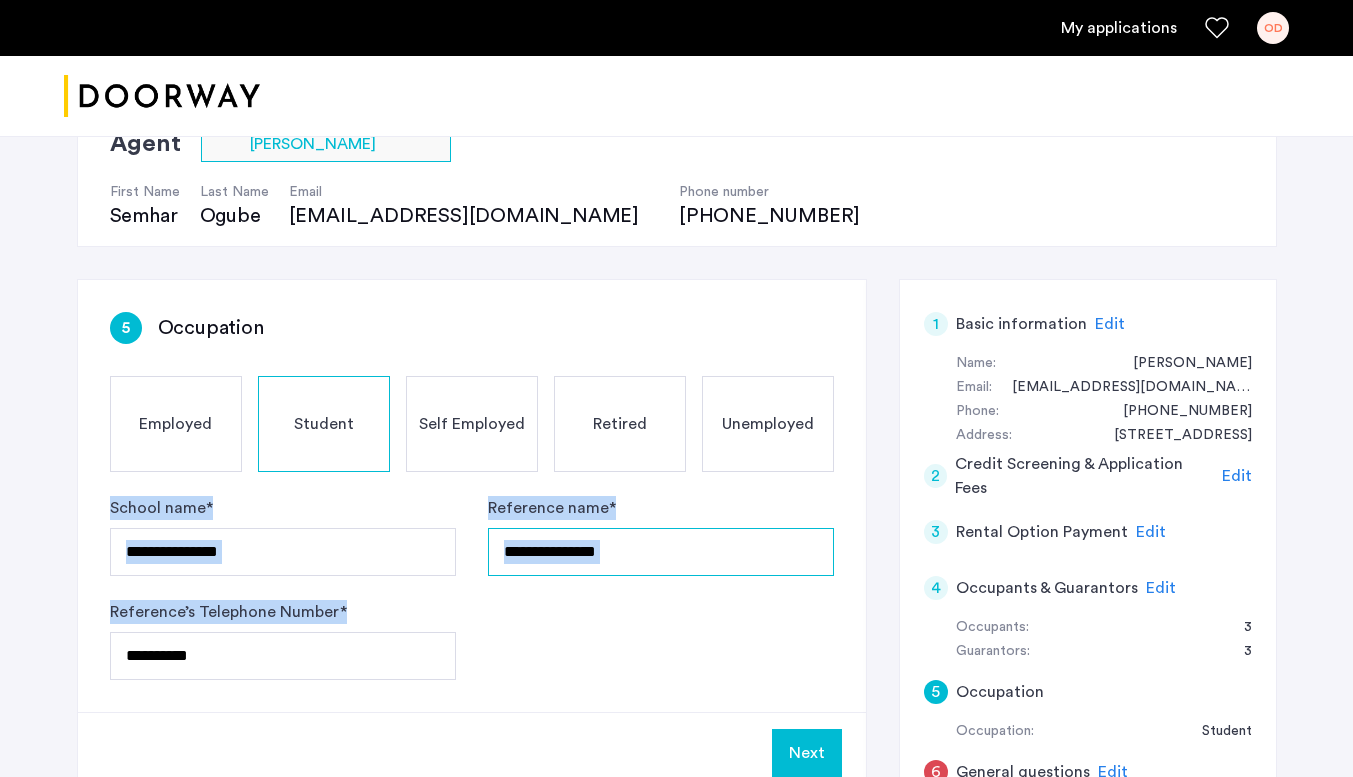 click on "**********" at bounding box center [661, 552] 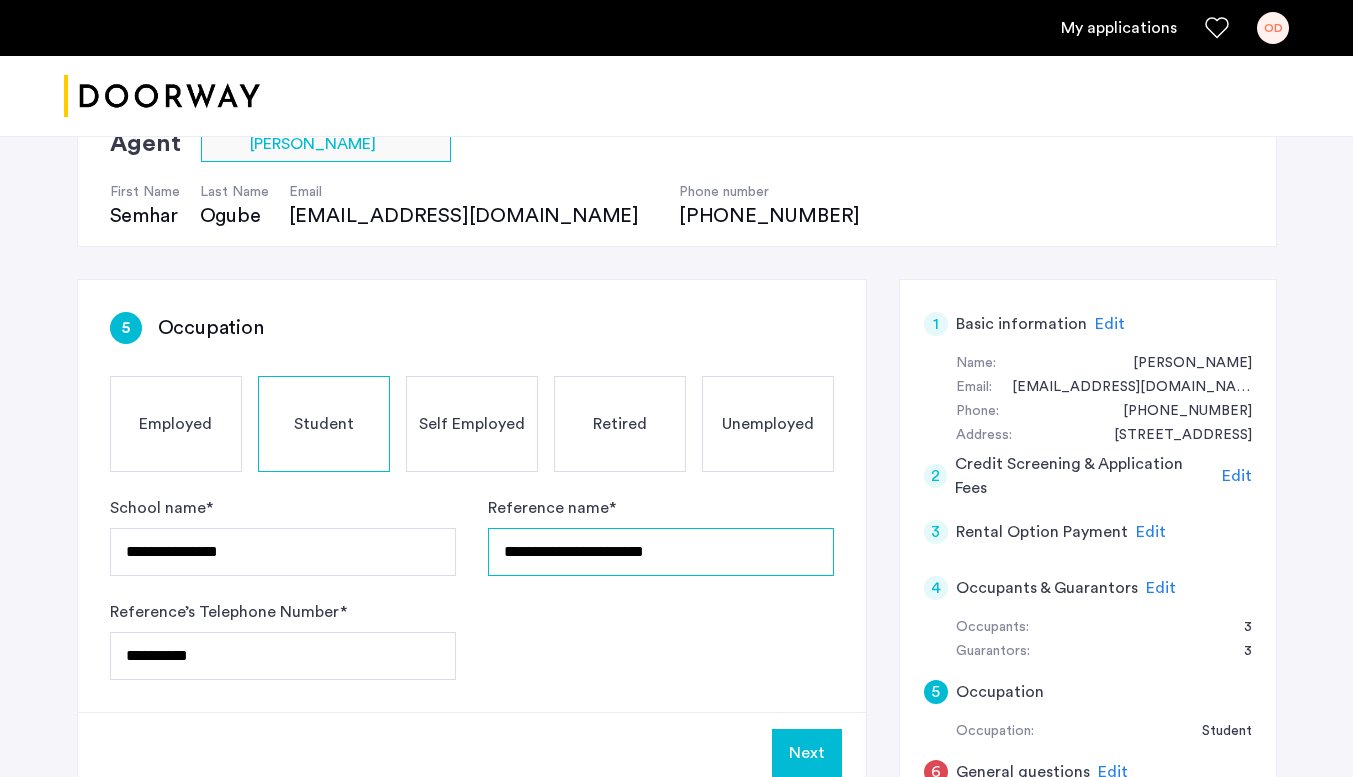 type on "**********" 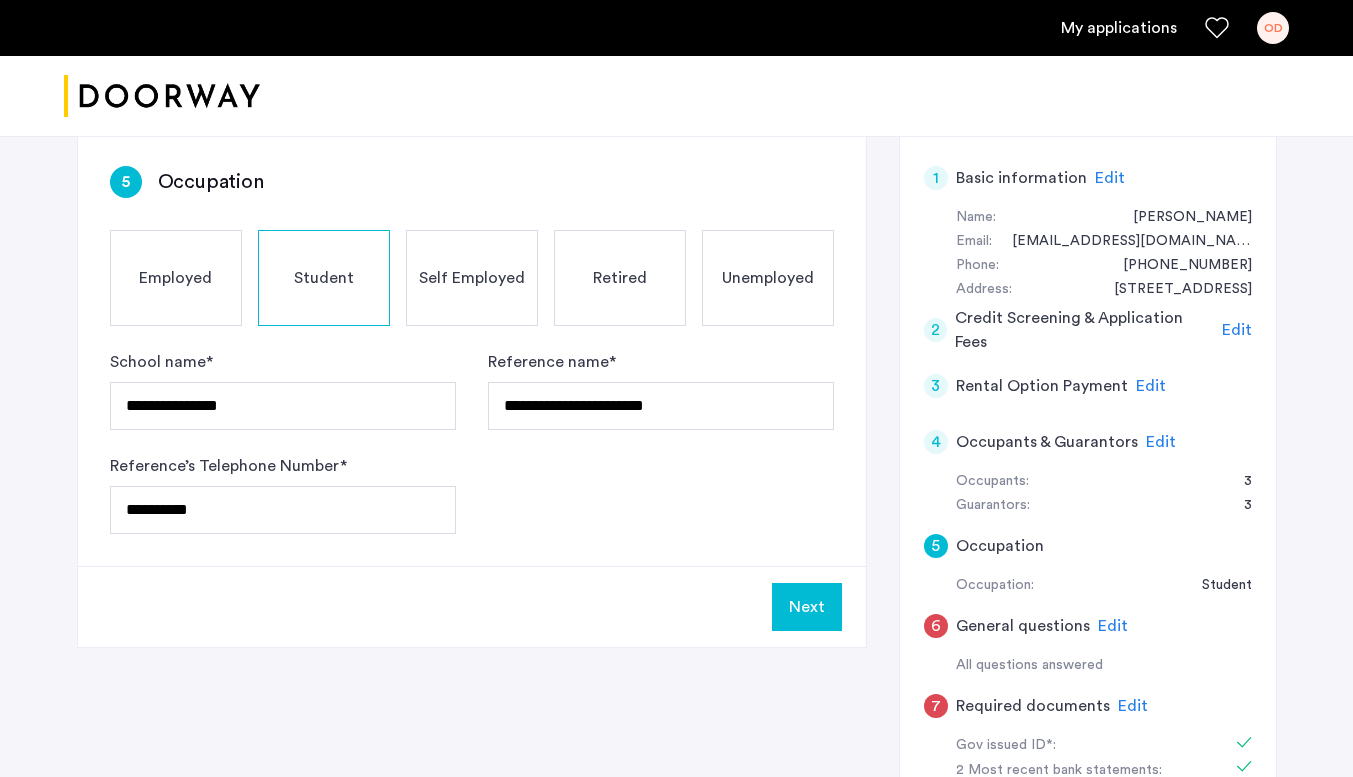 click on "Next" 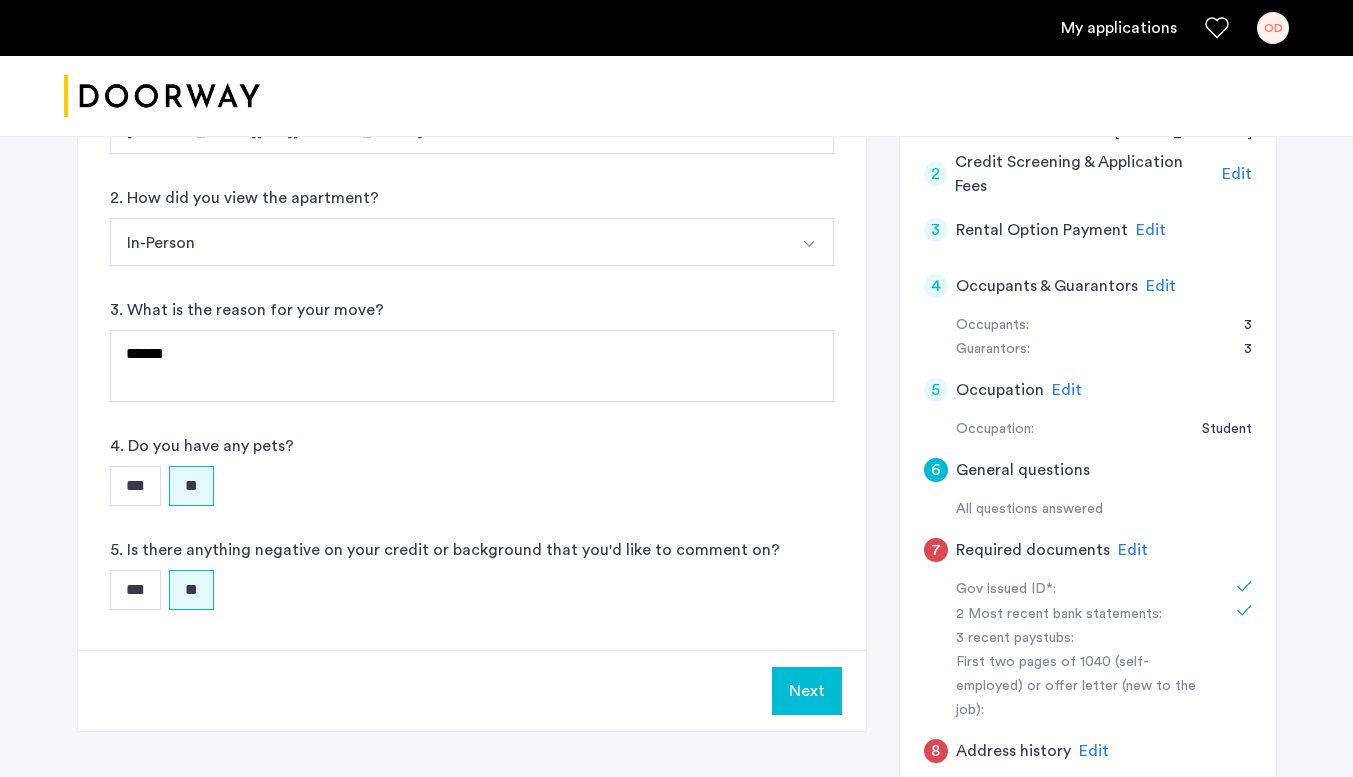 scroll, scrollTop: 477, scrollLeft: 0, axis: vertical 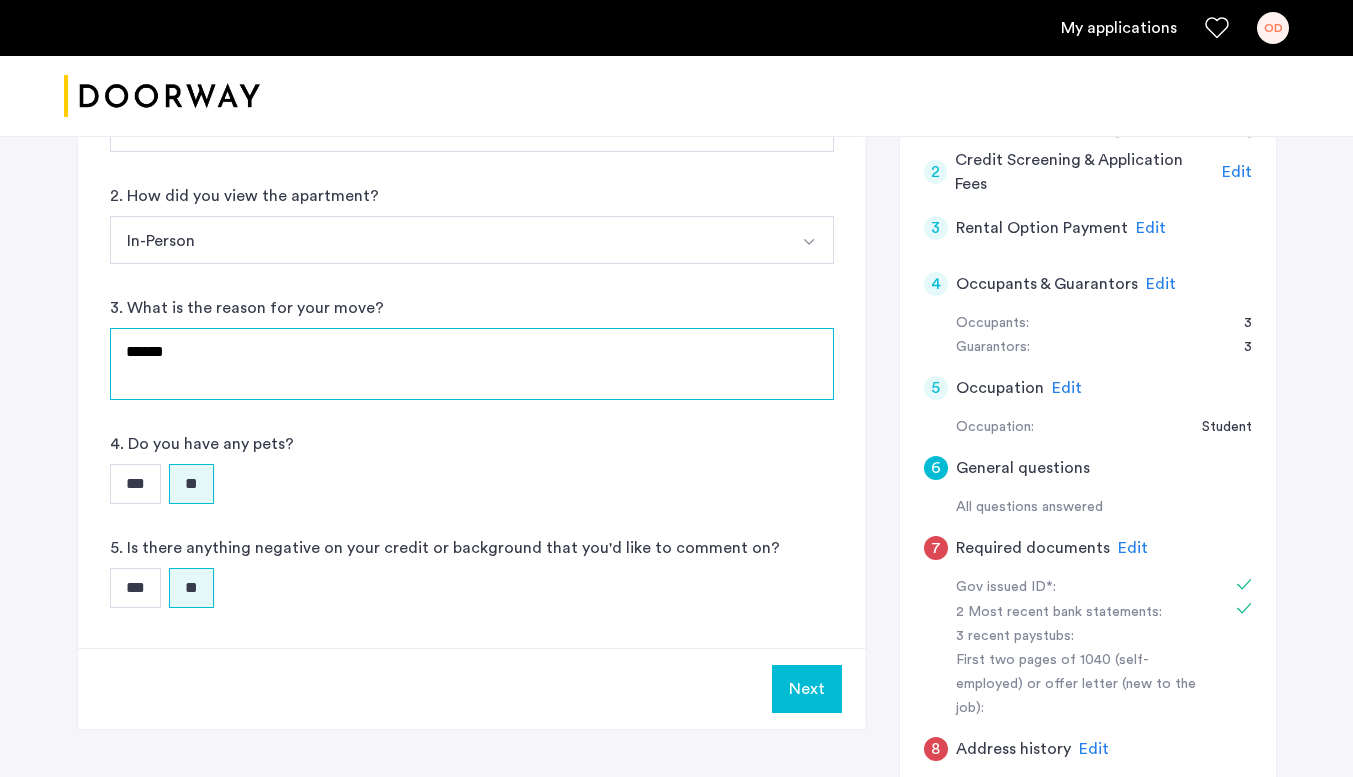 click on "******" 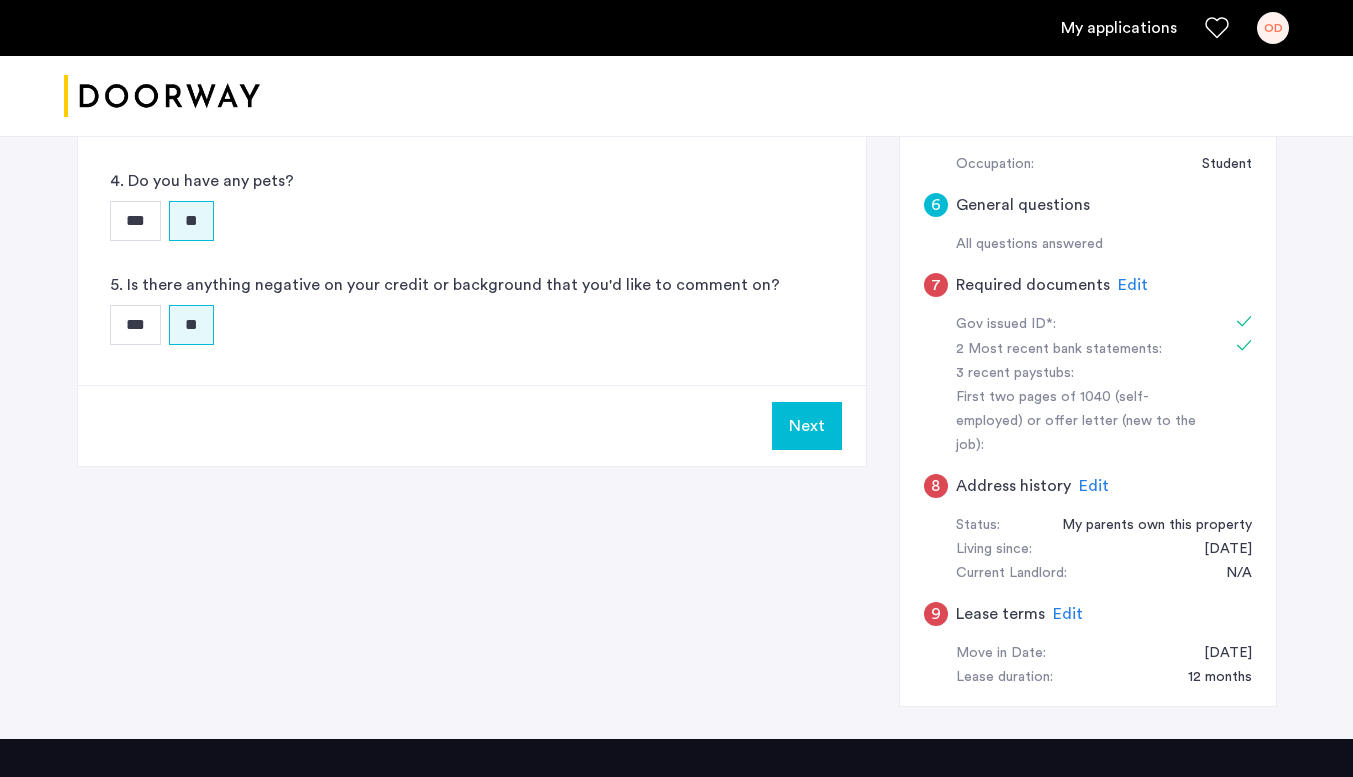 scroll, scrollTop: 747, scrollLeft: 0, axis: vertical 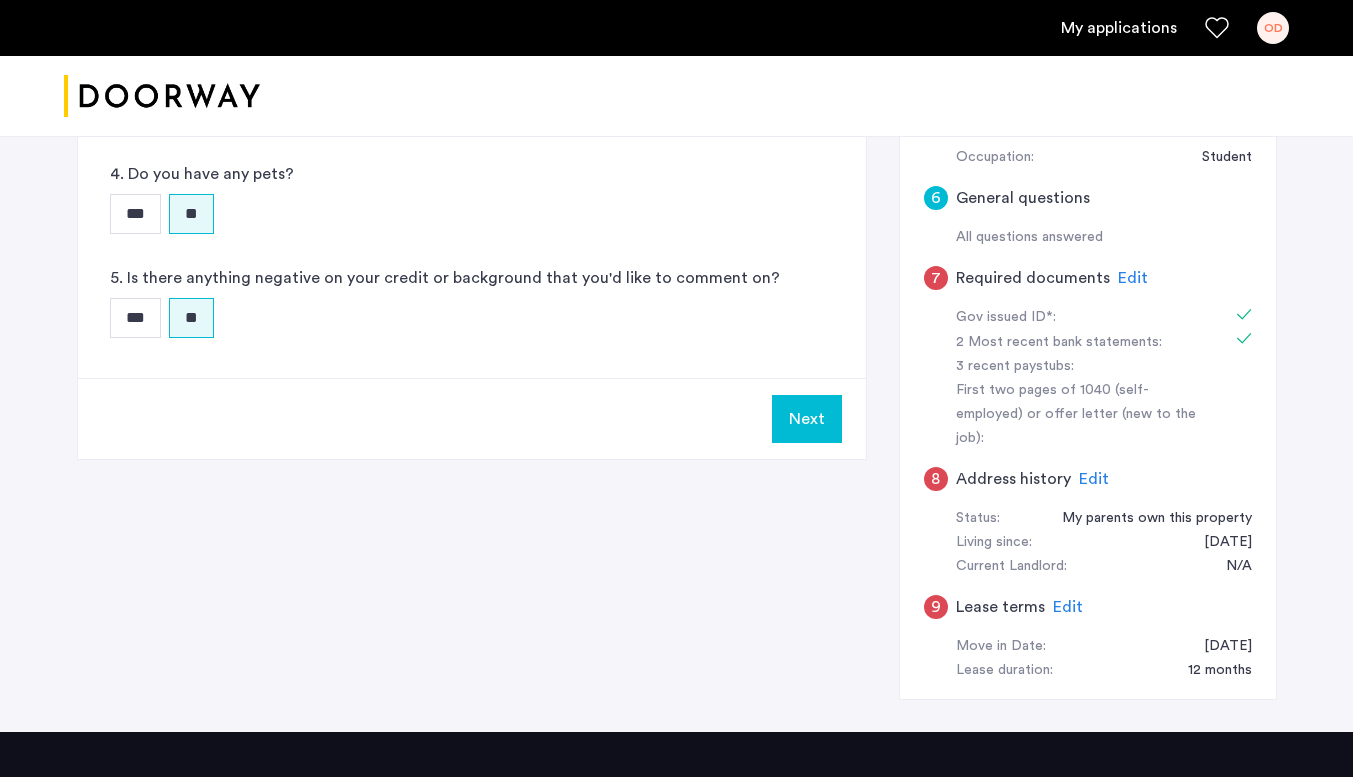 click on "Next" at bounding box center [807, 419] 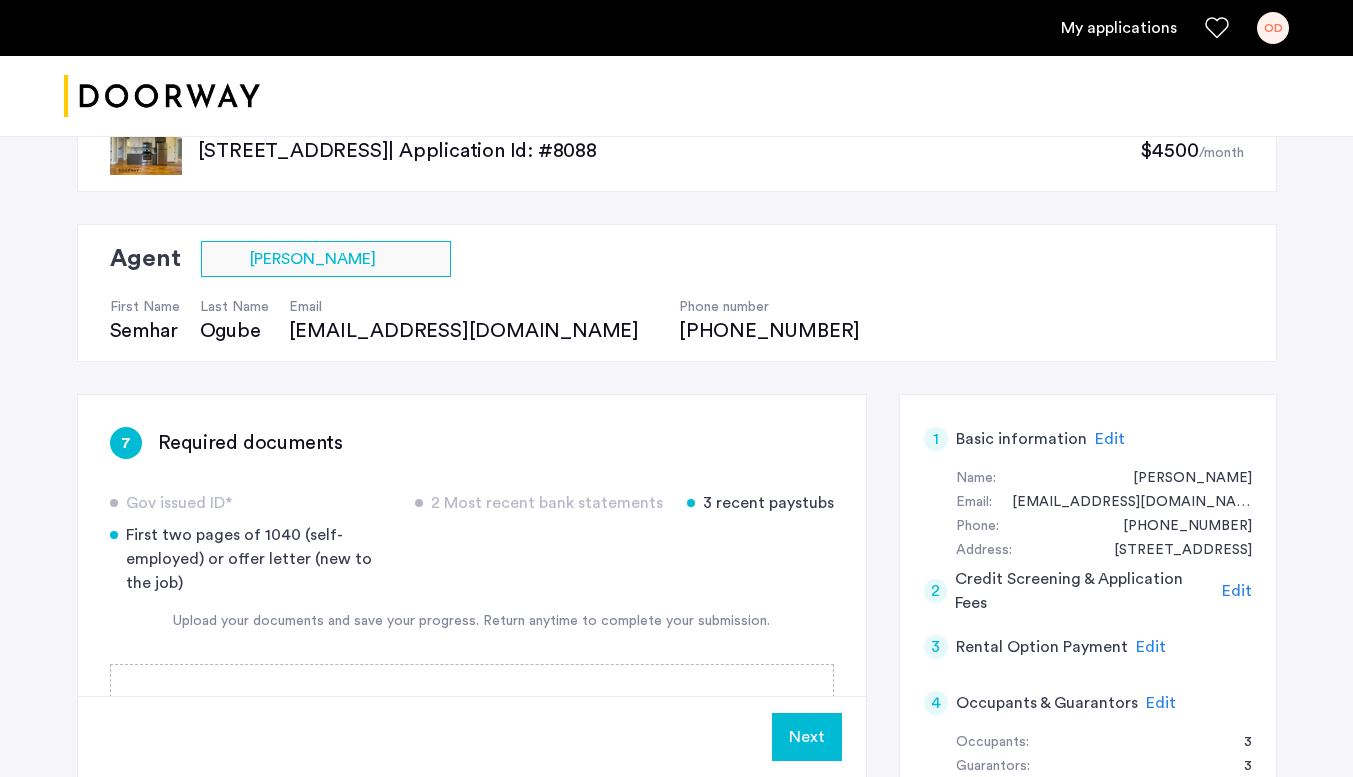 scroll, scrollTop: 57, scrollLeft: 0, axis: vertical 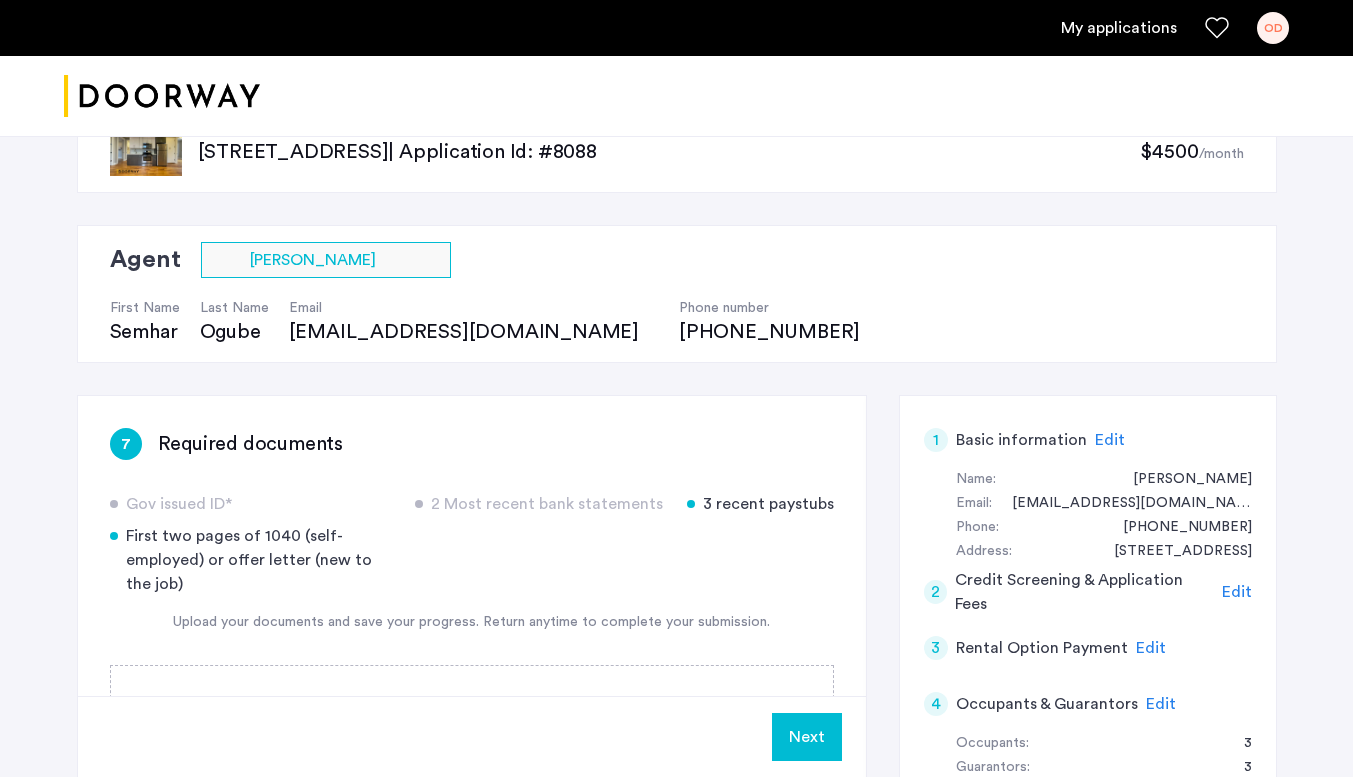 click on "Next" 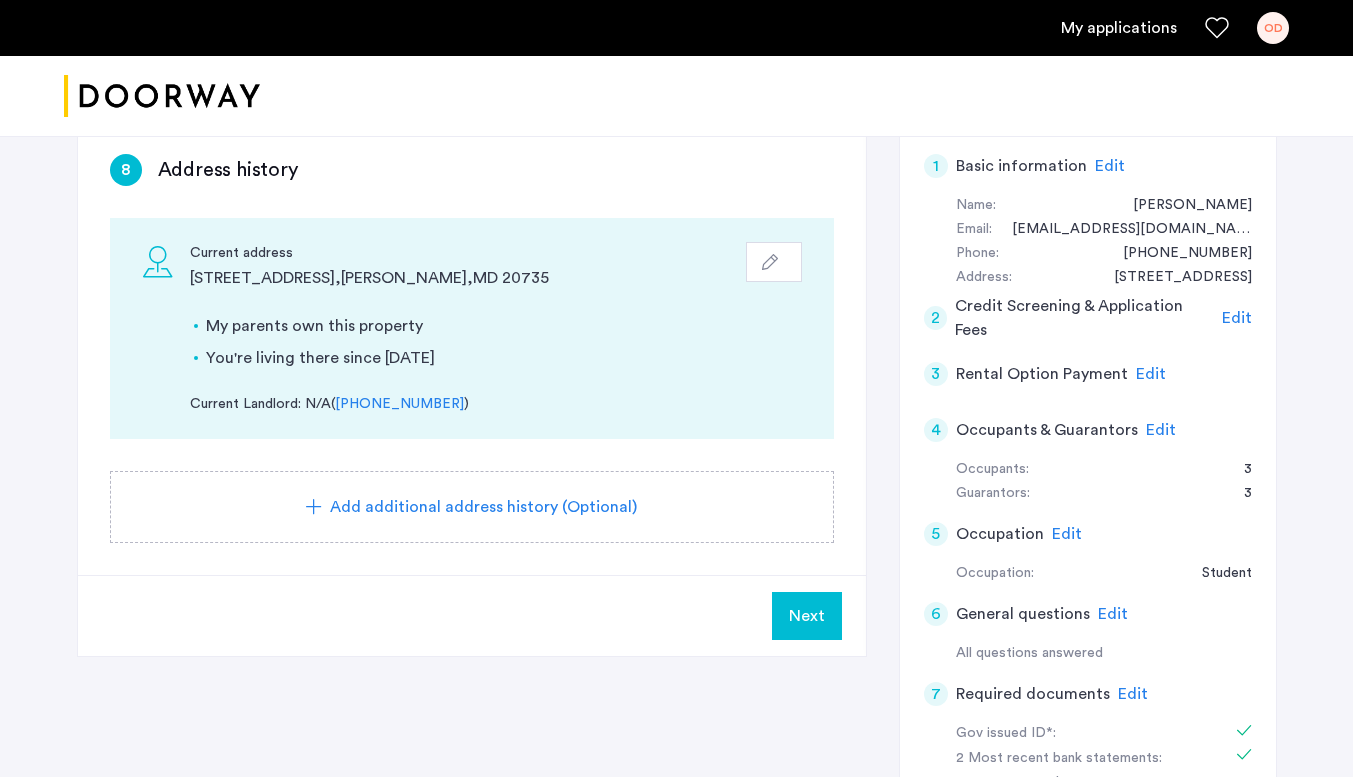 scroll, scrollTop: 352, scrollLeft: 0, axis: vertical 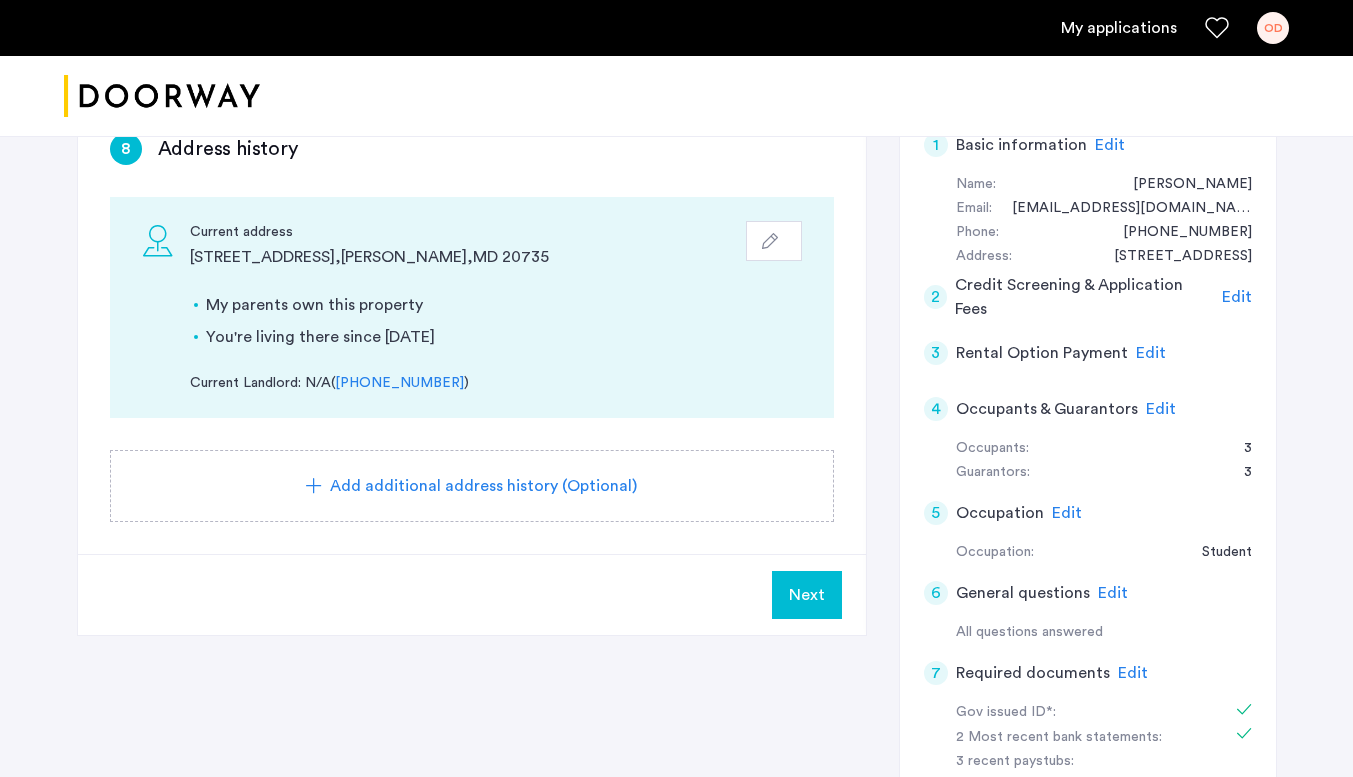 click on "Next" 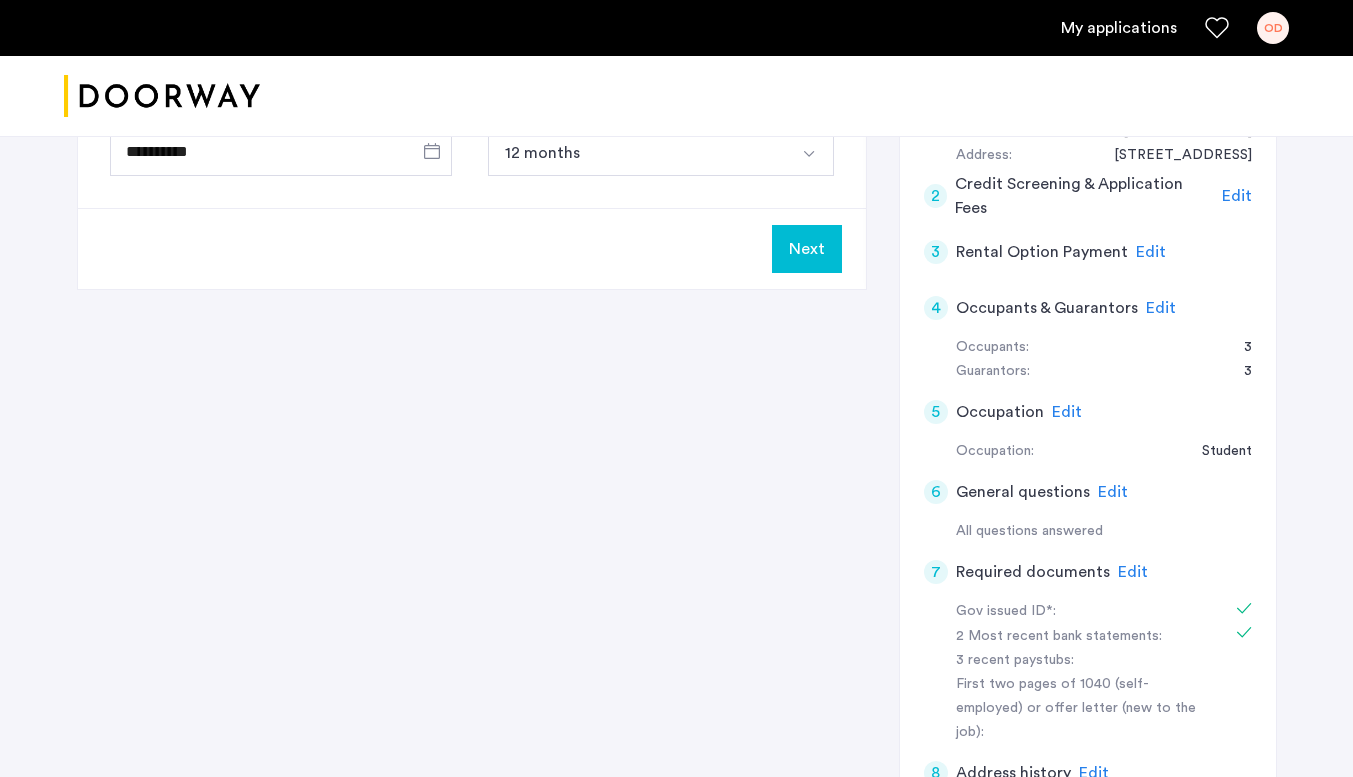 scroll, scrollTop: 442, scrollLeft: 0, axis: vertical 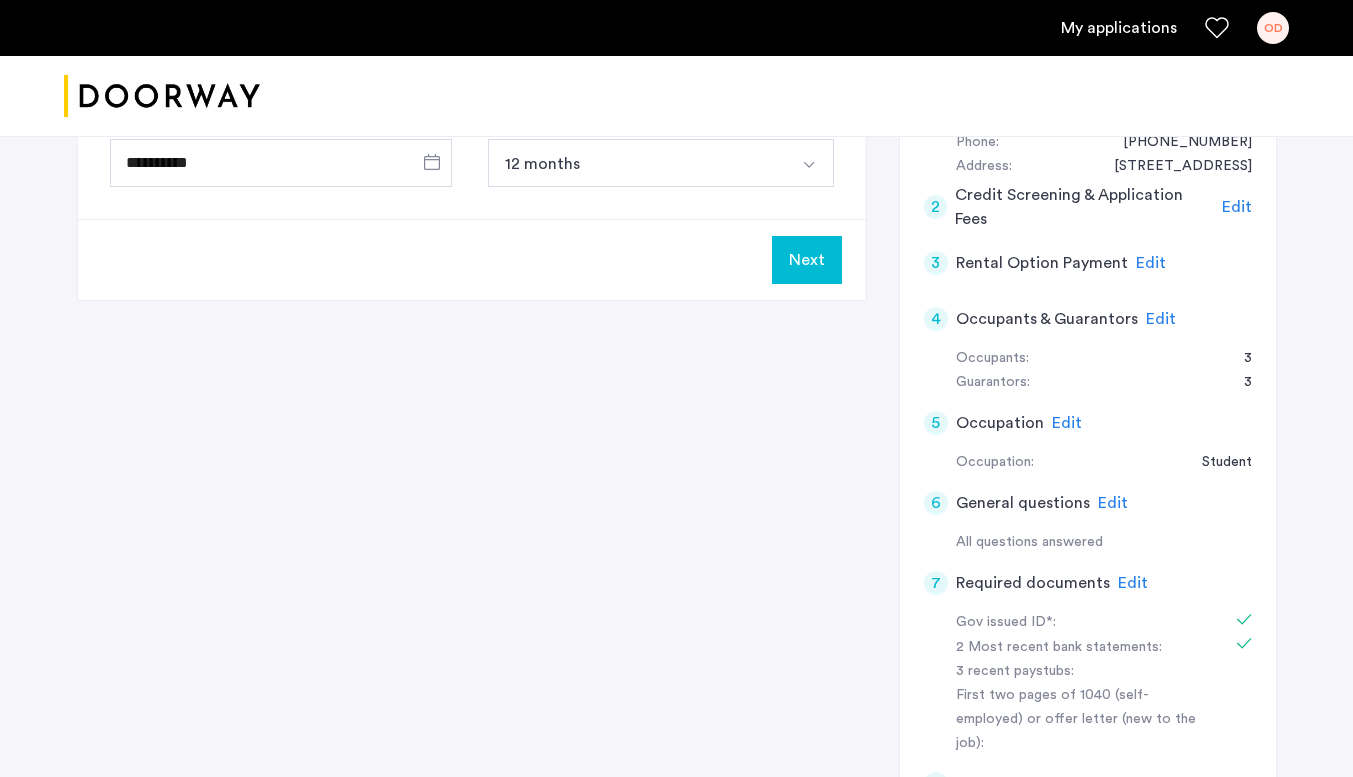 click on "Next" 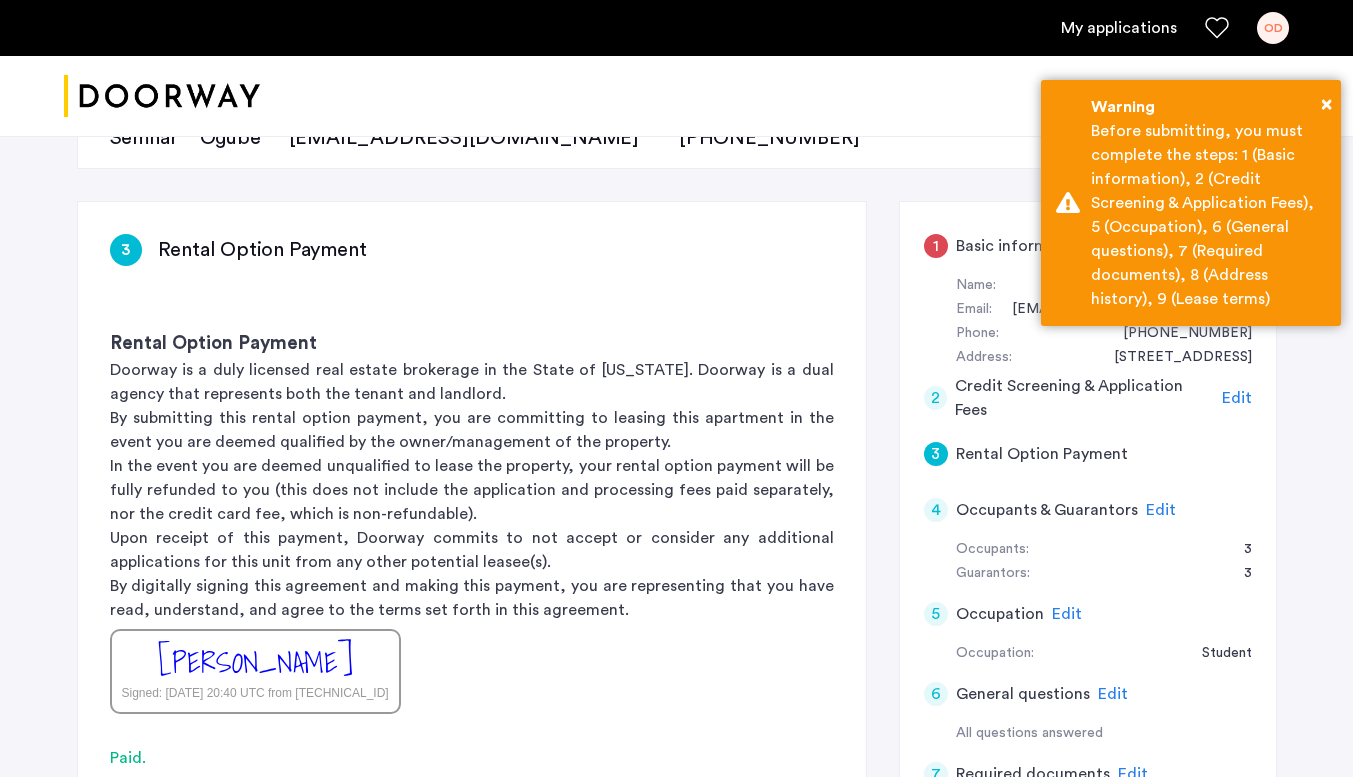scroll, scrollTop: 252, scrollLeft: 0, axis: vertical 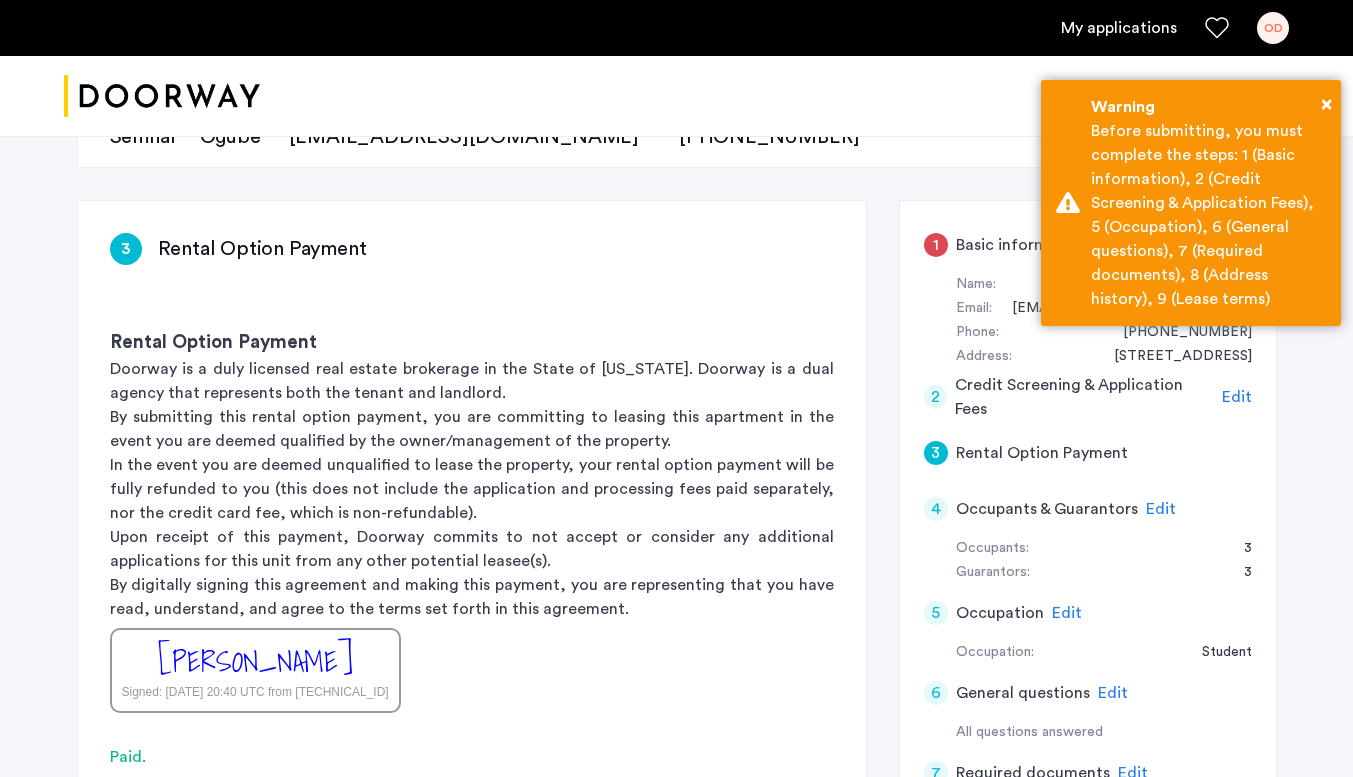 click on "1" 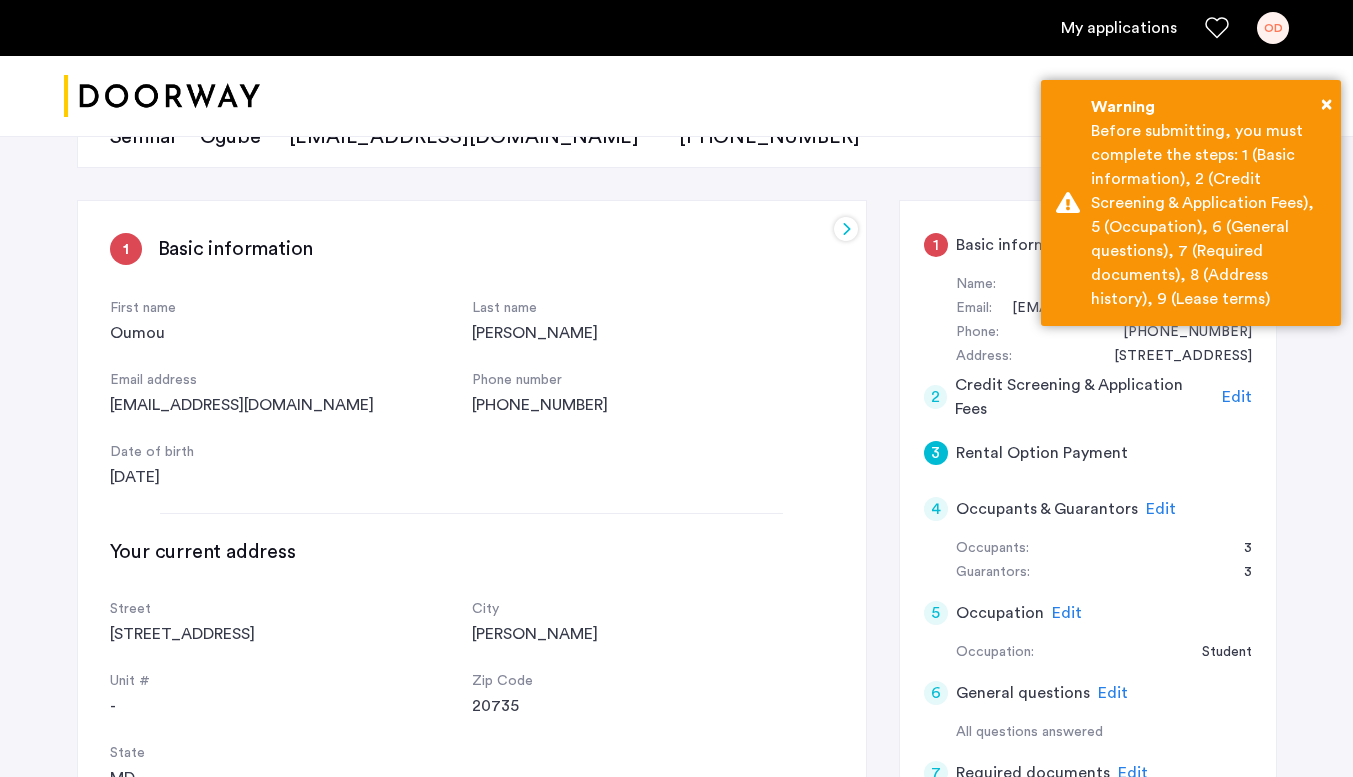 scroll, scrollTop: 453, scrollLeft: 0, axis: vertical 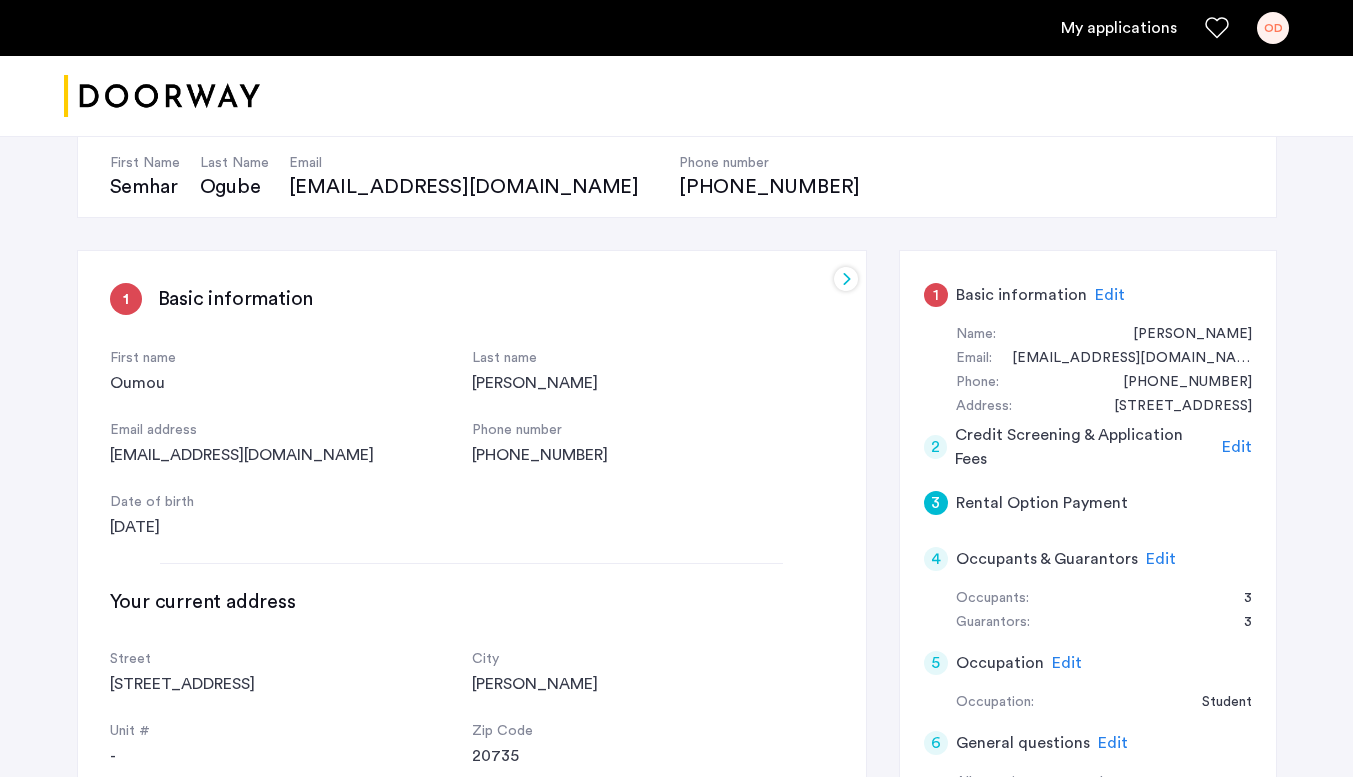 click on "Basic information" 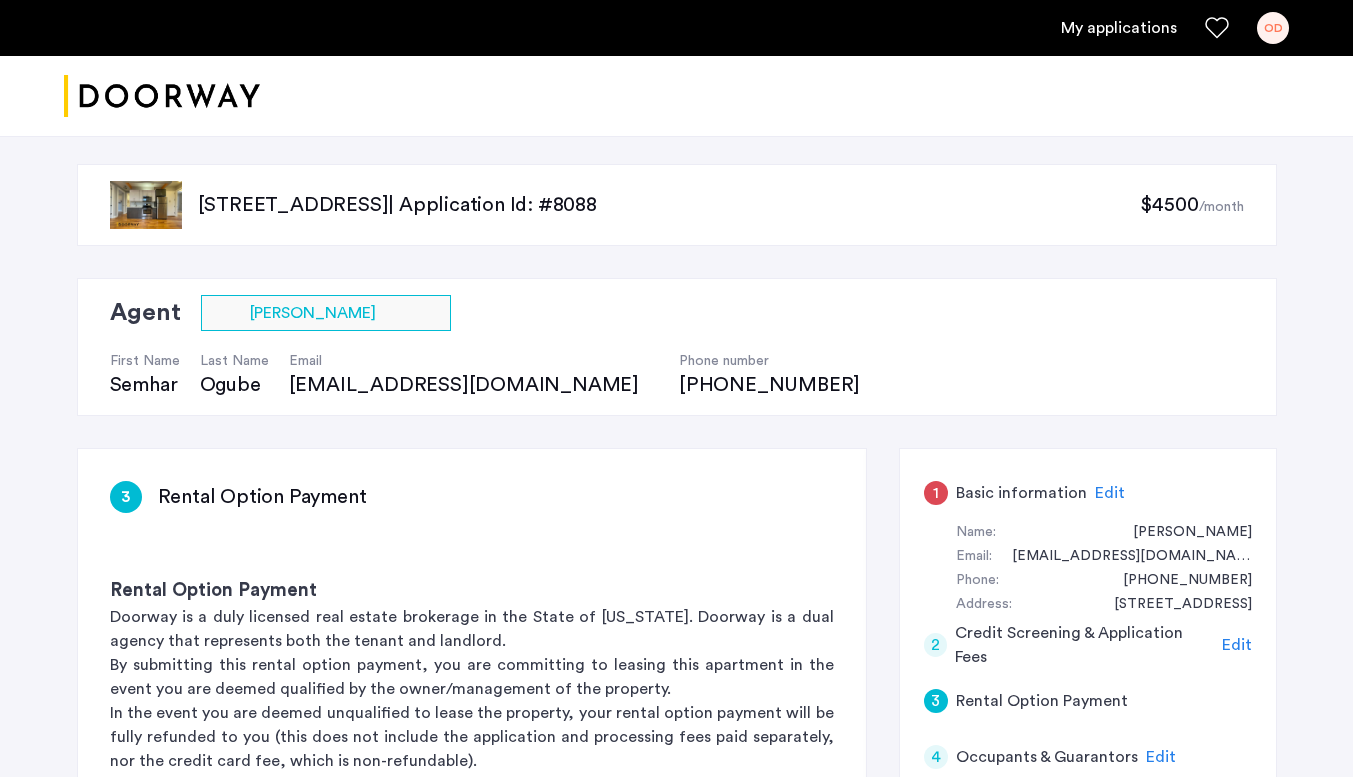 click on "1" 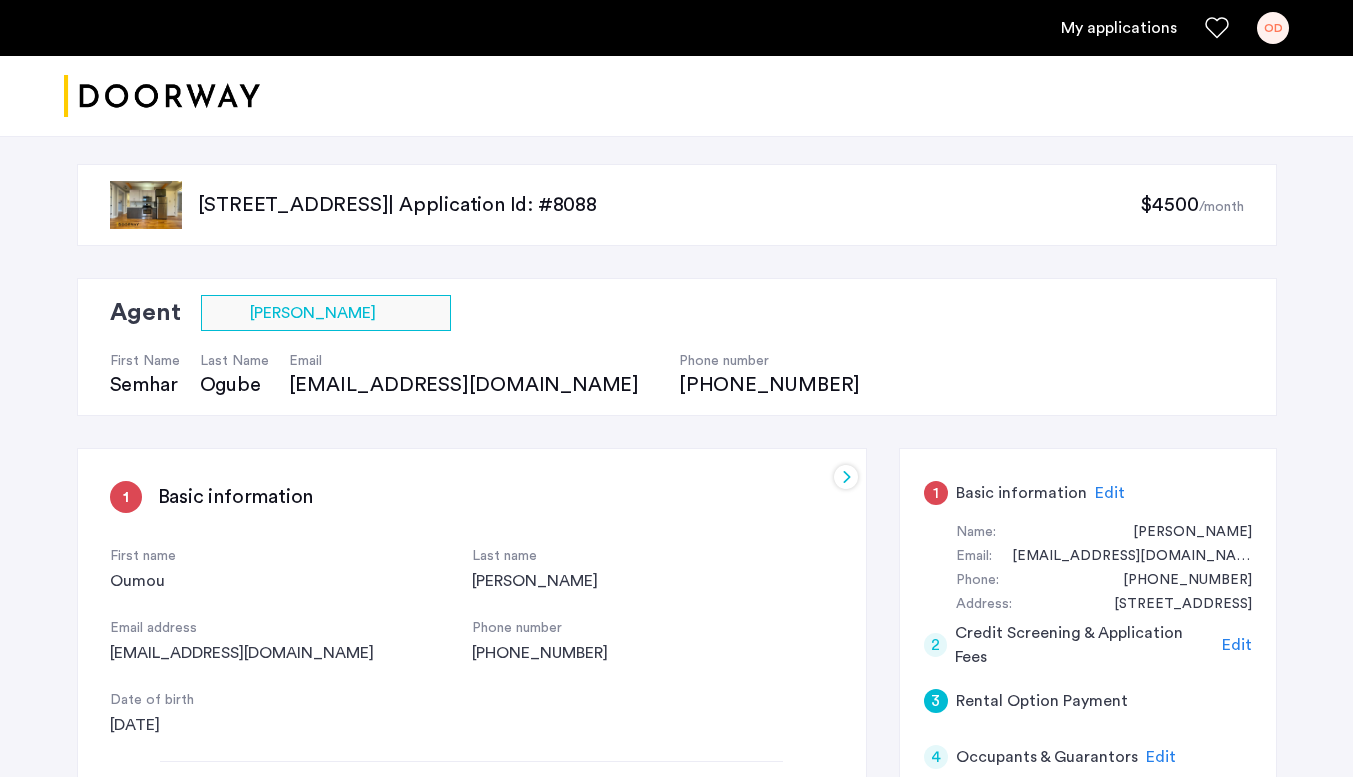 scroll, scrollTop: 55, scrollLeft: 0, axis: vertical 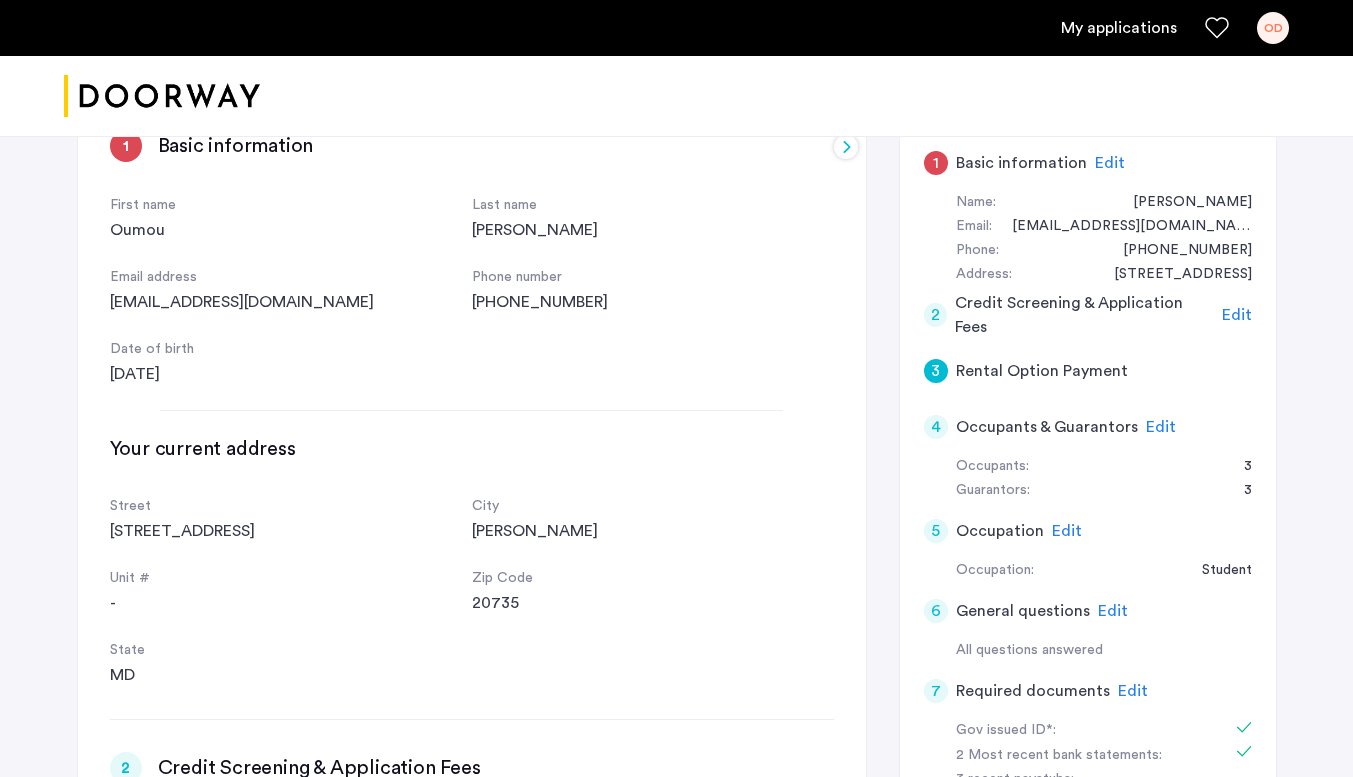click on "2 Credit Screening & Application Fees Edit" 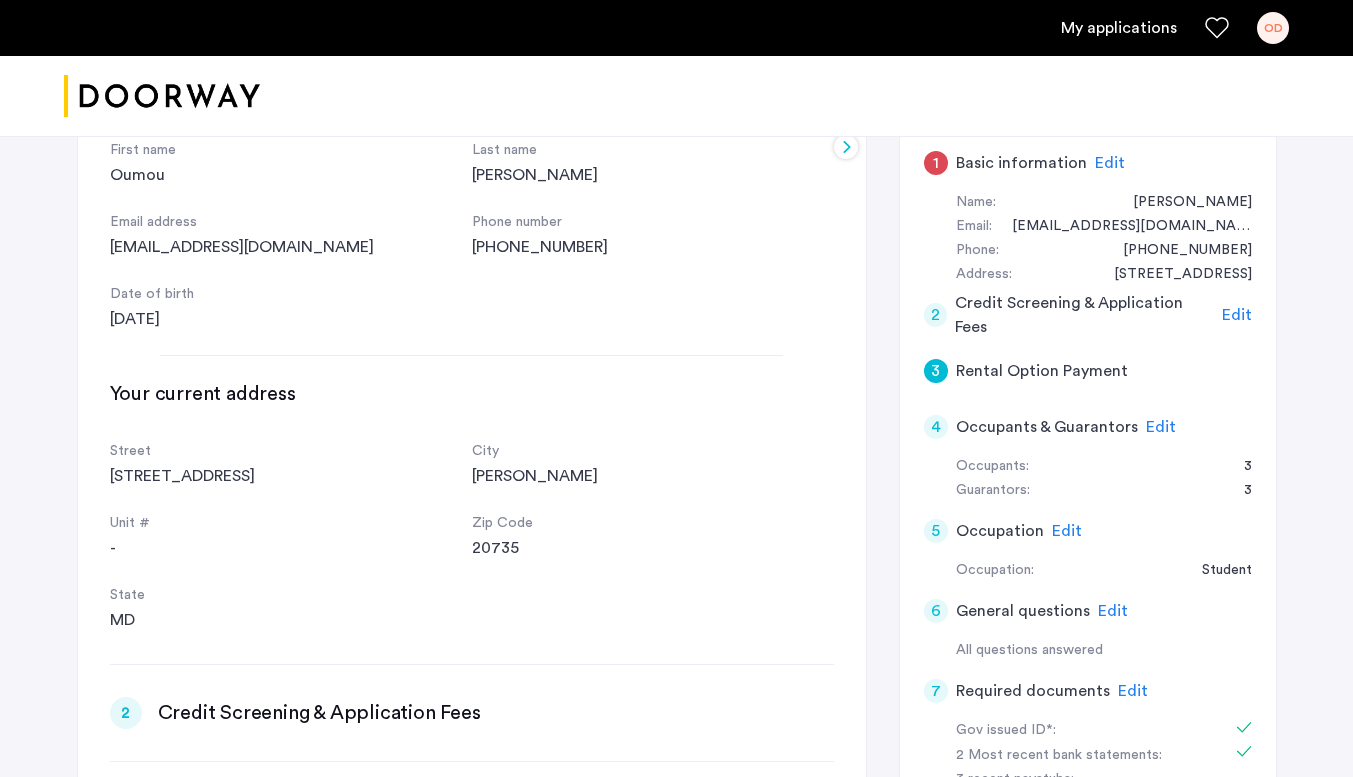 scroll, scrollTop: 66, scrollLeft: 0, axis: vertical 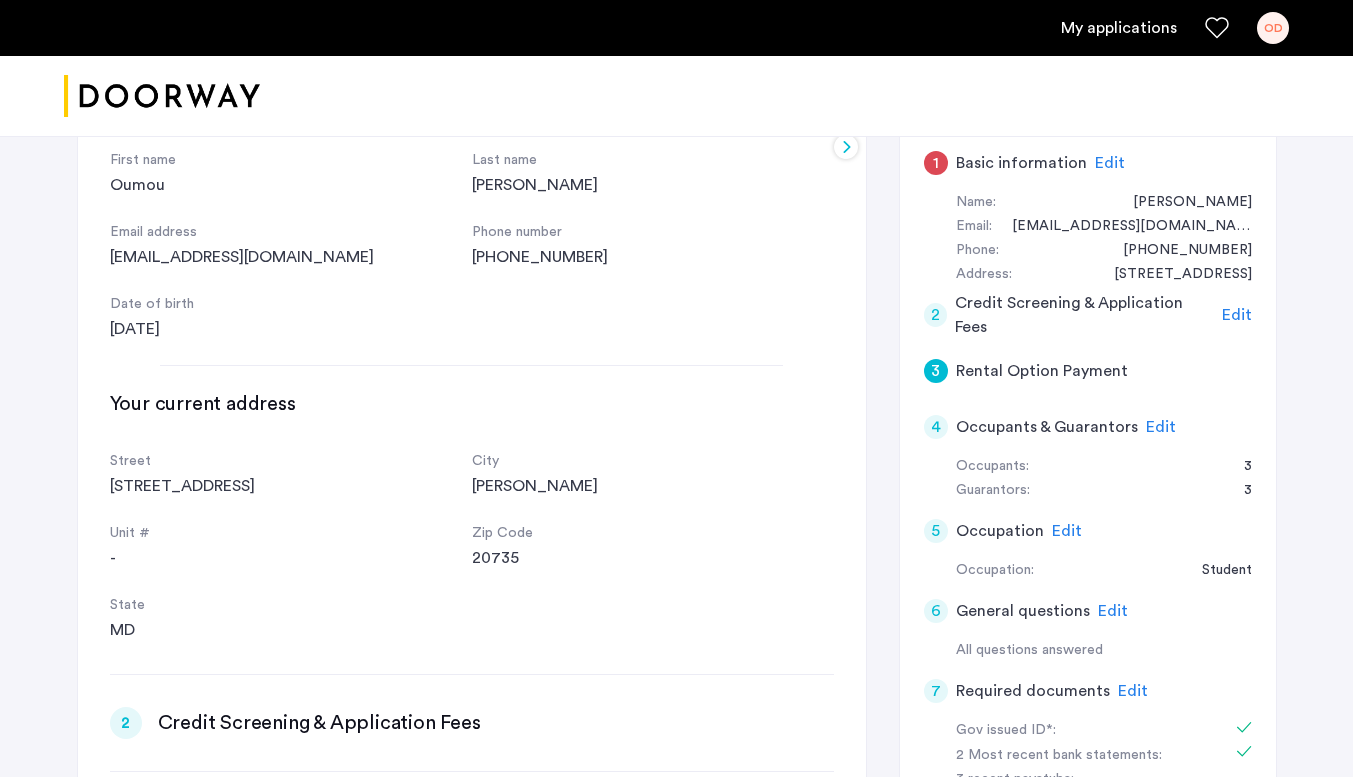 click on "Street [STREET_ADDRESS][US_STATE]" at bounding box center (472, 546) 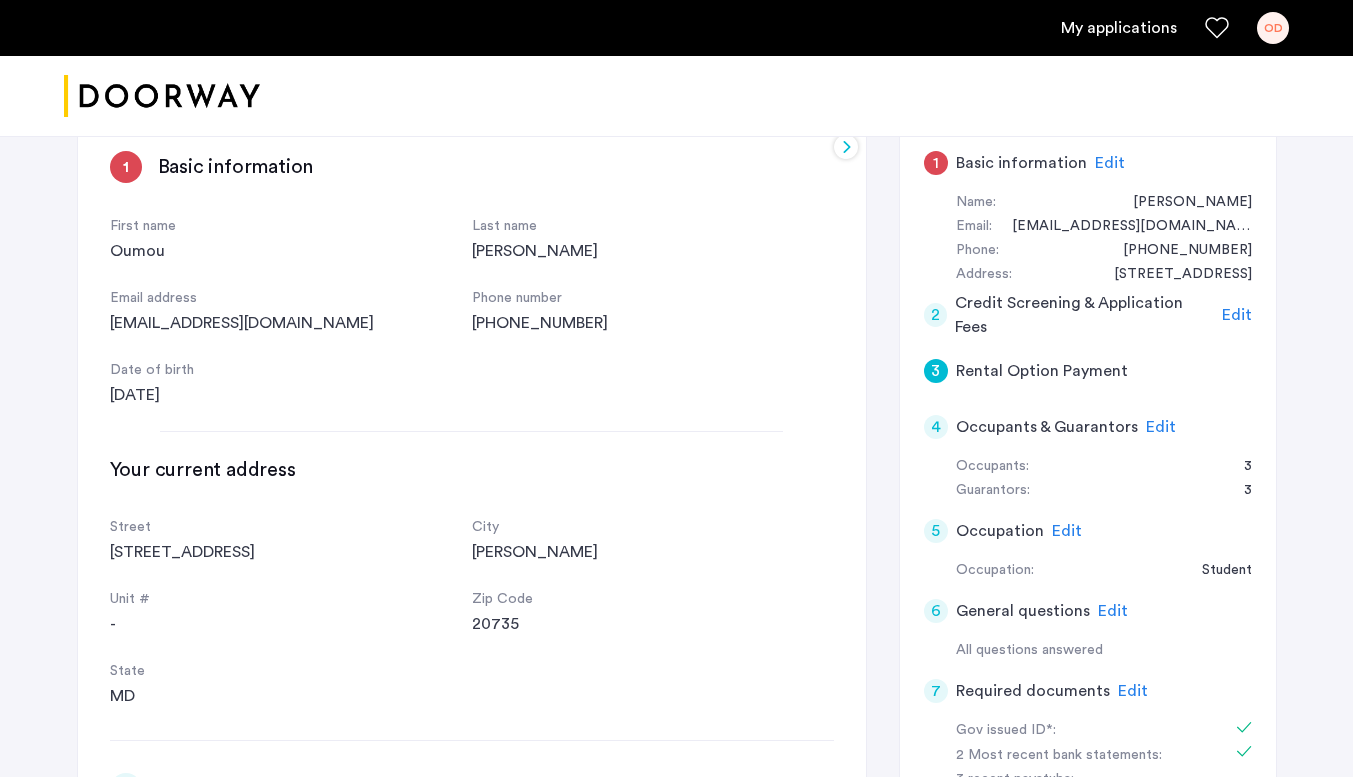 click on "1" at bounding box center (126, 167) 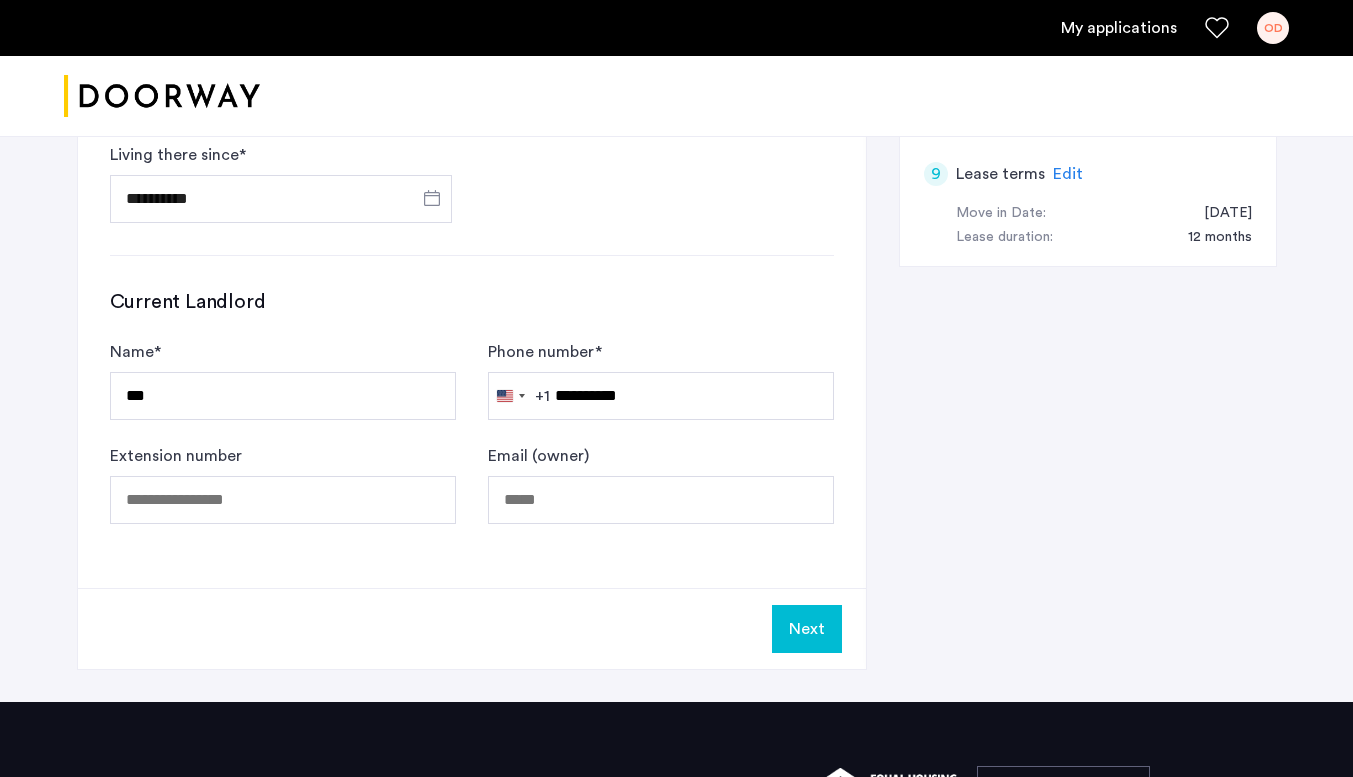 scroll, scrollTop: 1184, scrollLeft: 0, axis: vertical 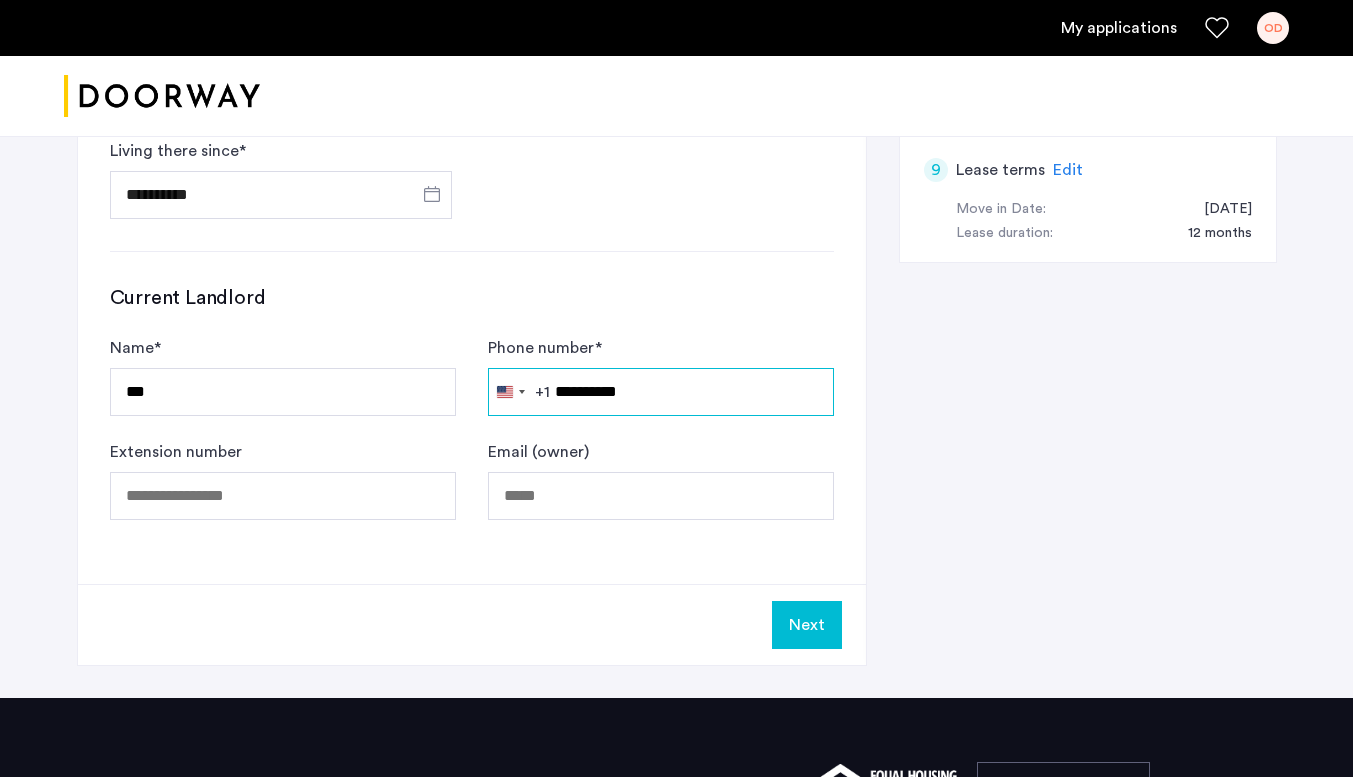 click on "**********" at bounding box center [661, 392] 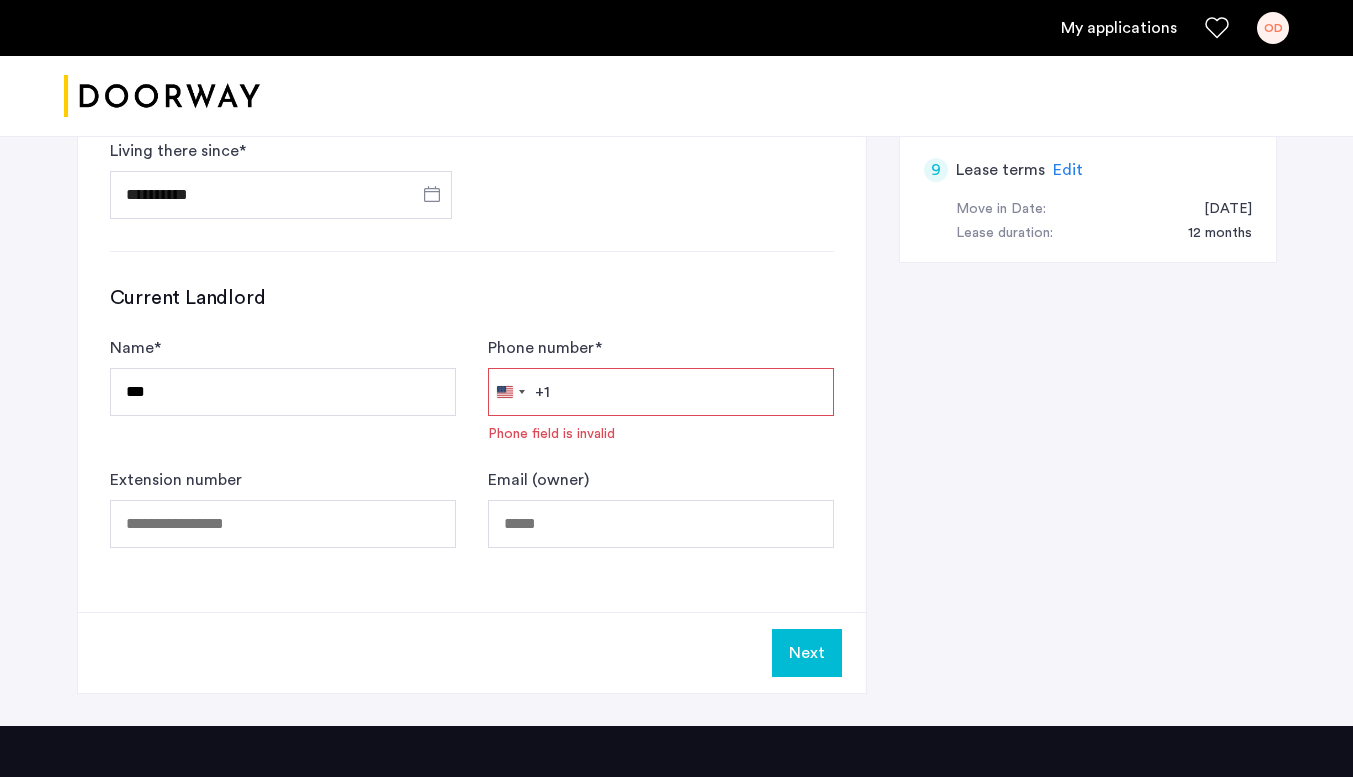 type on "*" 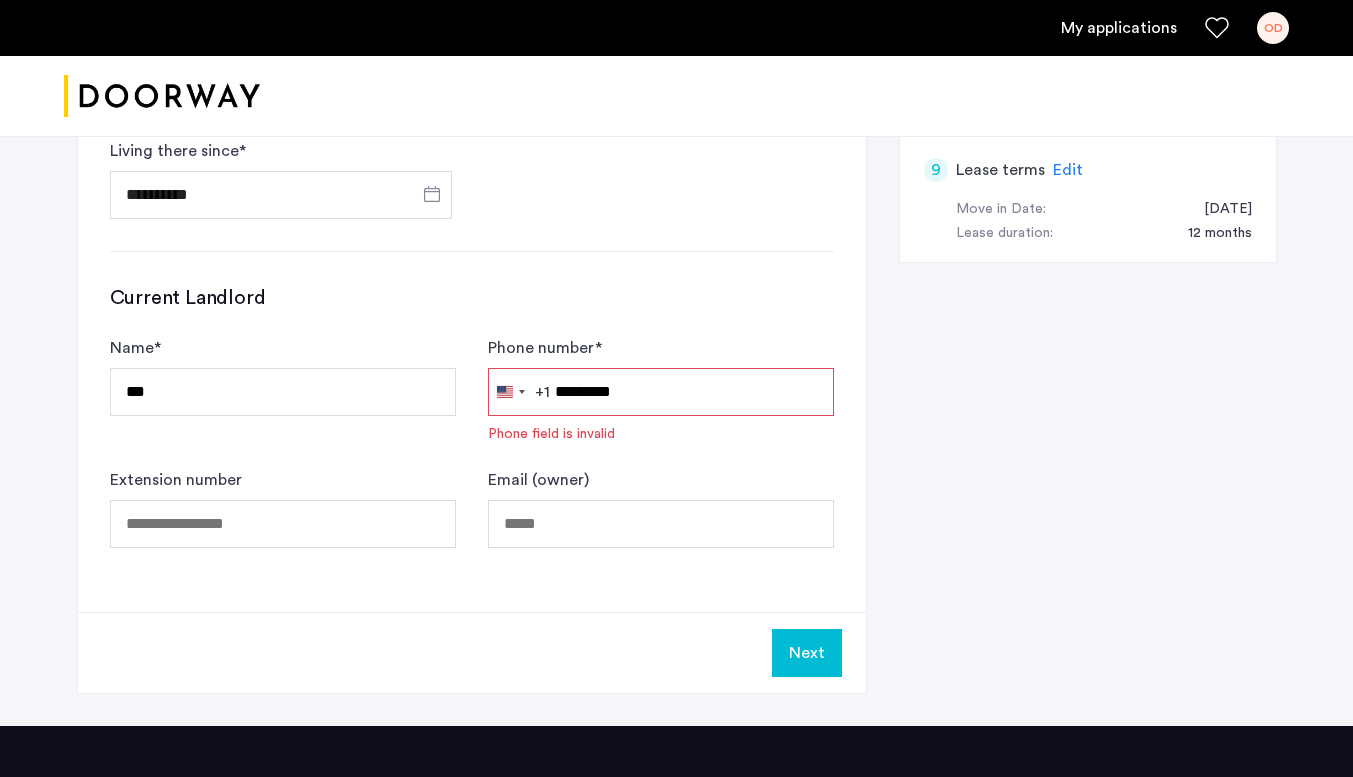 type on "**********" 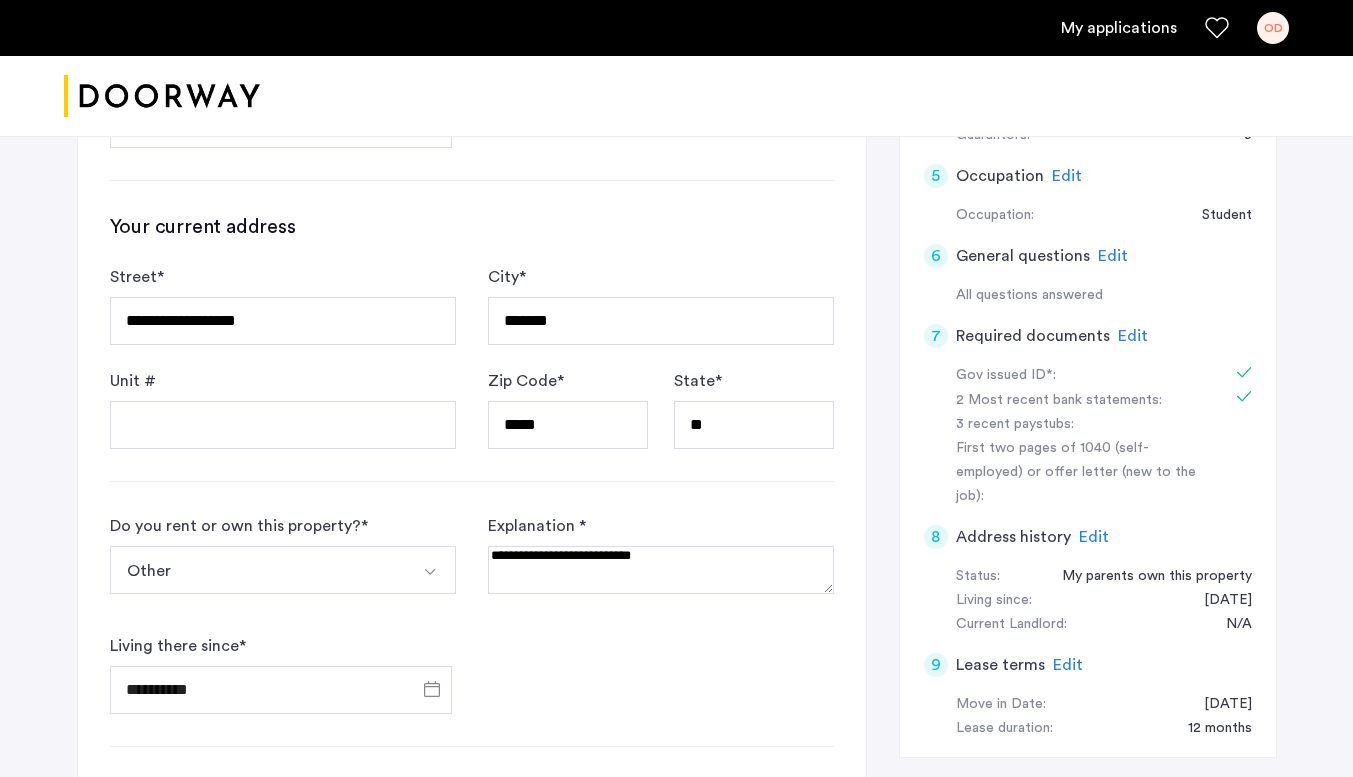 scroll, scrollTop: 685, scrollLeft: 0, axis: vertical 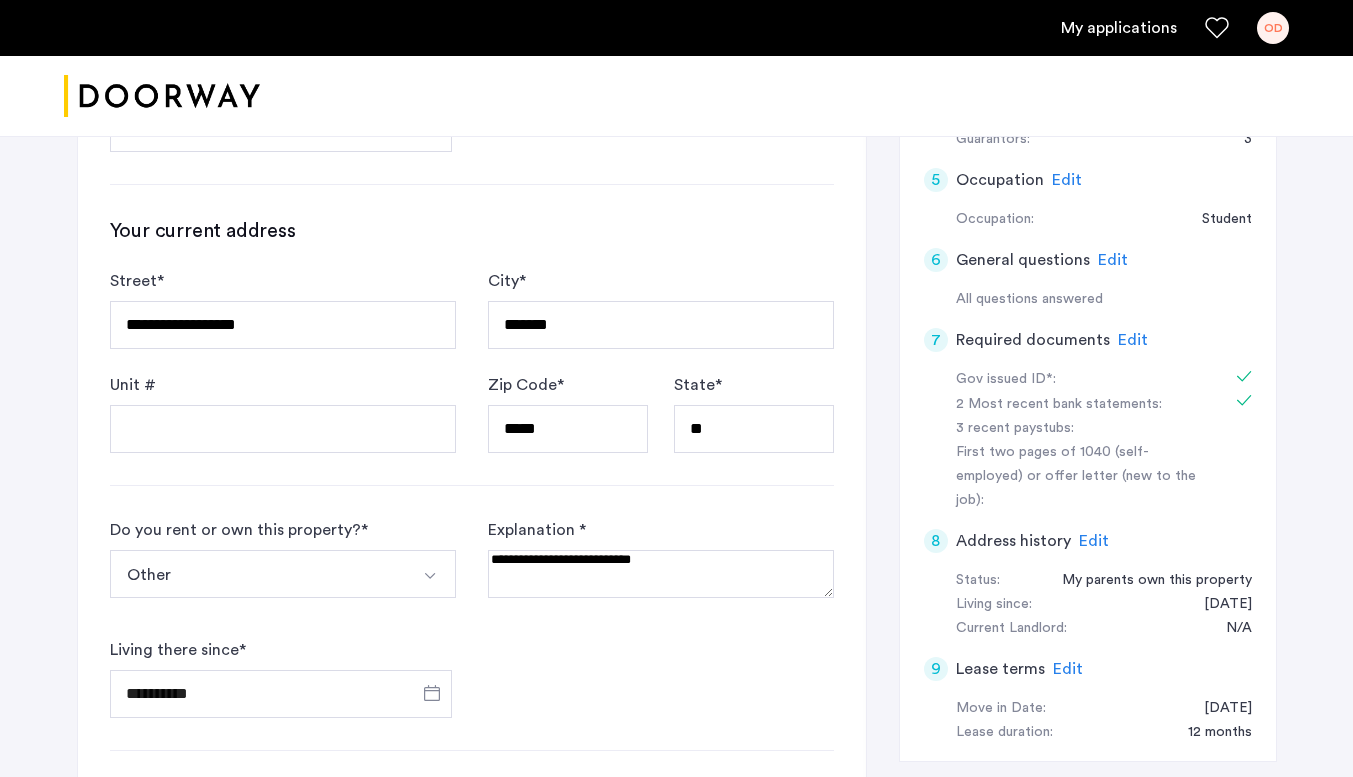 click on "Other I rent this property I own this property My first time renting Other" 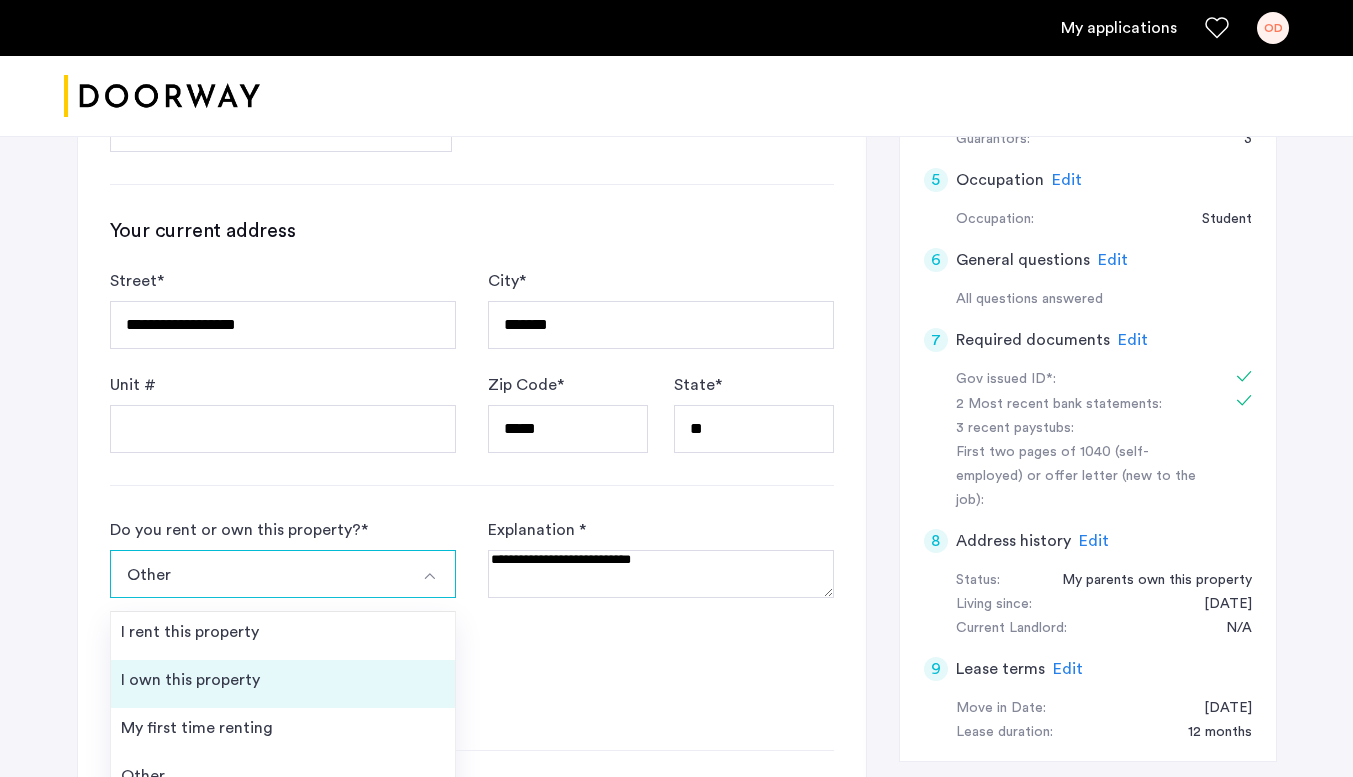 click on "I own this property" at bounding box center (283, 684) 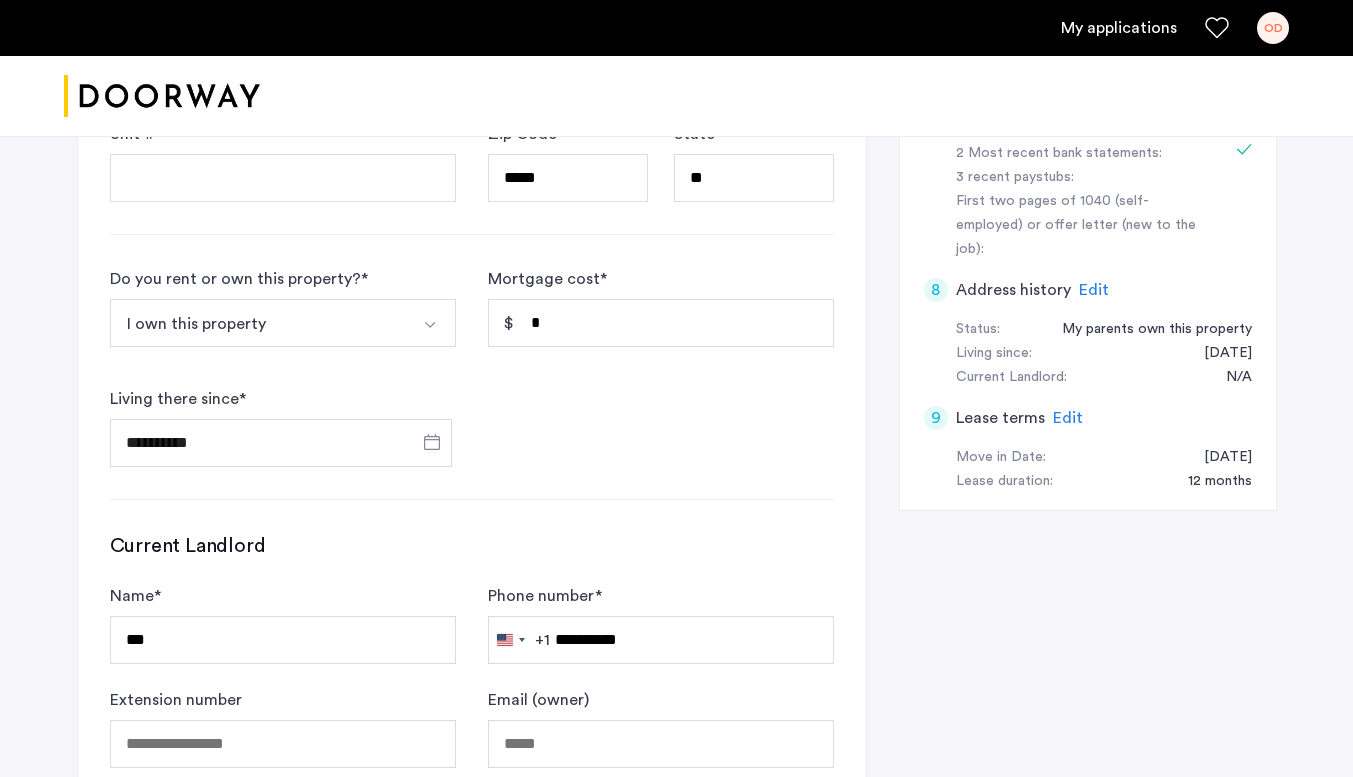 scroll, scrollTop: 934, scrollLeft: 0, axis: vertical 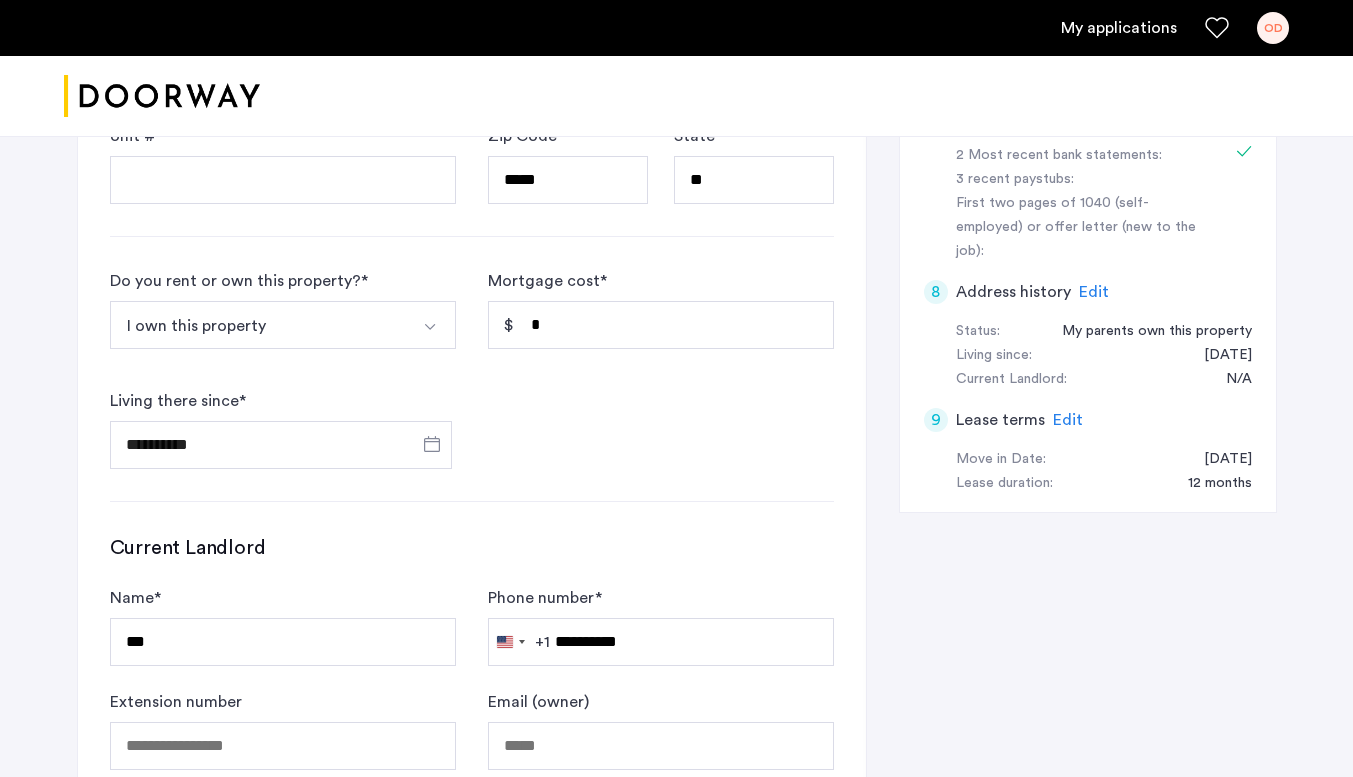 click on "I own this property" at bounding box center [259, 325] 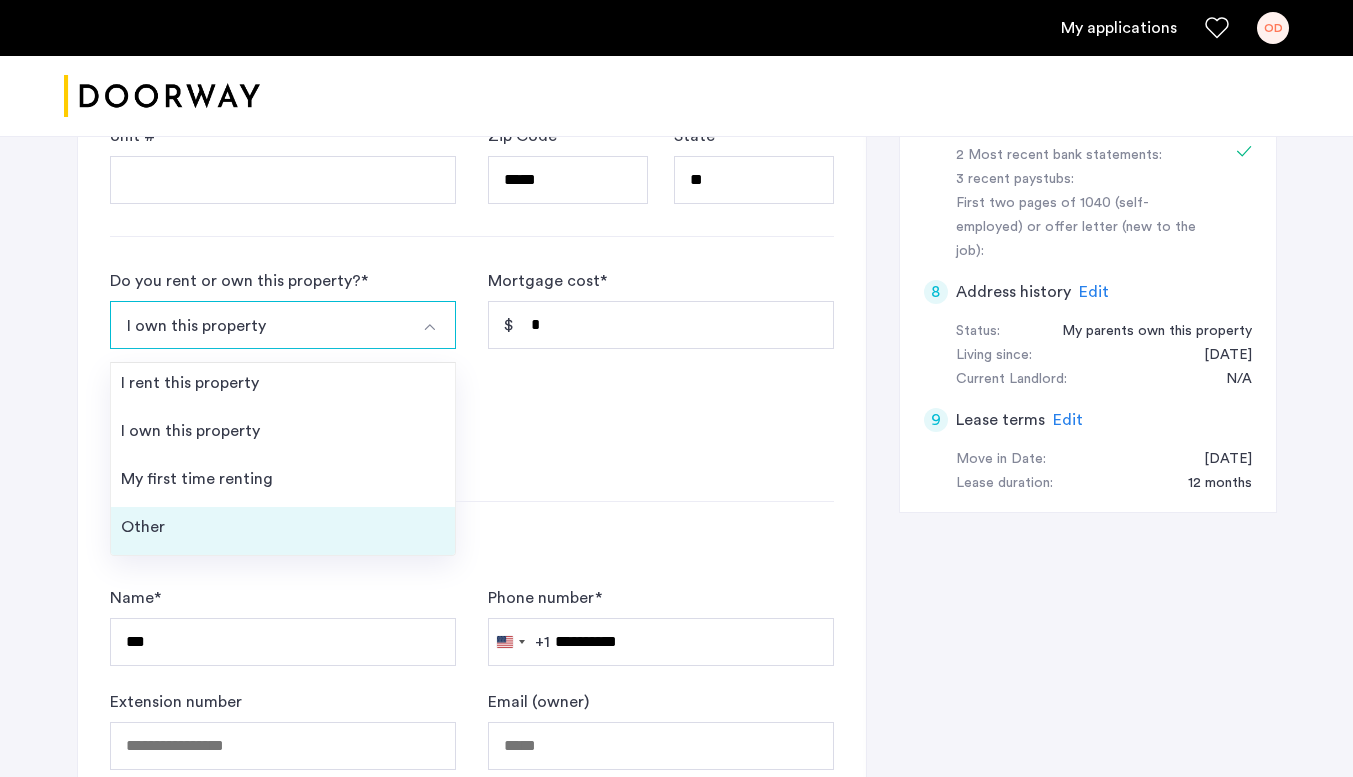 click on "Other" at bounding box center [283, 531] 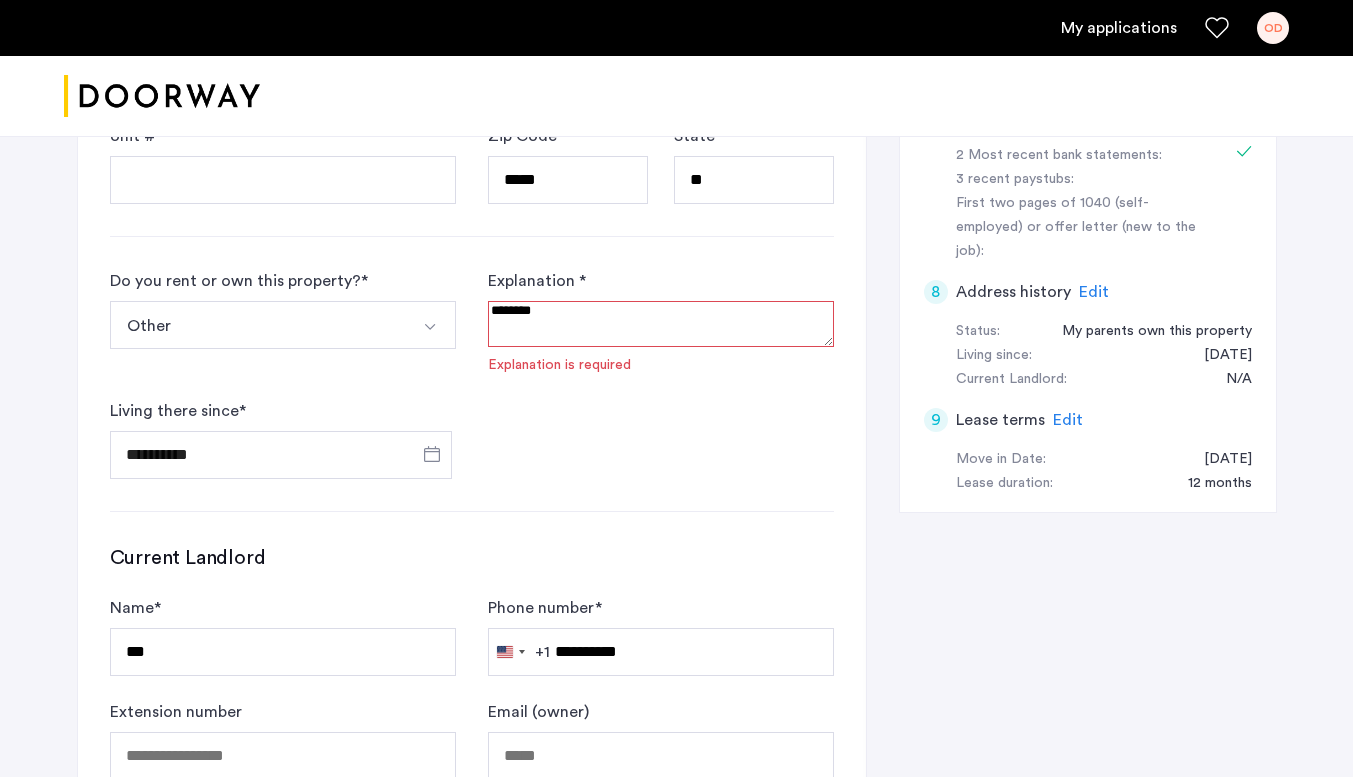 click at bounding box center [661, 324] 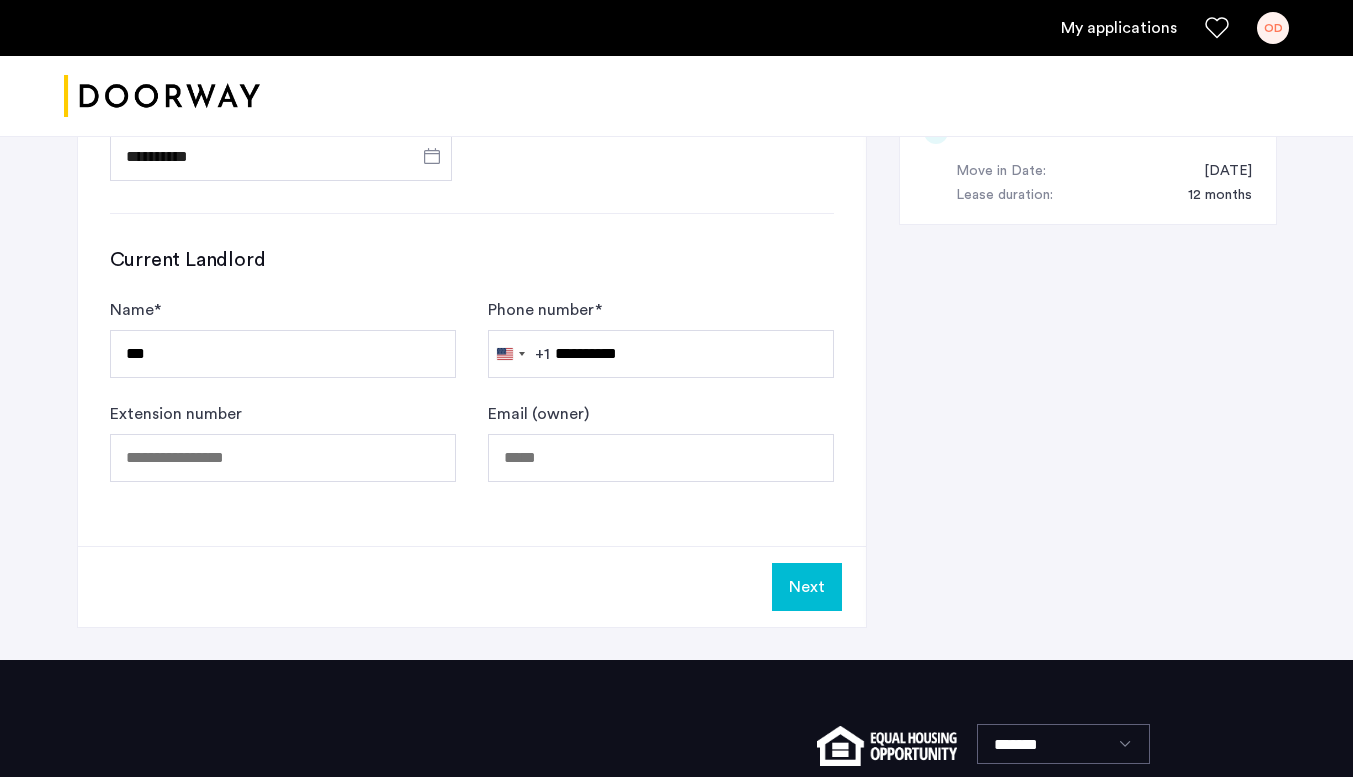 scroll, scrollTop: 1240, scrollLeft: 0, axis: vertical 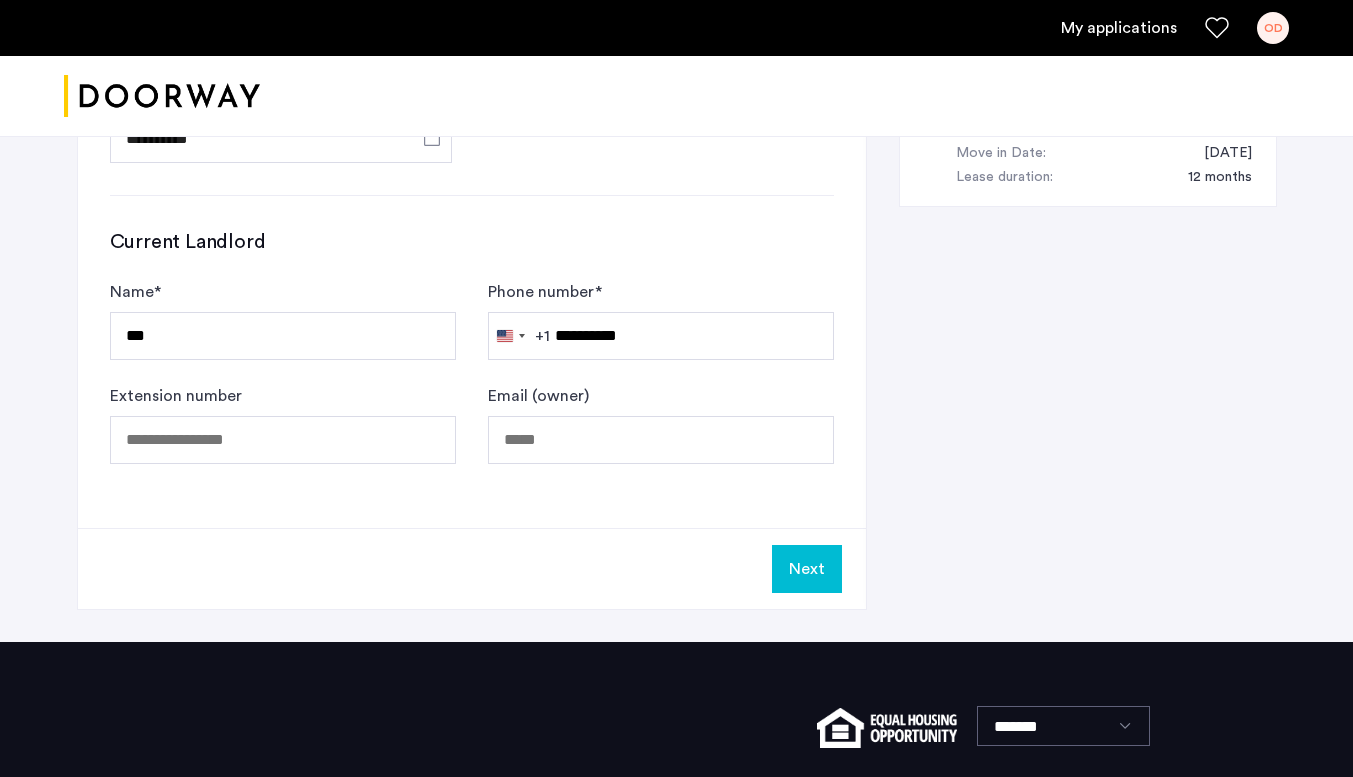 type on "**********" 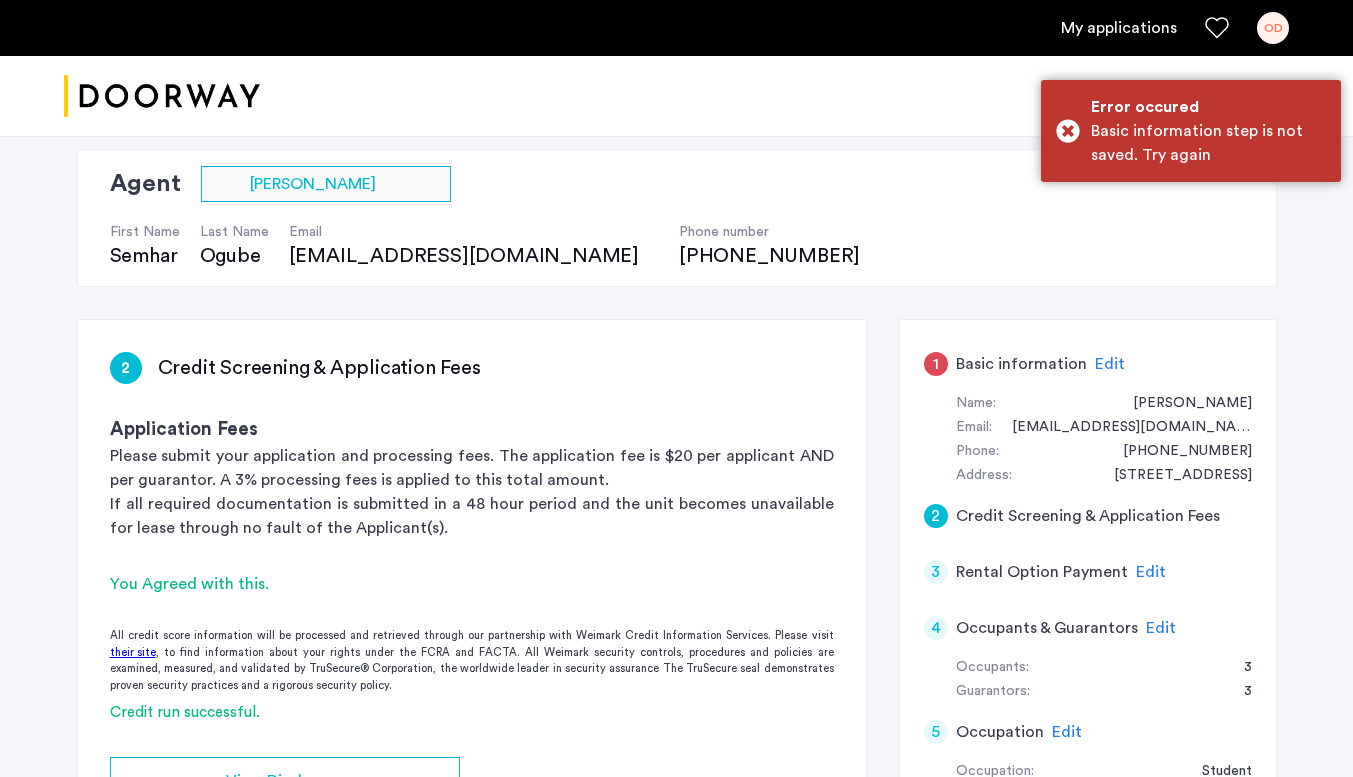 scroll, scrollTop: 131, scrollLeft: 0, axis: vertical 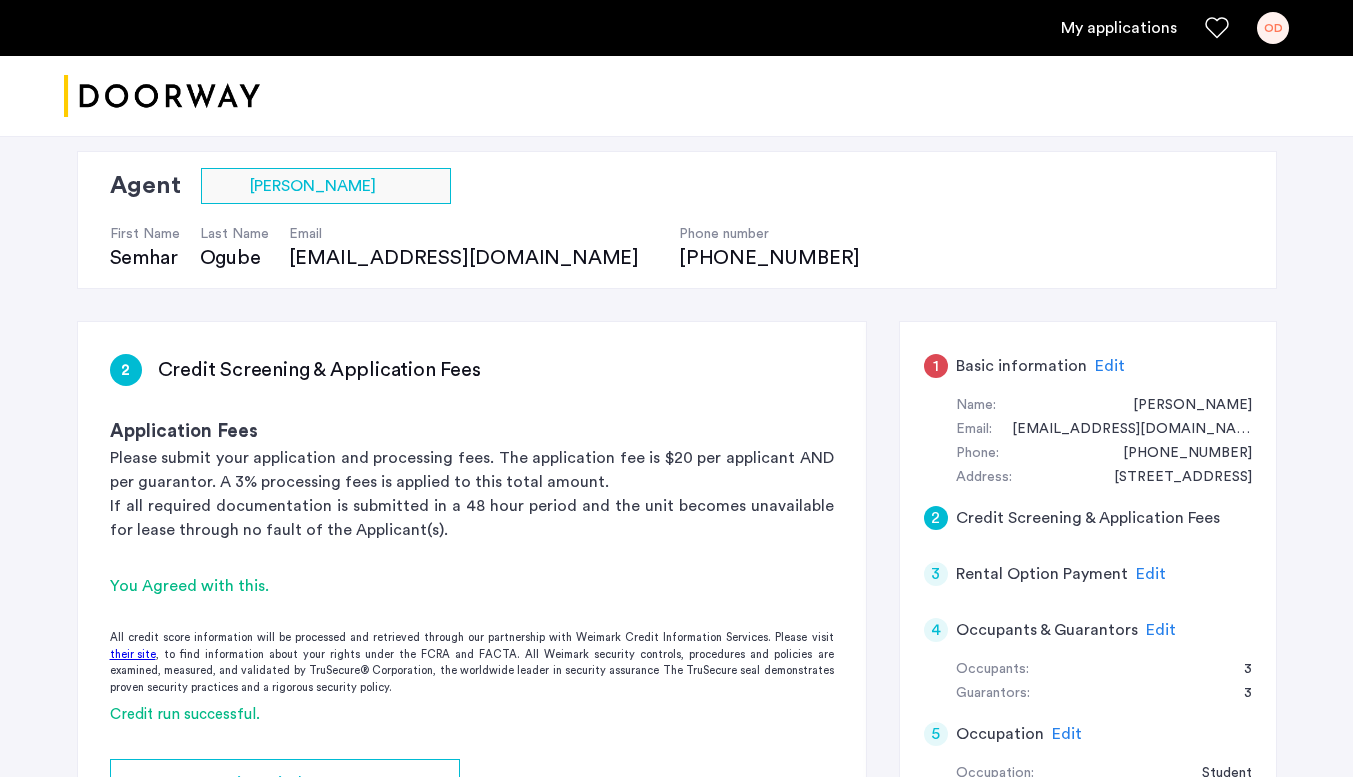 click on "Basic information" 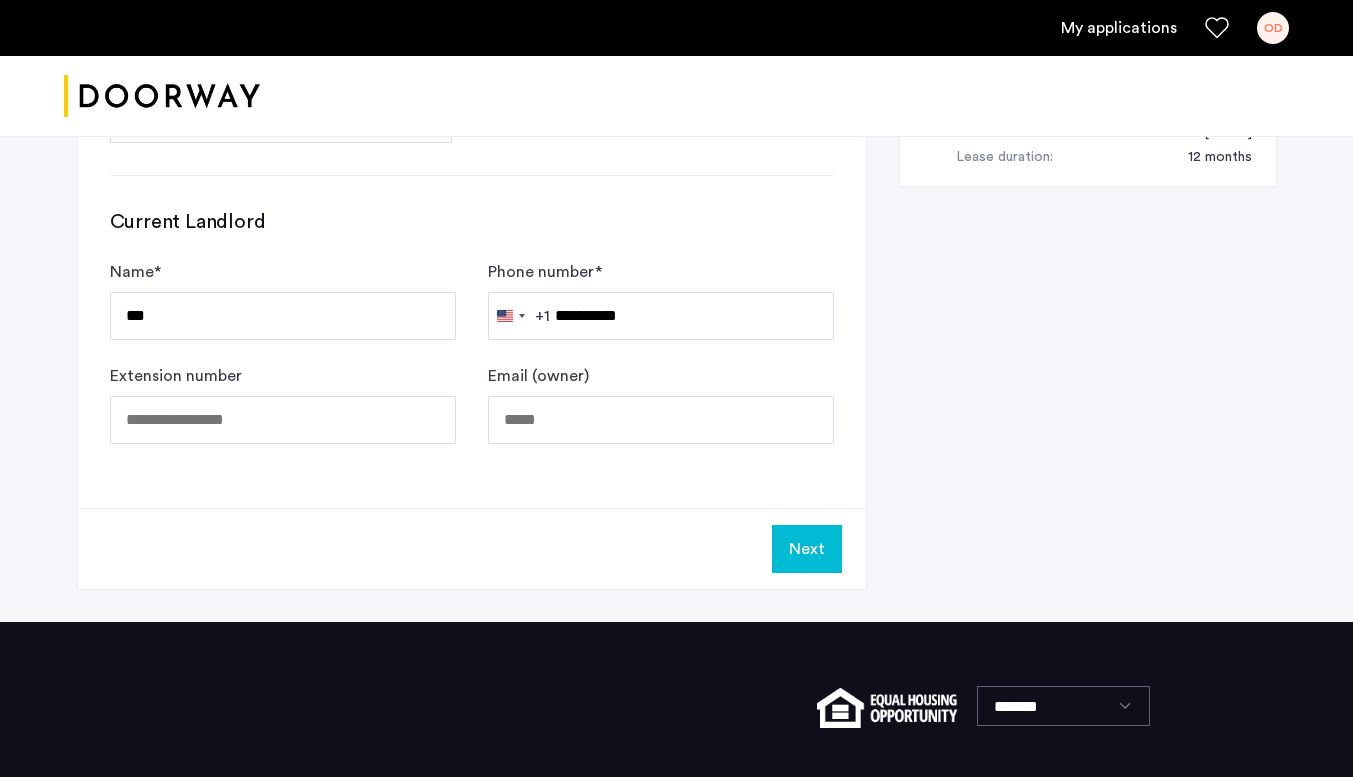 scroll, scrollTop: 1261, scrollLeft: 0, axis: vertical 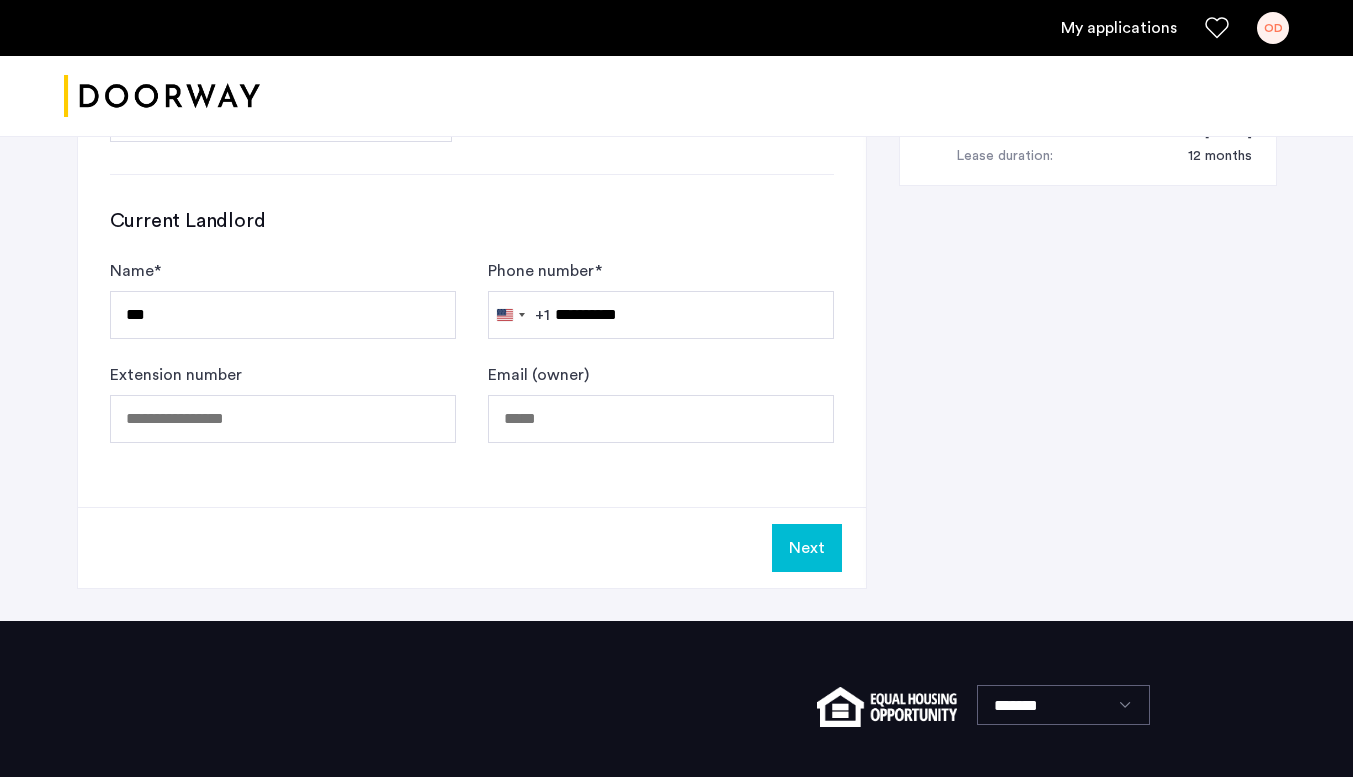 click on "Current Landlord Name  * *** Phone number  *  [GEOGRAPHIC_DATA] +1 +1 244 results found [GEOGRAPHIC_DATA] +93 [GEOGRAPHIC_DATA] +358 [GEOGRAPHIC_DATA] +355 [GEOGRAPHIC_DATA] +213 [US_STATE] +1 [GEOGRAPHIC_DATA] +376 [GEOGRAPHIC_DATA] +244 [GEOGRAPHIC_DATA] +1 [GEOGRAPHIC_DATA] +1 [GEOGRAPHIC_DATA] +54 [GEOGRAPHIC_DATA] +374 [GEOGRAPHIC_DATA] +297 [DATE][GEOGRAPHIC_DATA] +247 [GEOGRAPHIC_DATA] +61 [GEOGRAPHIC_DATA] +43 [GEOGRAPHIC_DATA] +994 [GEOGRAPHIC_DATA] +1 [GEOGRAPHIC_DATA] +973 [GEOGRAPHIC_DATA] +880 [GEOGRAPHIC_DATA] +1 [GEOGRAPHIC_DATA] +375 [GEOGRAPHIC_DATA] +32 [GEOGRAPHIC_DATA] +501 [GEOGRAPHIC_DATA] +229 [GEOGRAPHIC_DATA] +1 [GEOGRAPHIC_DATA] +975 [GEOGRAPHIC_DATA] +591 [GEOGRAPHIC_DATA] +387 [GEOGRAPHIC_DATA] +267 [GEOGRAPHIC_DATA] +55 [GEOGRAPHIC_DATA] +246 [GEOGRAPHIC_DATA] +1 [GEOGRAPHIC_DATA] +673 [GEOGRAPHIC_DATA] +359 [GEOGRAPHIC_DATA] +226 [GEOGRAPHIC_DATA] +257 [GEOGRAPHIC_DATA] +855 [GEOGRAPHIC_DATA] +237 [GEOGRAPHIC_DATA] +1 [GEOGRAPHIC_DATA] +238 [GEOGRAPHIC_DATA] [GEOGRAPHIC_DATA] +599 [GEOGRAPHIC_DATA] +1 [GEOGRAPHIC_DATA] +236 [GEOGRAPHIC_DATA] +235 [GEOGRAPHIC_DATA] +56 [GEOGRAPHIC_DATA] +86 [GEOGRAPHIC_DATA] +61 [GEOGRAPHIC_DATA] +61 [GEOGRAPHIC_DATA] +57 [GEOGRAPHIC_DATA] +269 [GEOGRAPHIC_DATA] - [GEOGRAPHIC_DATA] +242 [GEOGRAPHIC_DATA] - [GEOGRAPHIC_DATA] +243 [GEOGRAPHIC_DATA] +682 [GEOGRAPHIC_DATA] +506 [GEOGRAPHIC_DATA] +225 [GEOGRAPHIC_DATA] +385 [GEOGRAPHIC_DATA] +53 [GEOGRAPHIC_DATA] +599 [GEOGRAPHIC_DATA] +357 [GEOGRAPHIC_DATA]" 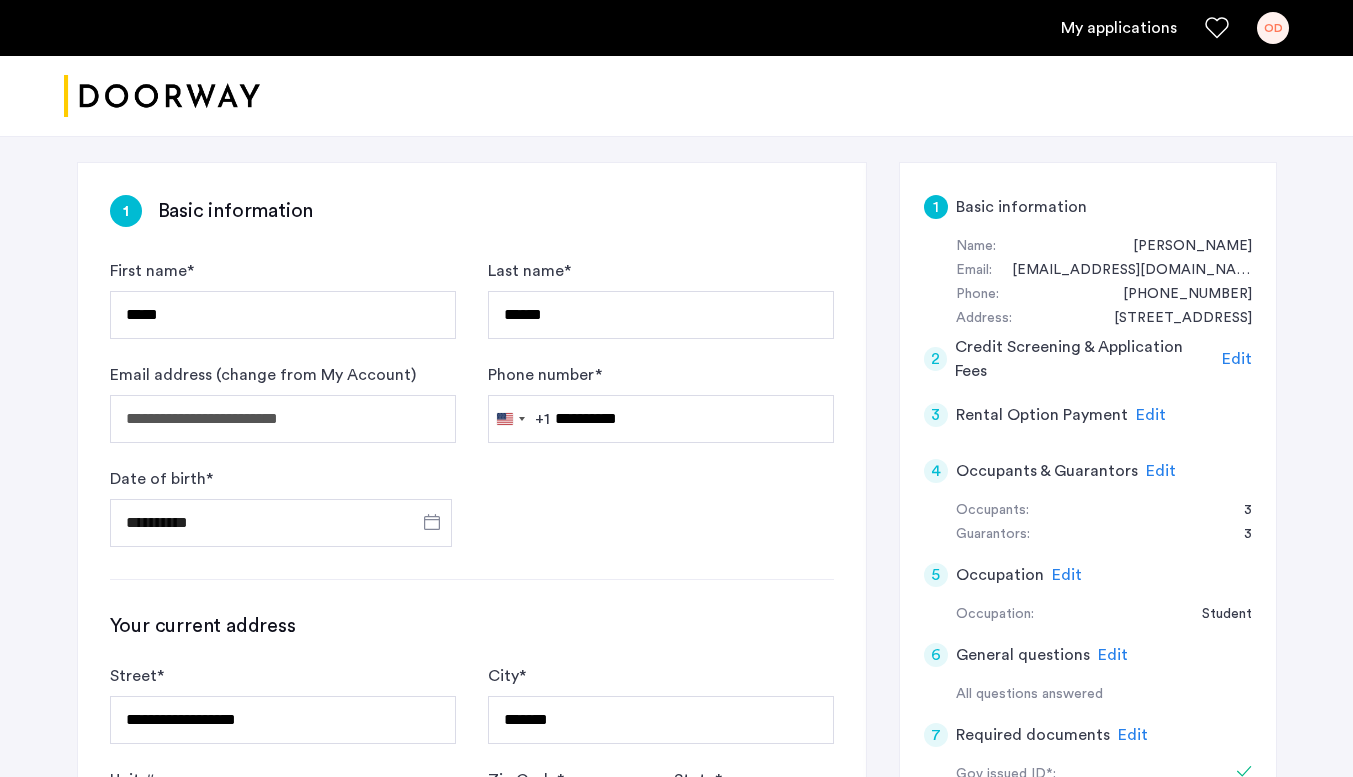 scroll, scrollTop: 289, scrollLeft: 0, axis: vertical 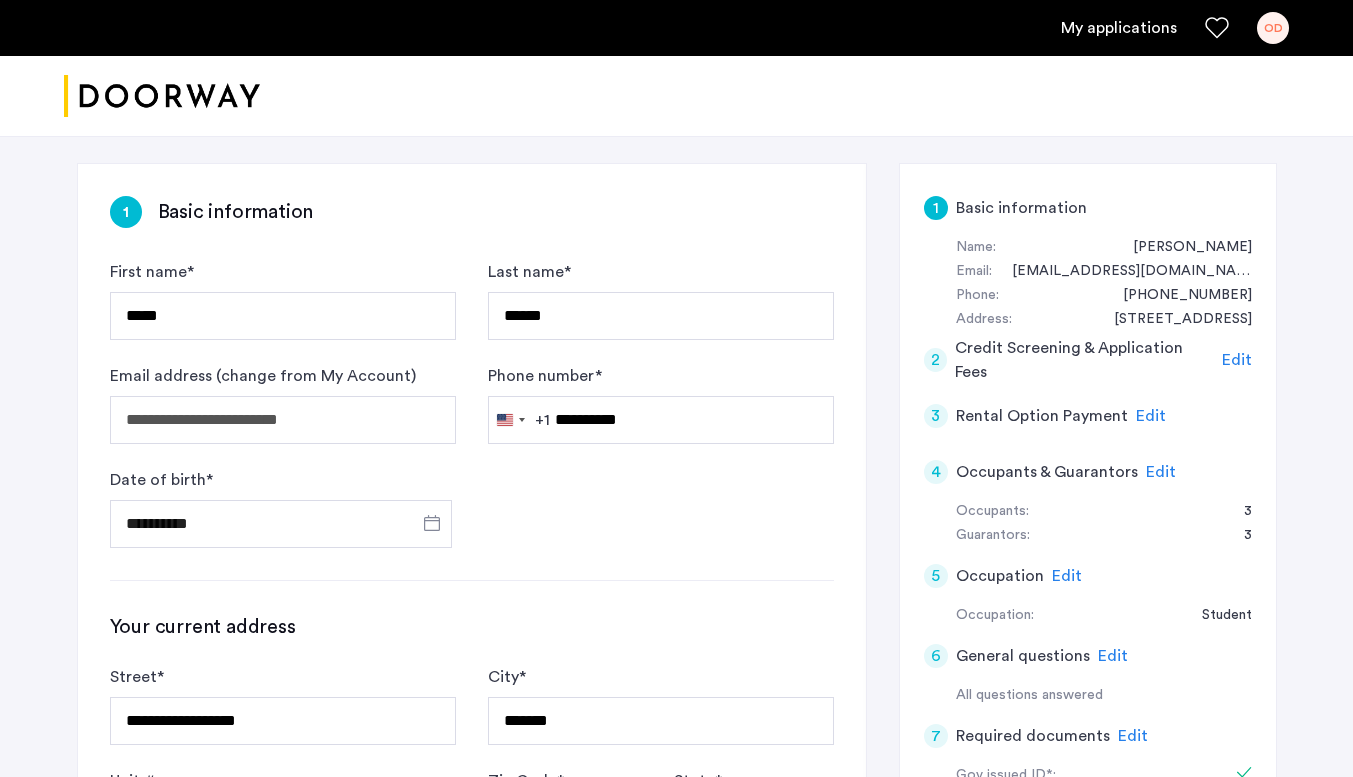 click on "Edit" 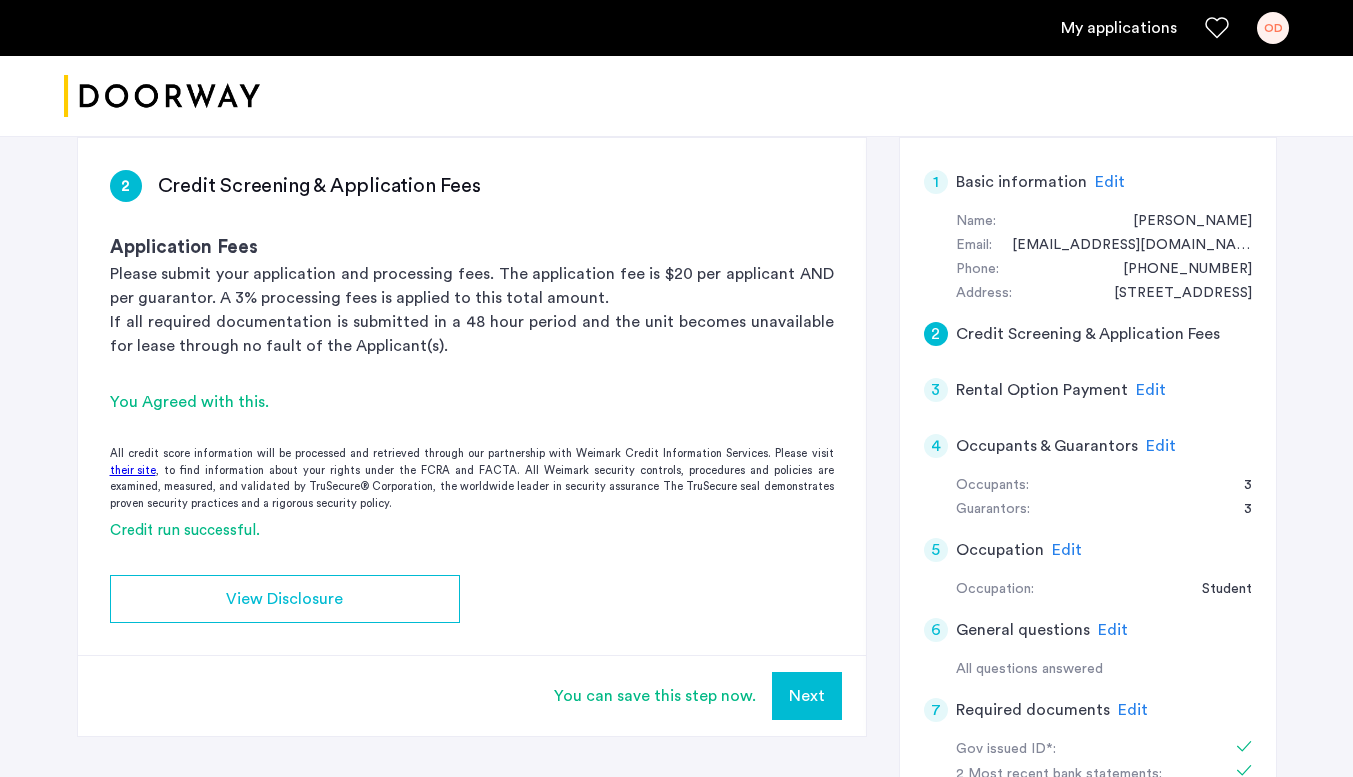 scroll, scrollTop: 312, scrollLeft: 0, axis: vertical 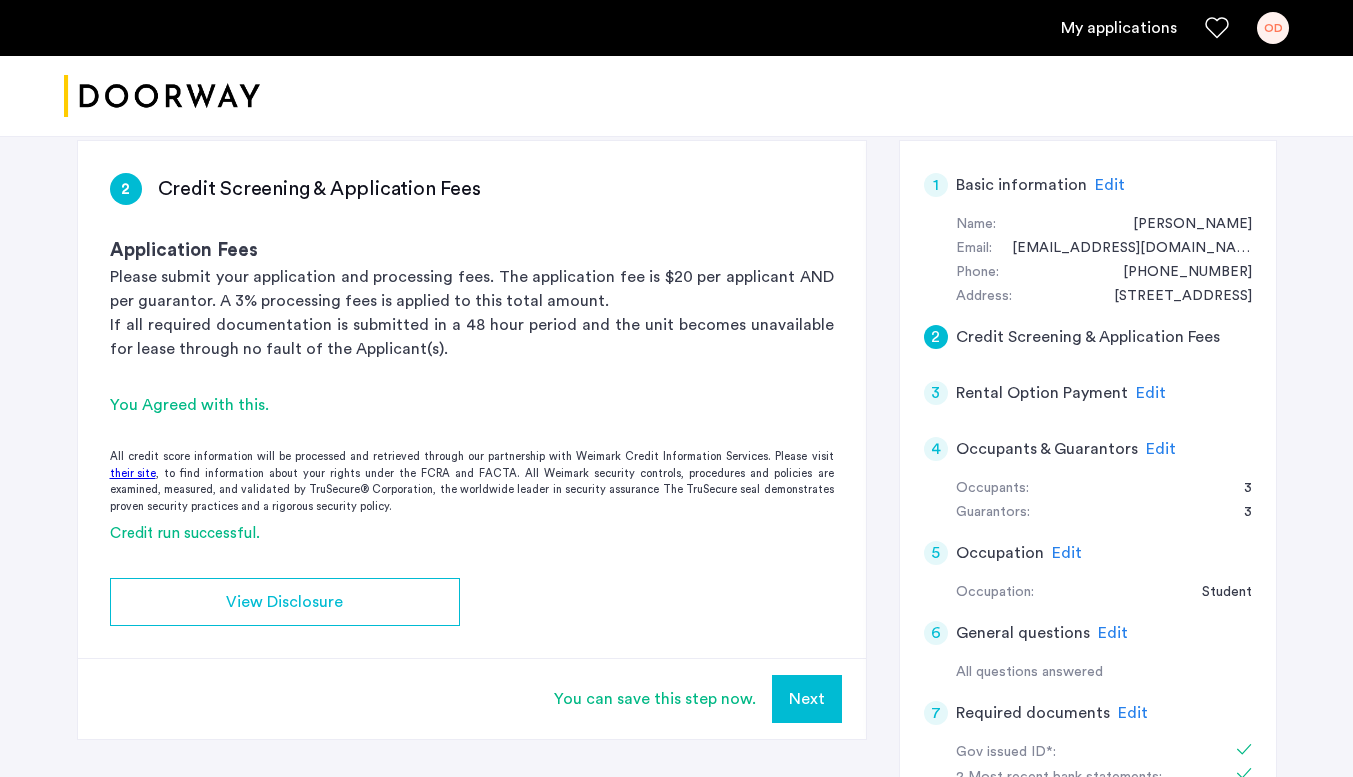 click on "Next" at bounding box center [807, 699] 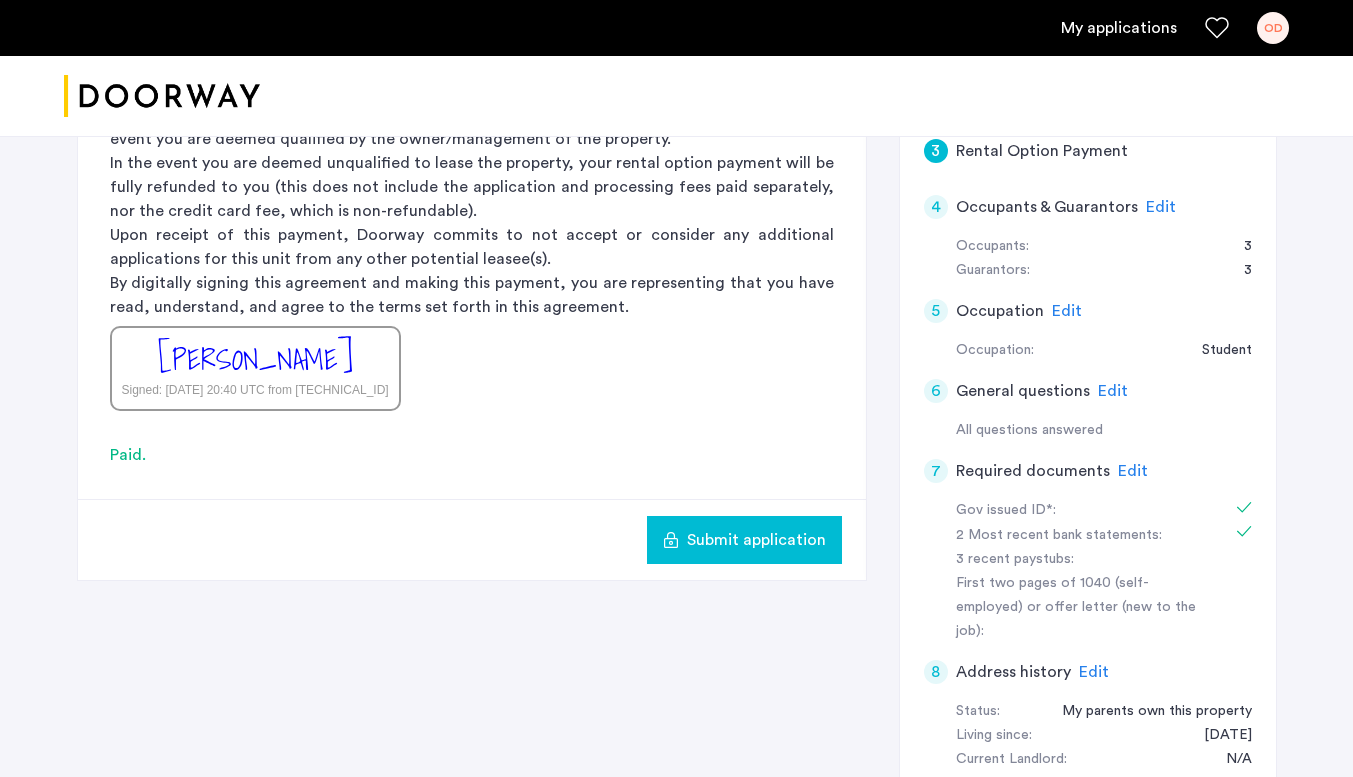 scroll, scrollTop: 558, scrollLeft: 0, axis: vertical 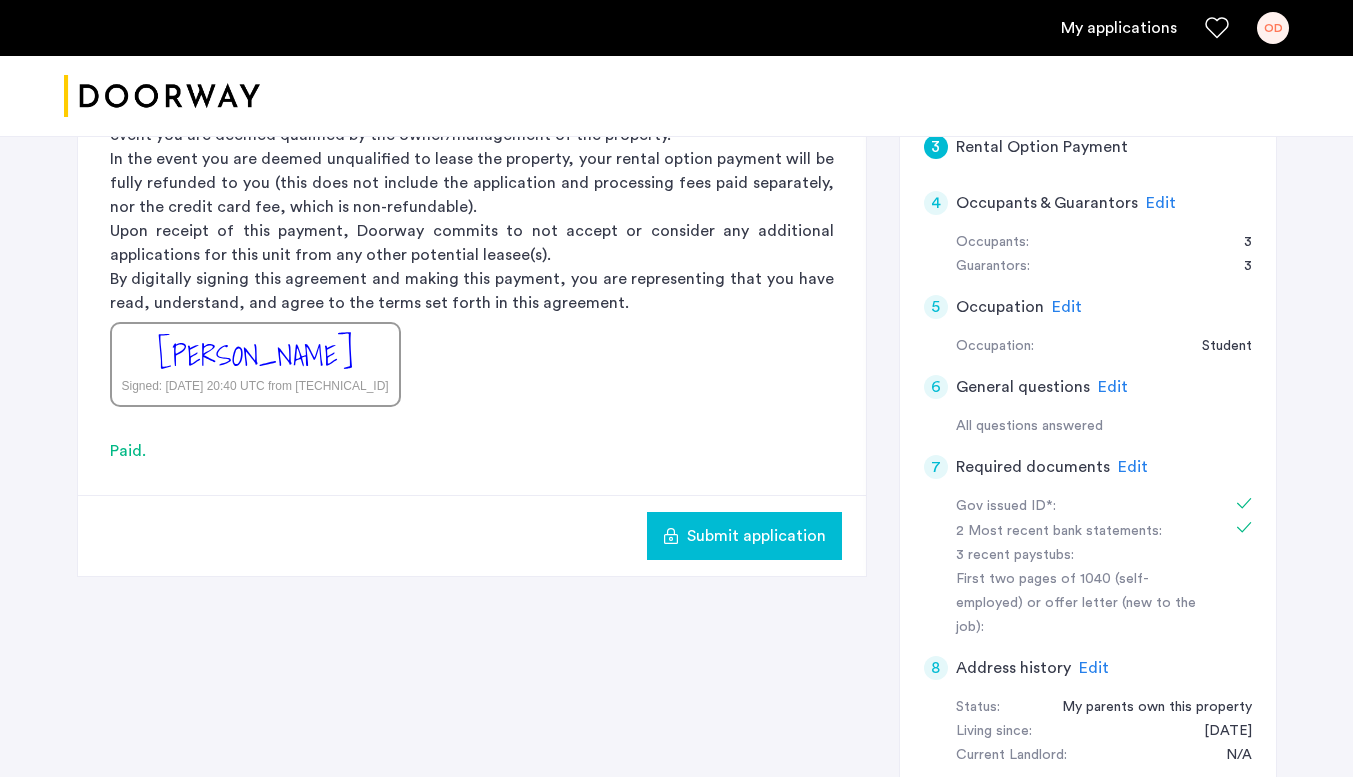 click on "Submit application" 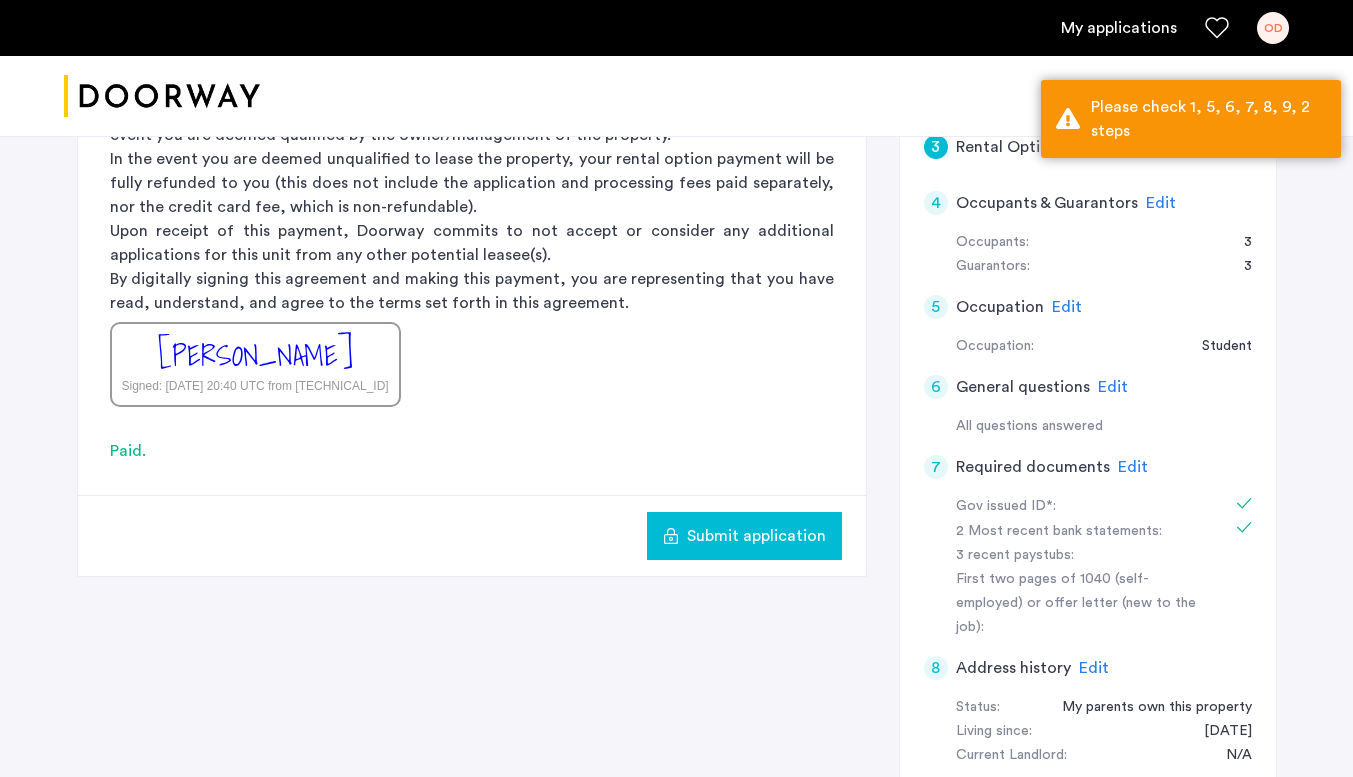 click on "8" 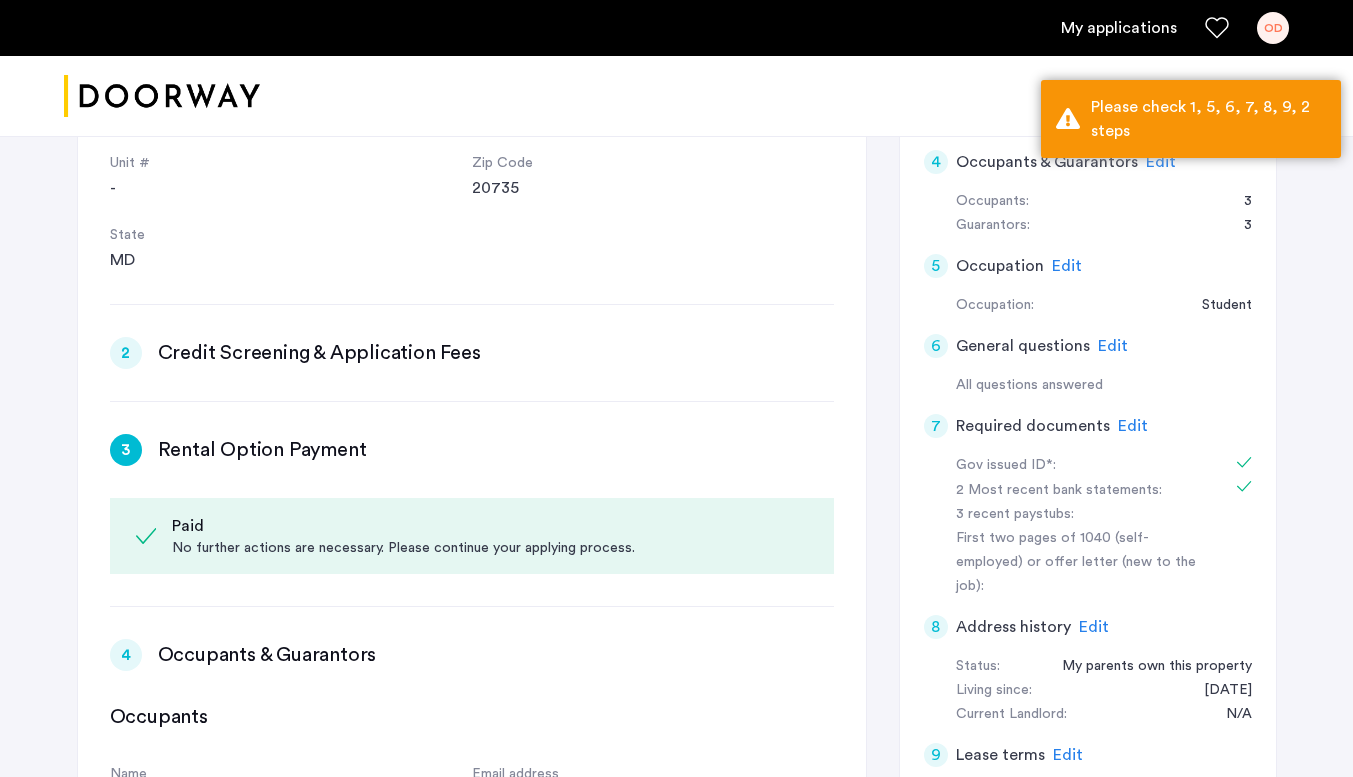 scroll, scrollTop: 610, scrollLeft: 0, axis: vertical 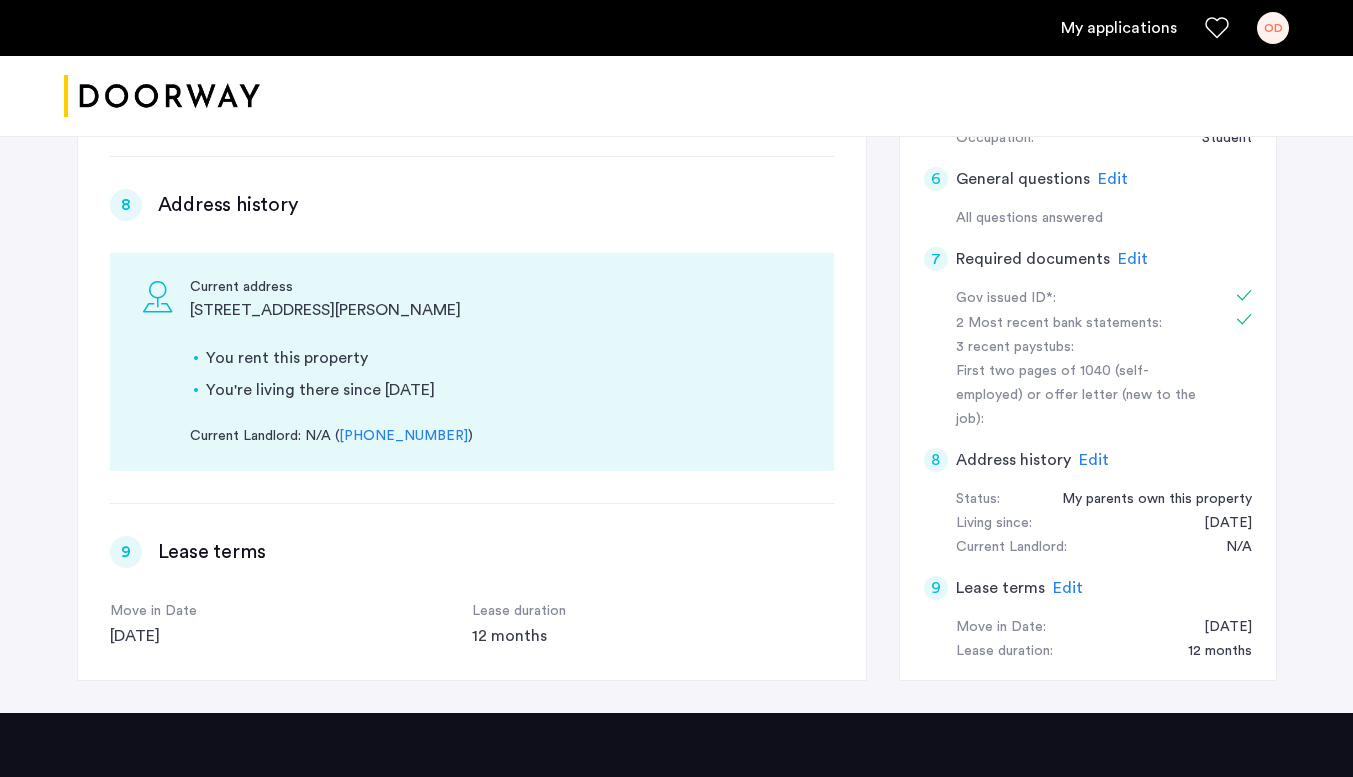 click on "You rent this property" at bounding box center [504, 358] 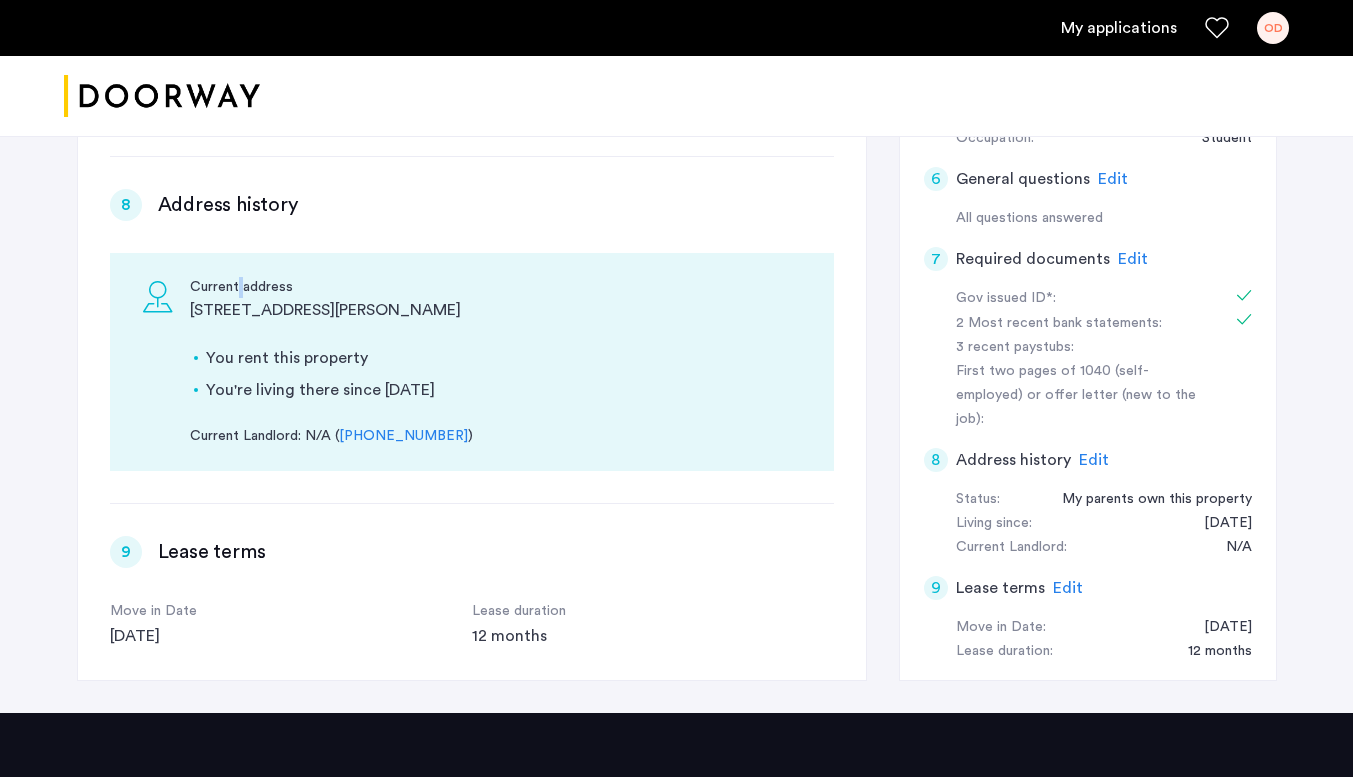 click on "Current address" at bounding box center [496, 287] 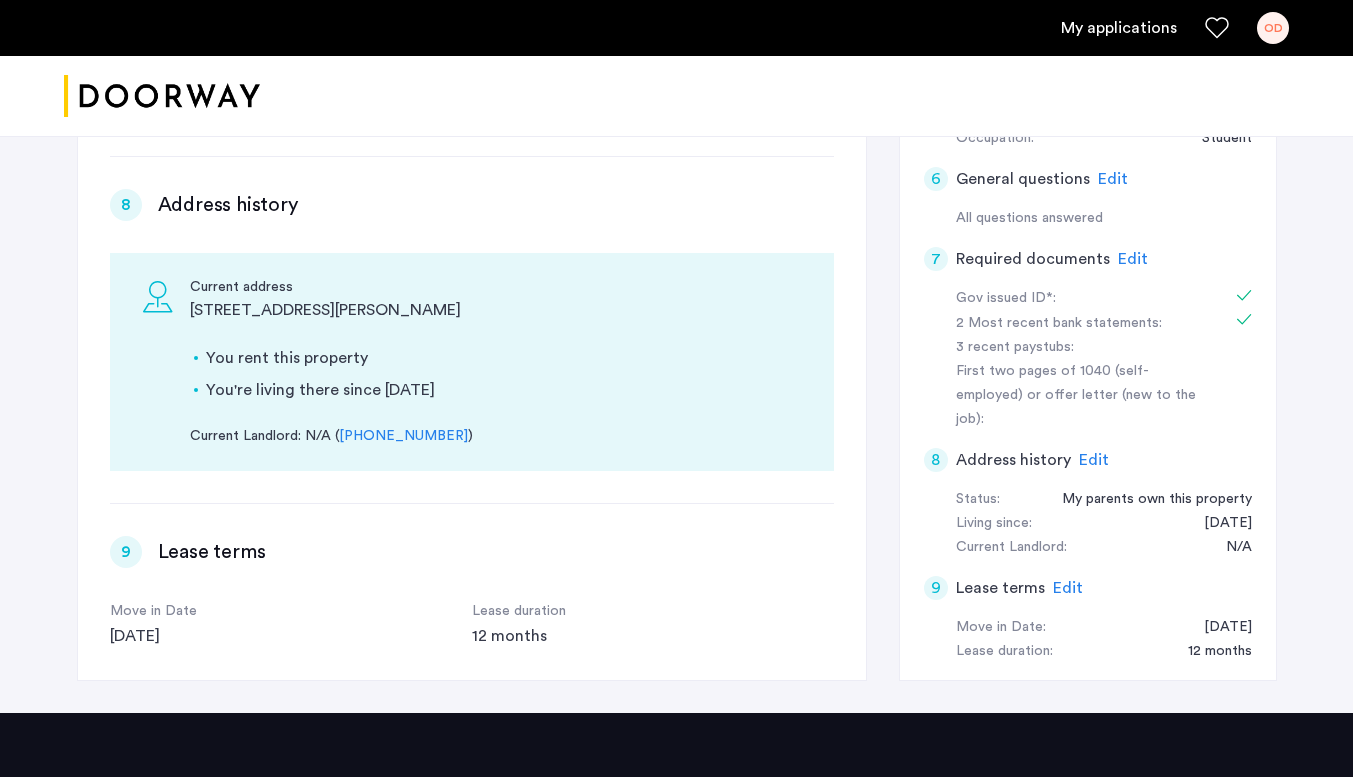 click on "Edit" 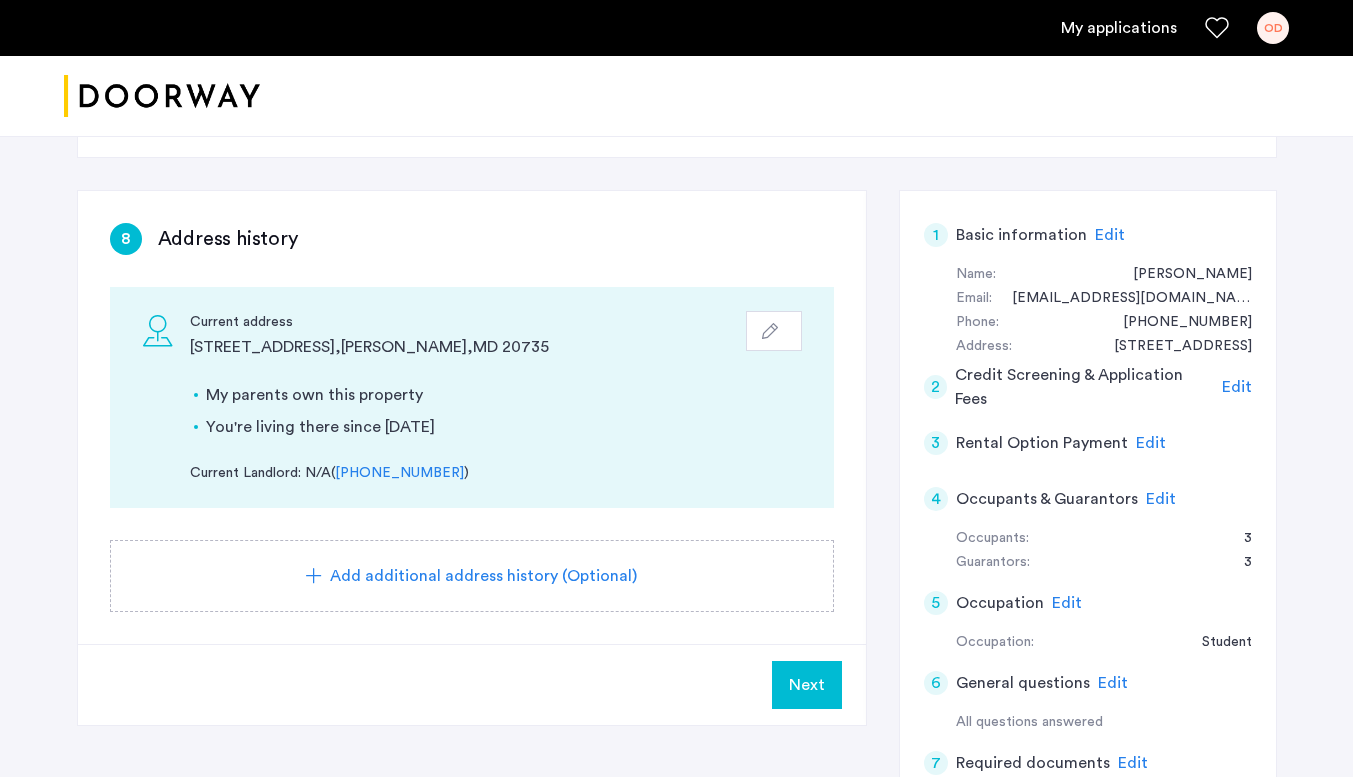 scroll, scrollTop: 261, scrollLeft: 0, axis: vertical 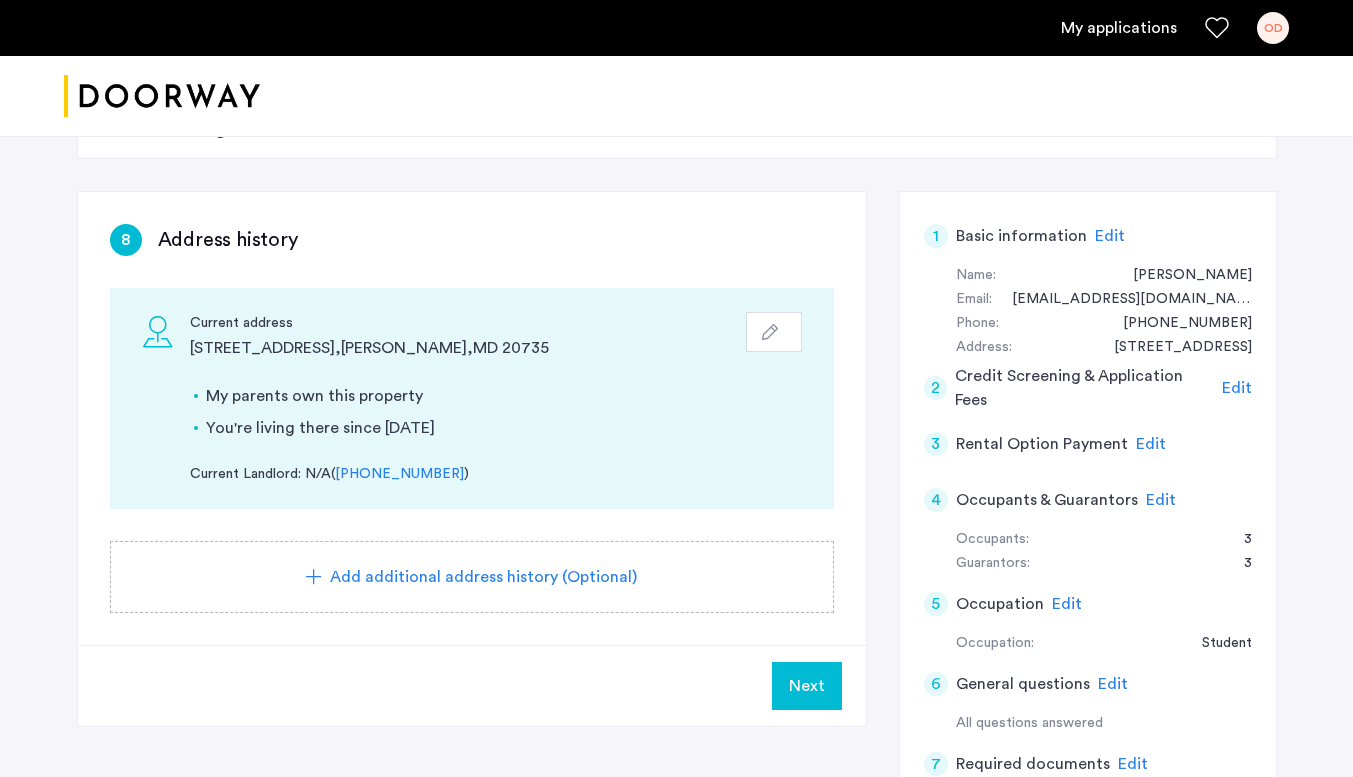 click 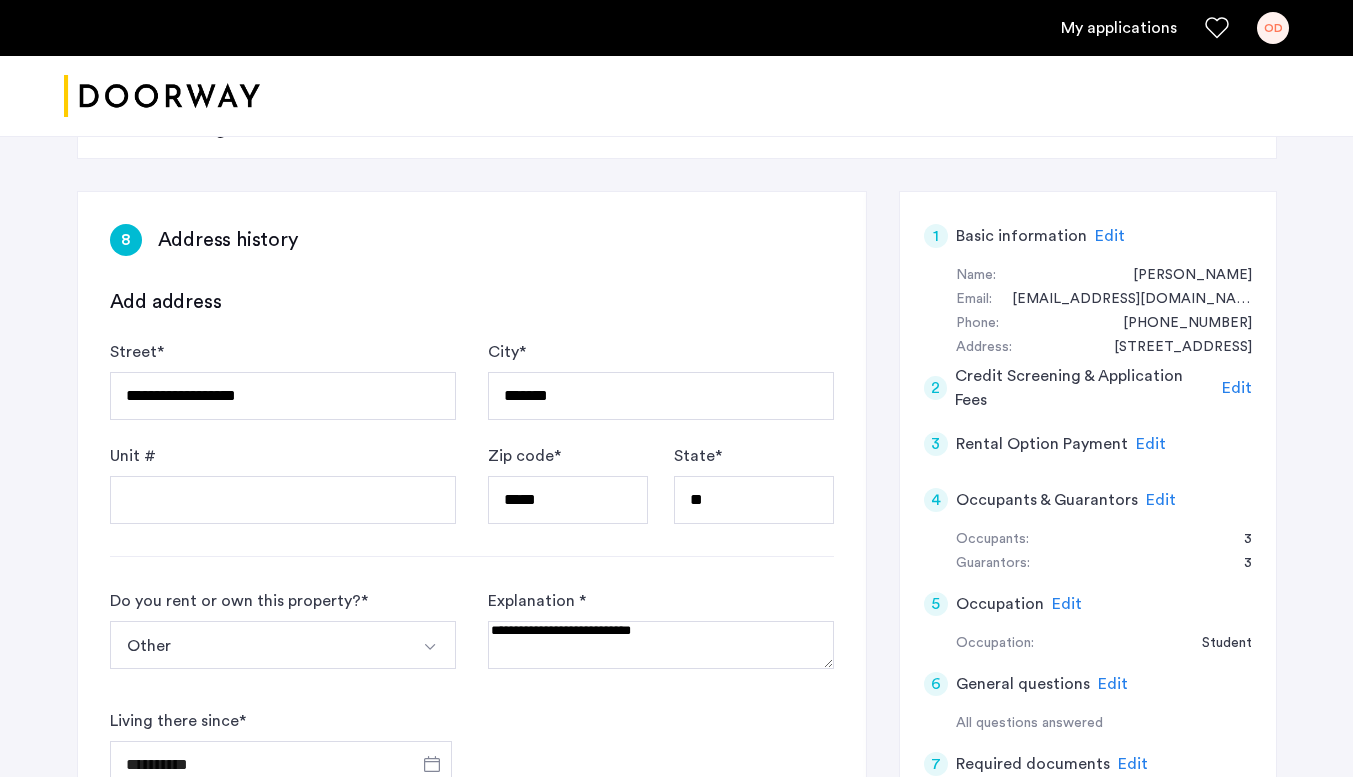 scroll, scrollTop: 2339, scrollLeft: 0, axis: vertical 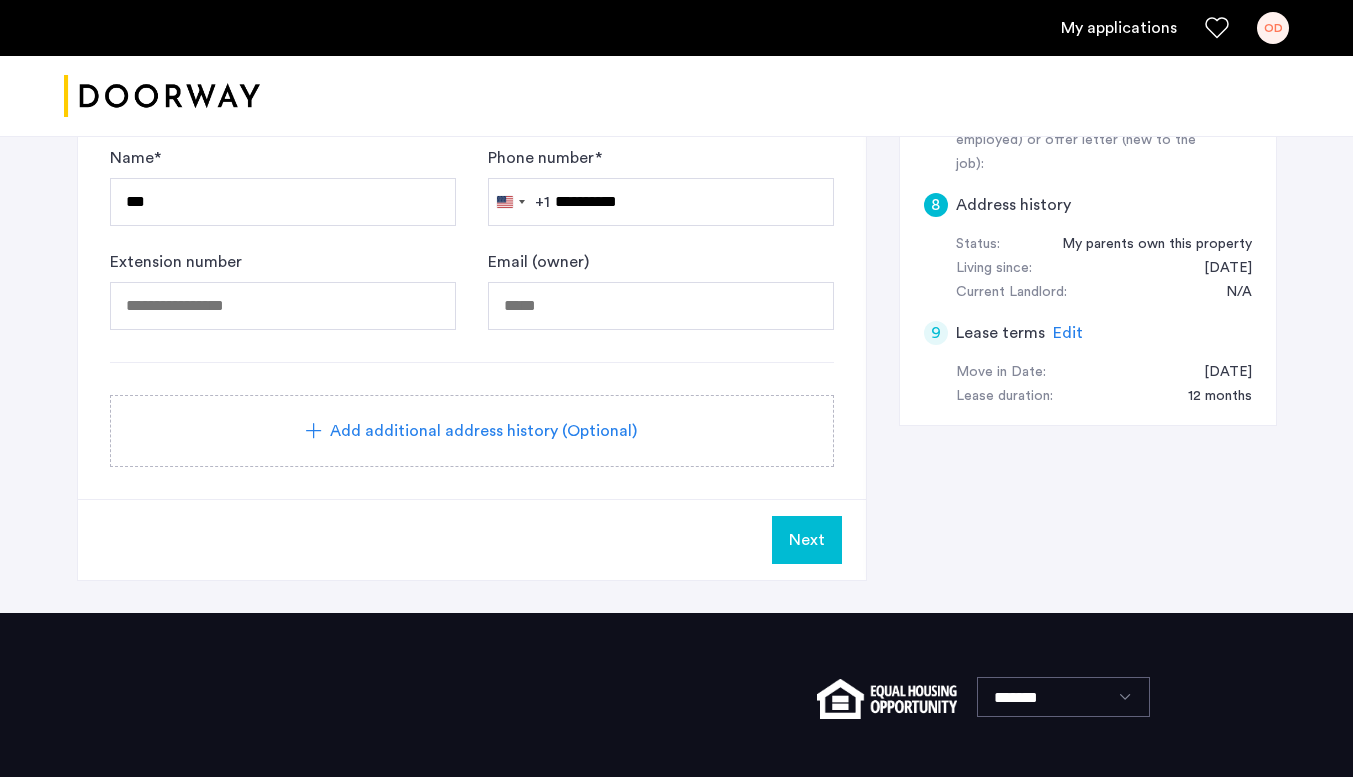 click on "Next" 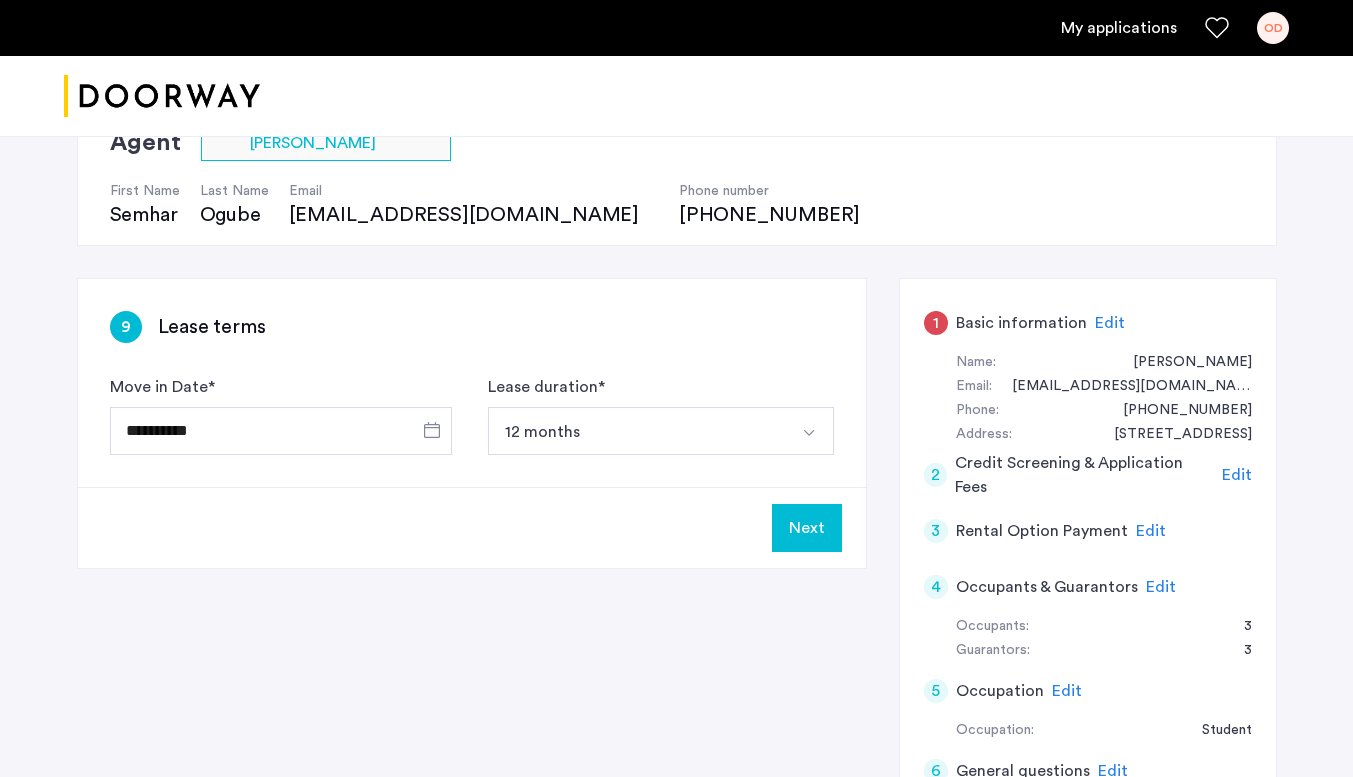 scroll, scrollTop: 175, scrollLeft: 0, axis: vertical 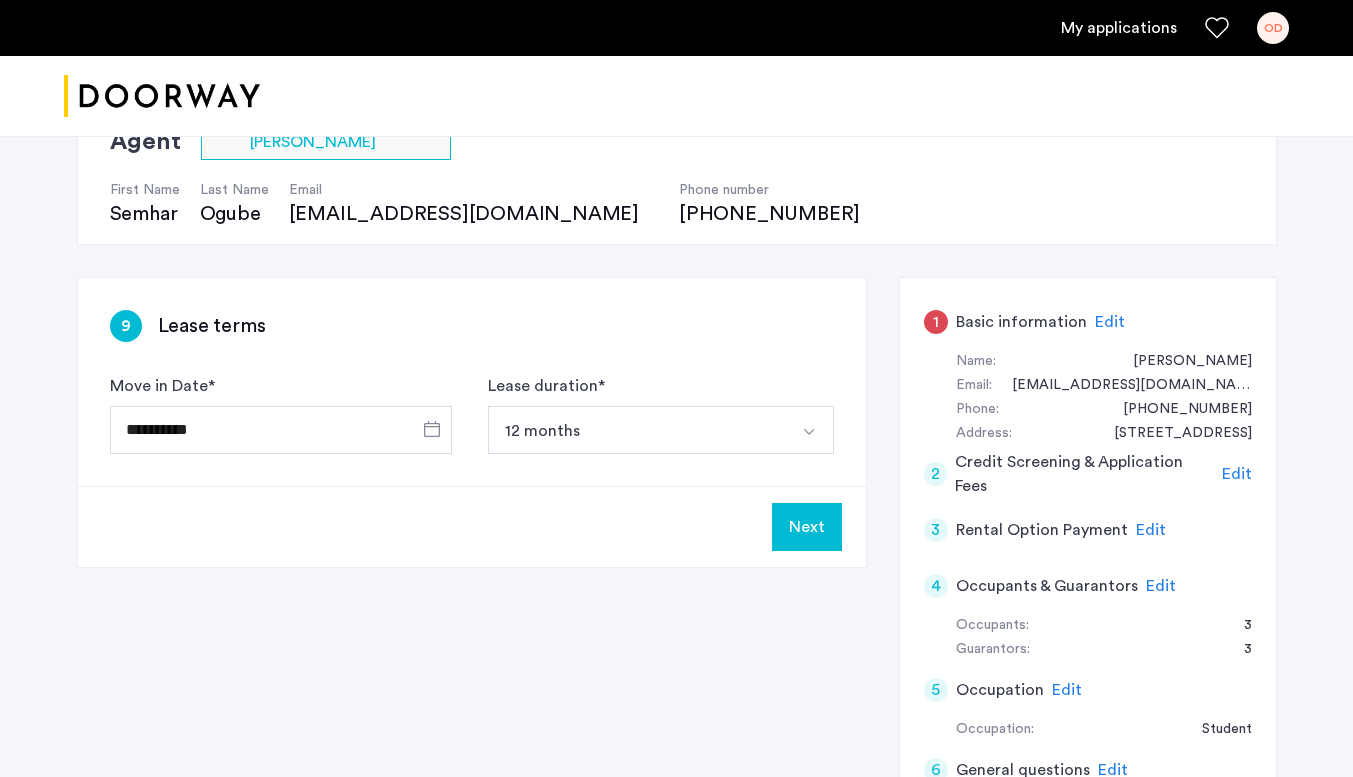 click on "Edit" 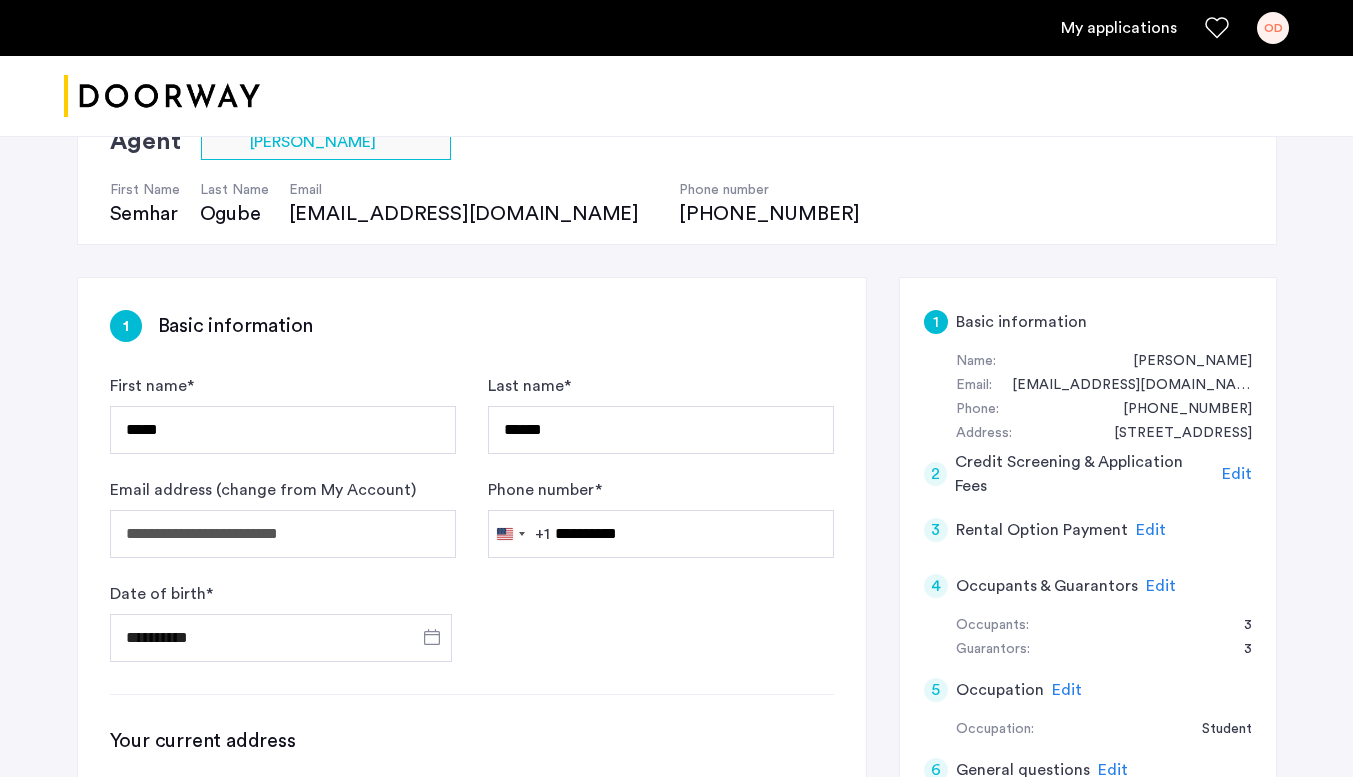 scroll, scrollTop: 2326, scrollLeft: 0, axis: vertical 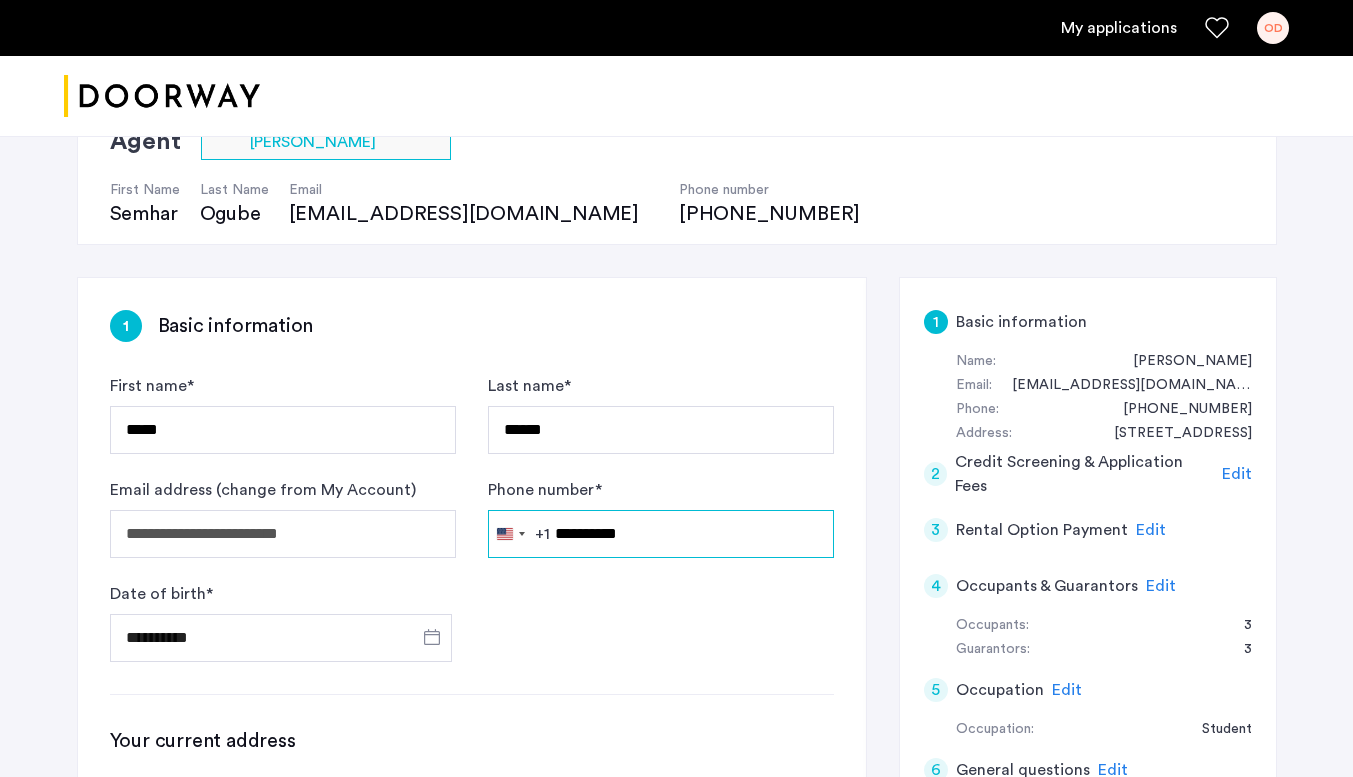 click on "**********" at bounding box center [661, 534] 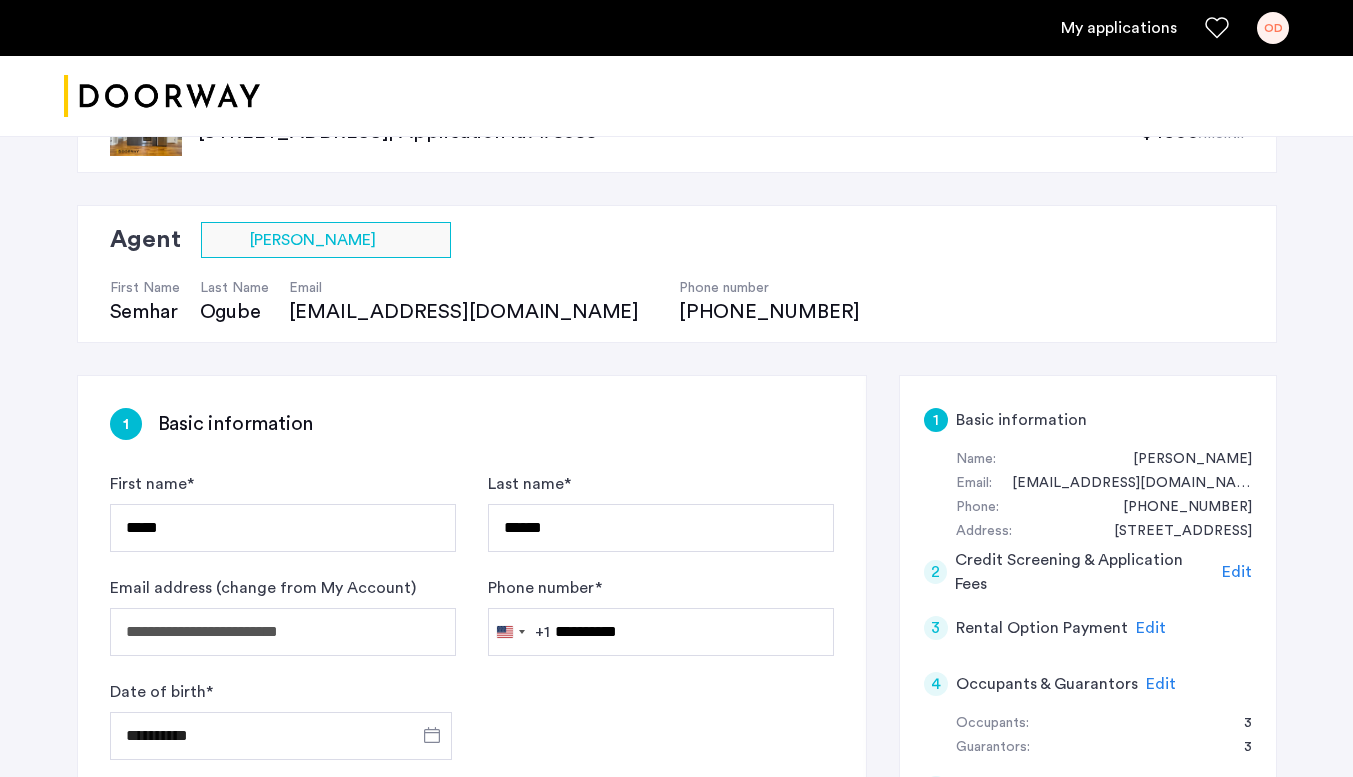 scroll, scrollTop: 76, scrollLeft: 0, axis: vertical 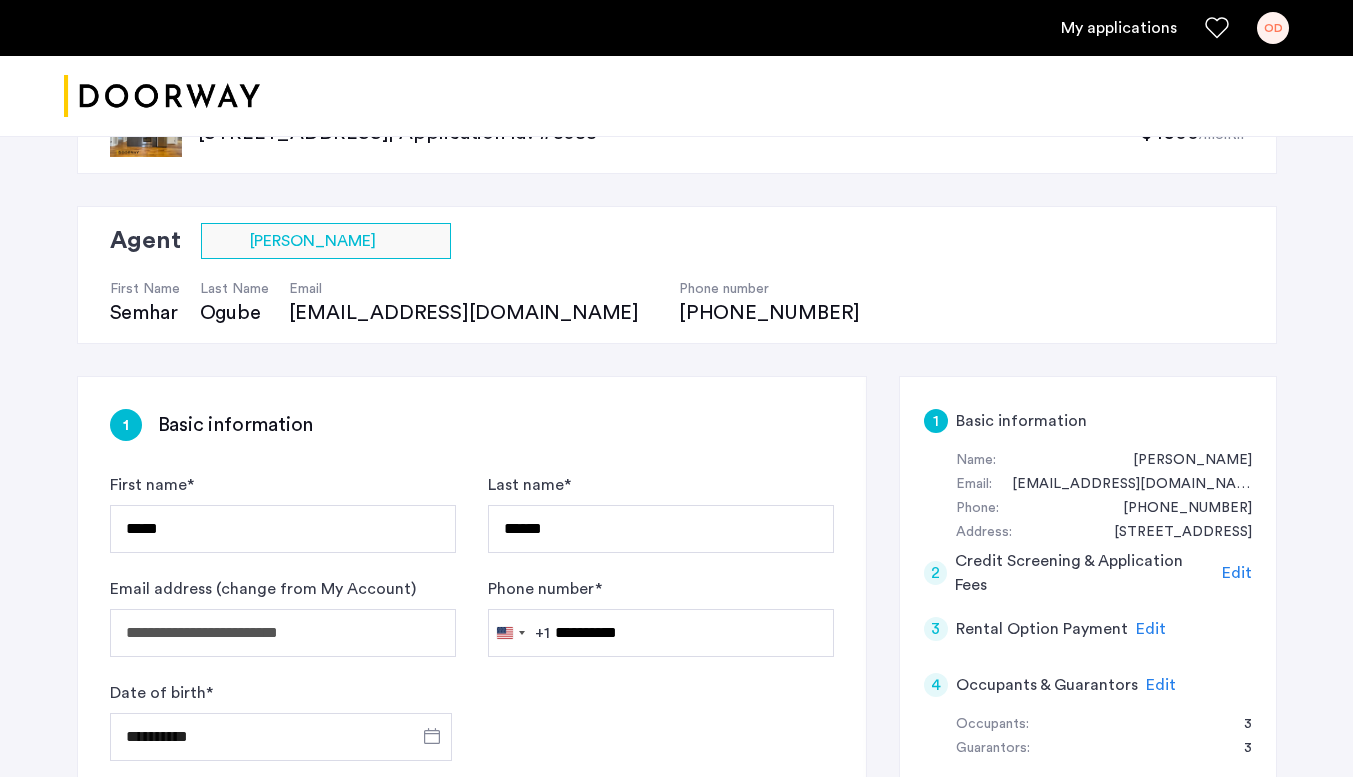 click on "Basic information" 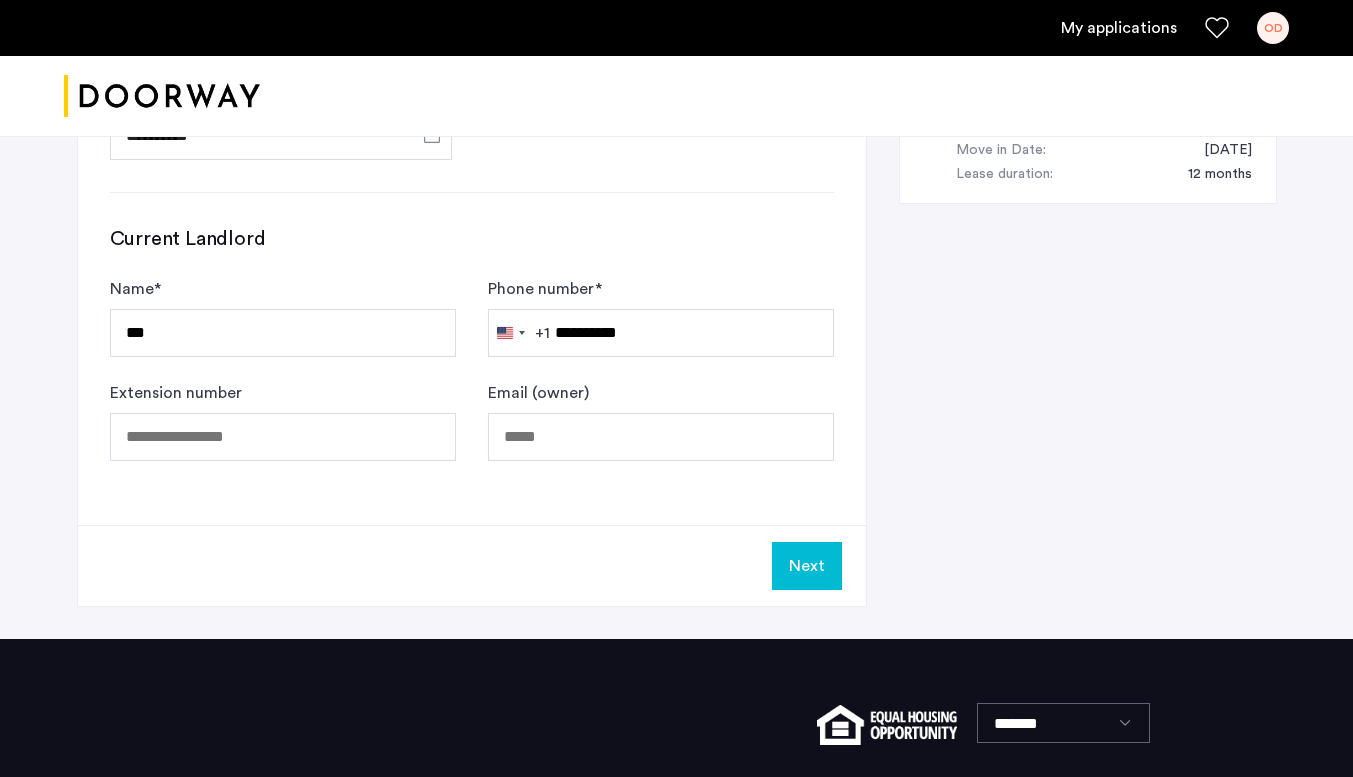 scroll, scrollTop: 1395, scrollLeft: 0, axis: vertical 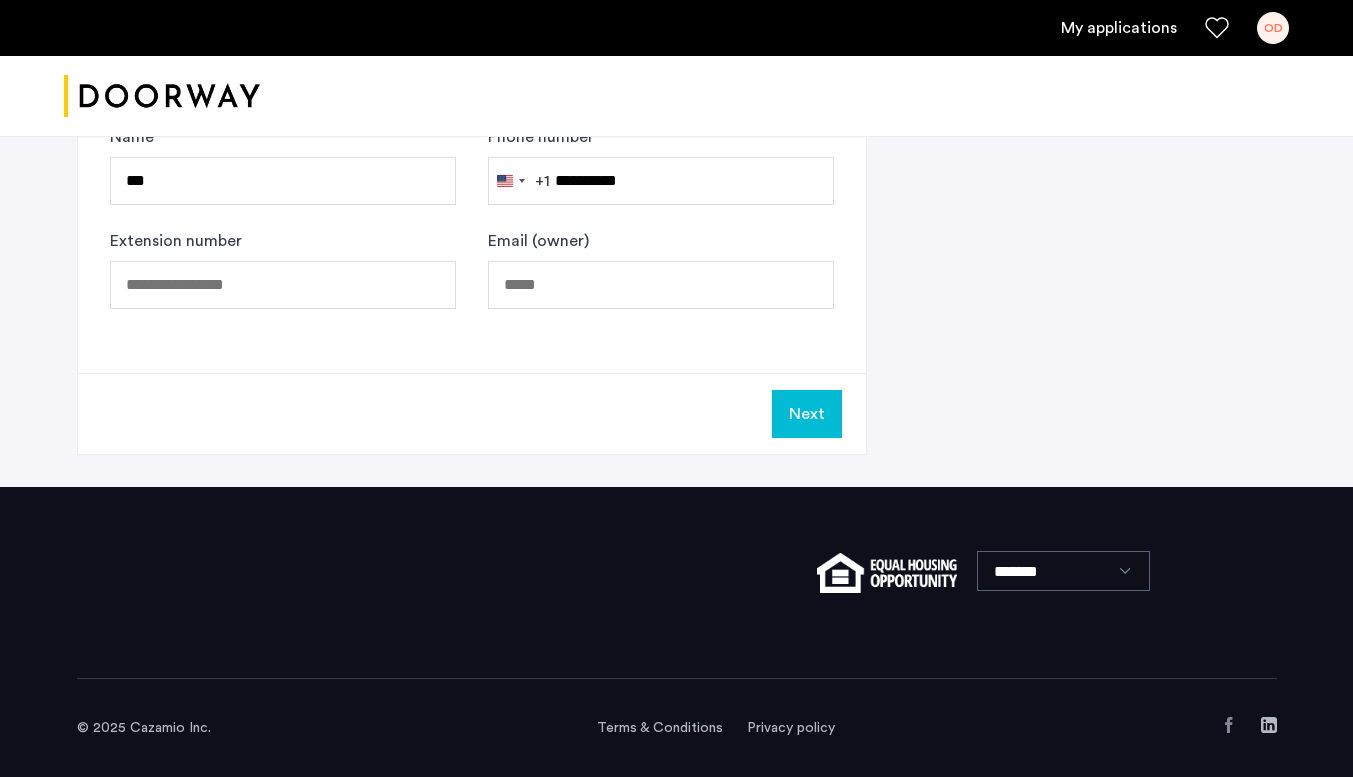 click on "Next" 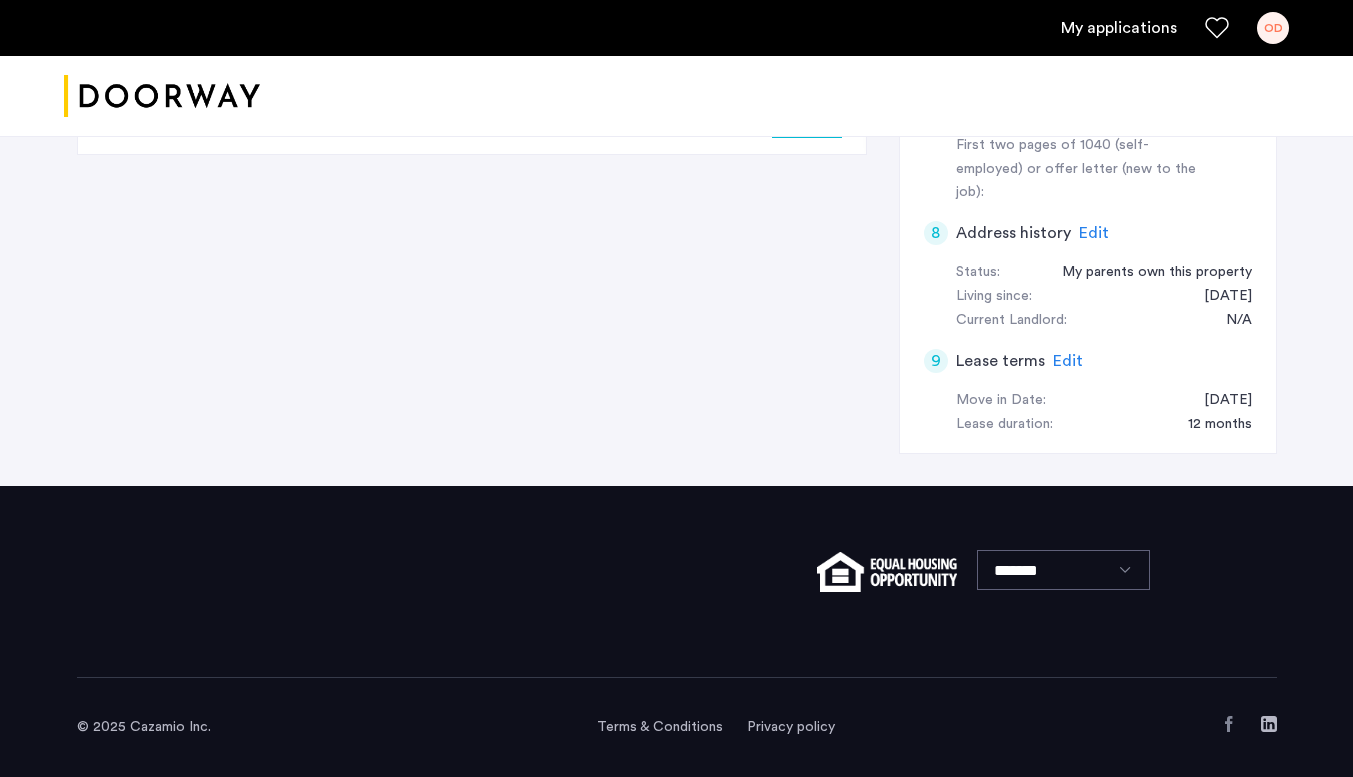 scroll, scrollTop: 0, scrollLeft: 0, axis: both 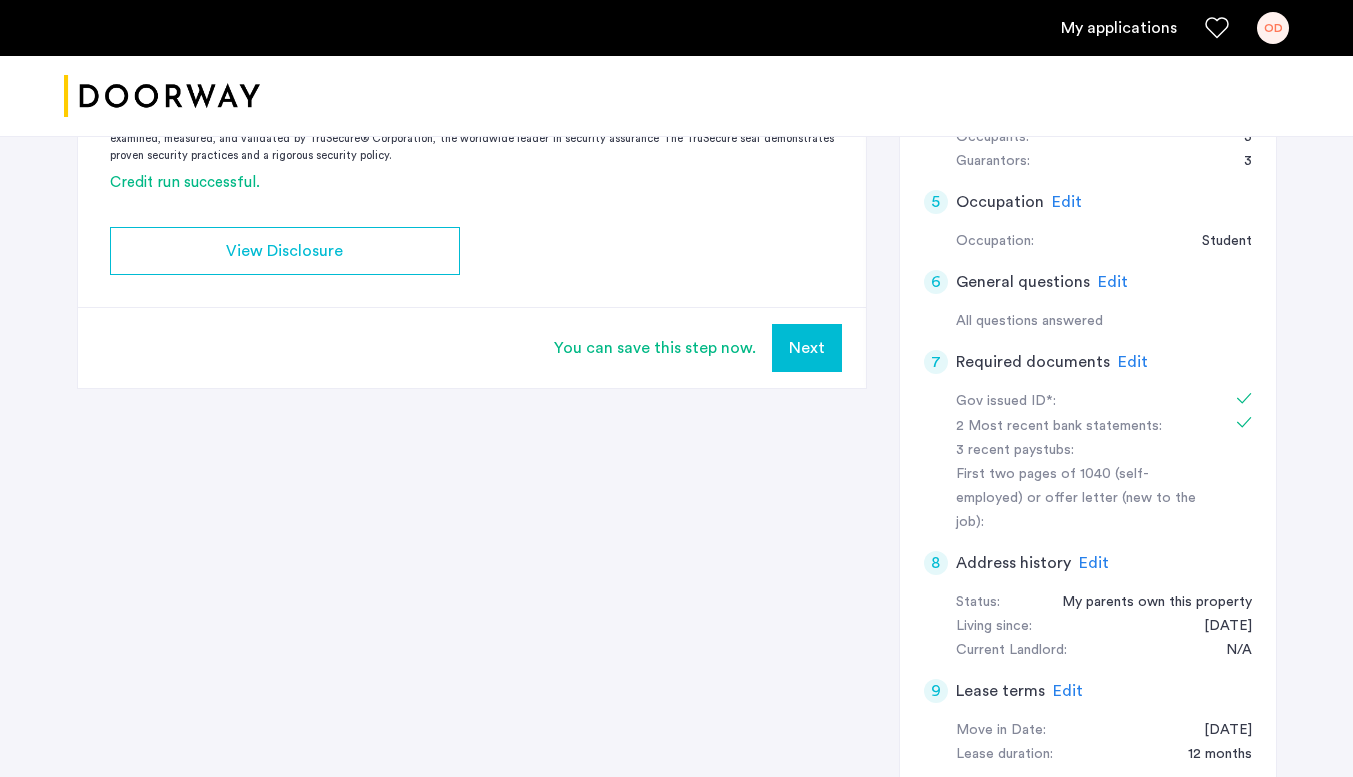 click on "Next" at bounding box center [807, 348] 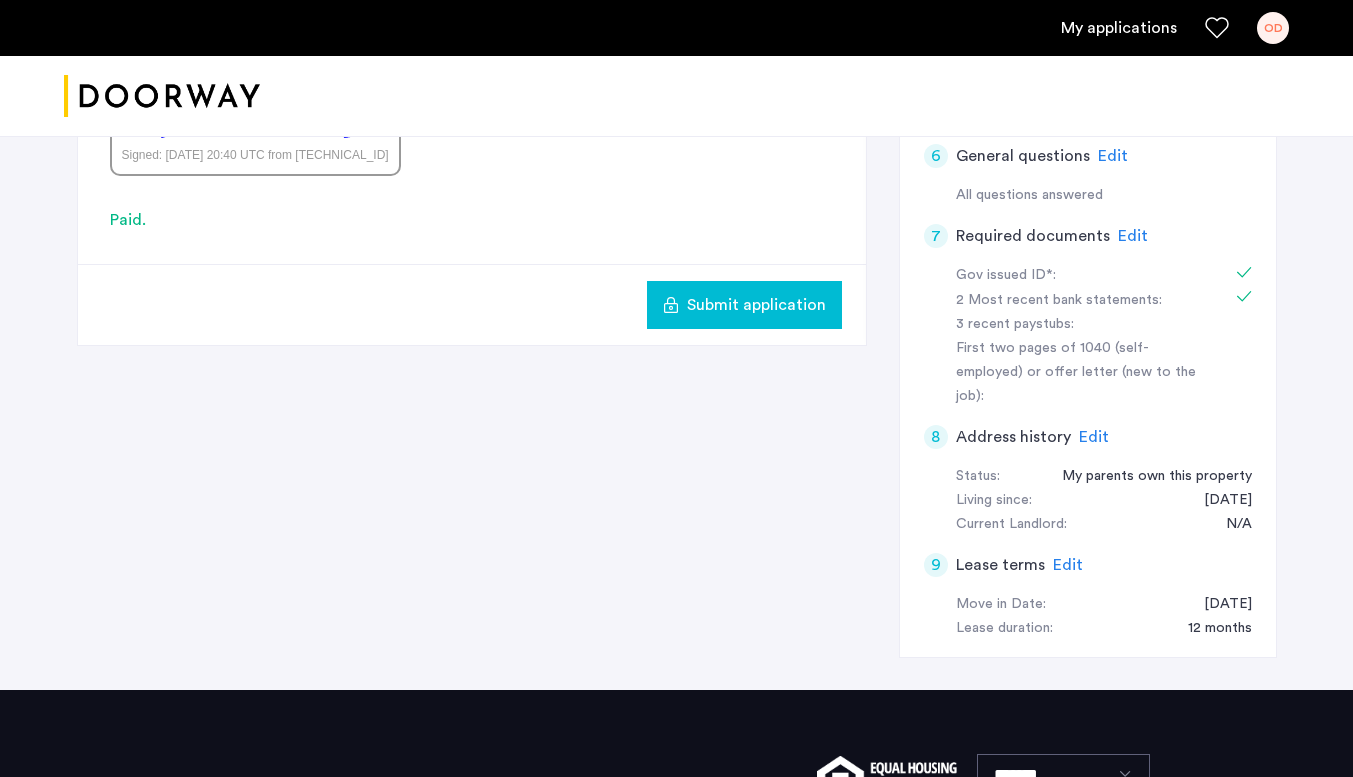 scroll, scrollTop: 787, scrollLeft: 0, axis: vertical 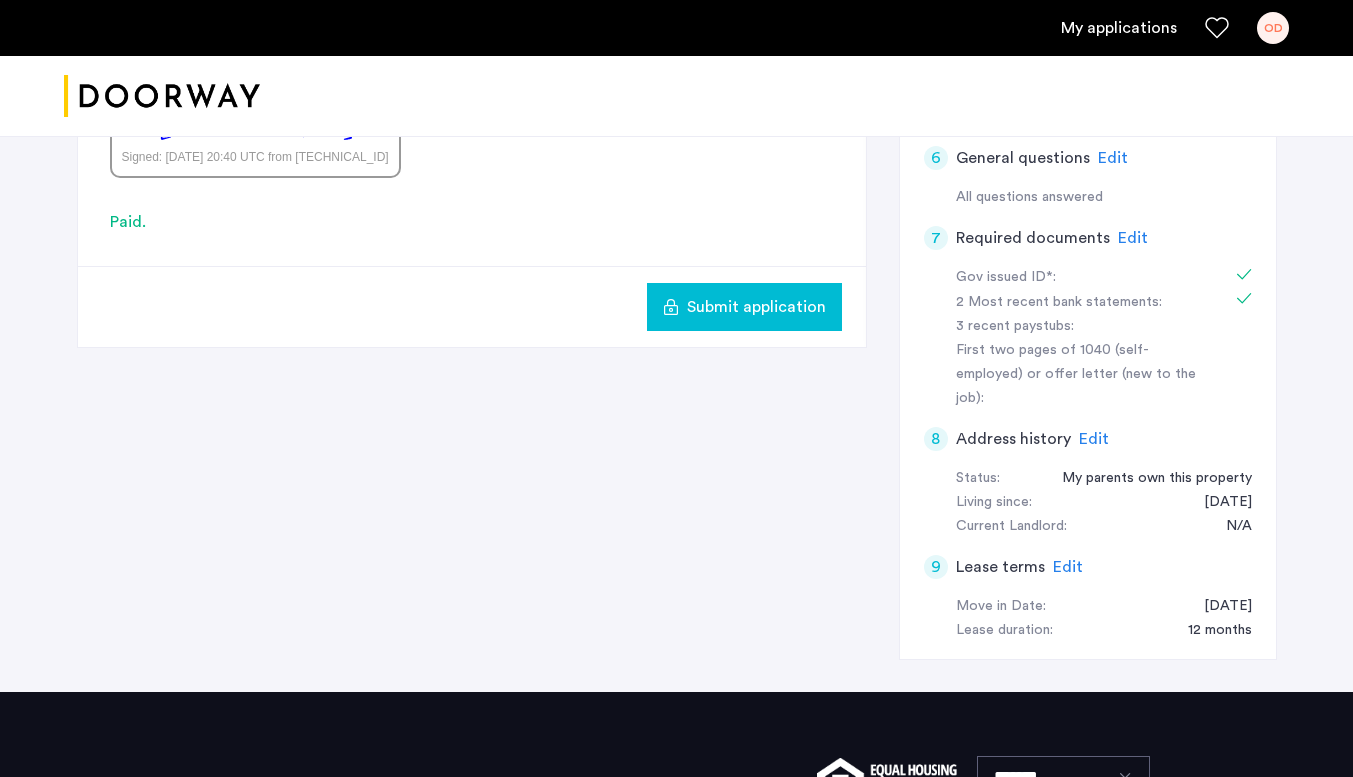 click on "Submit application" 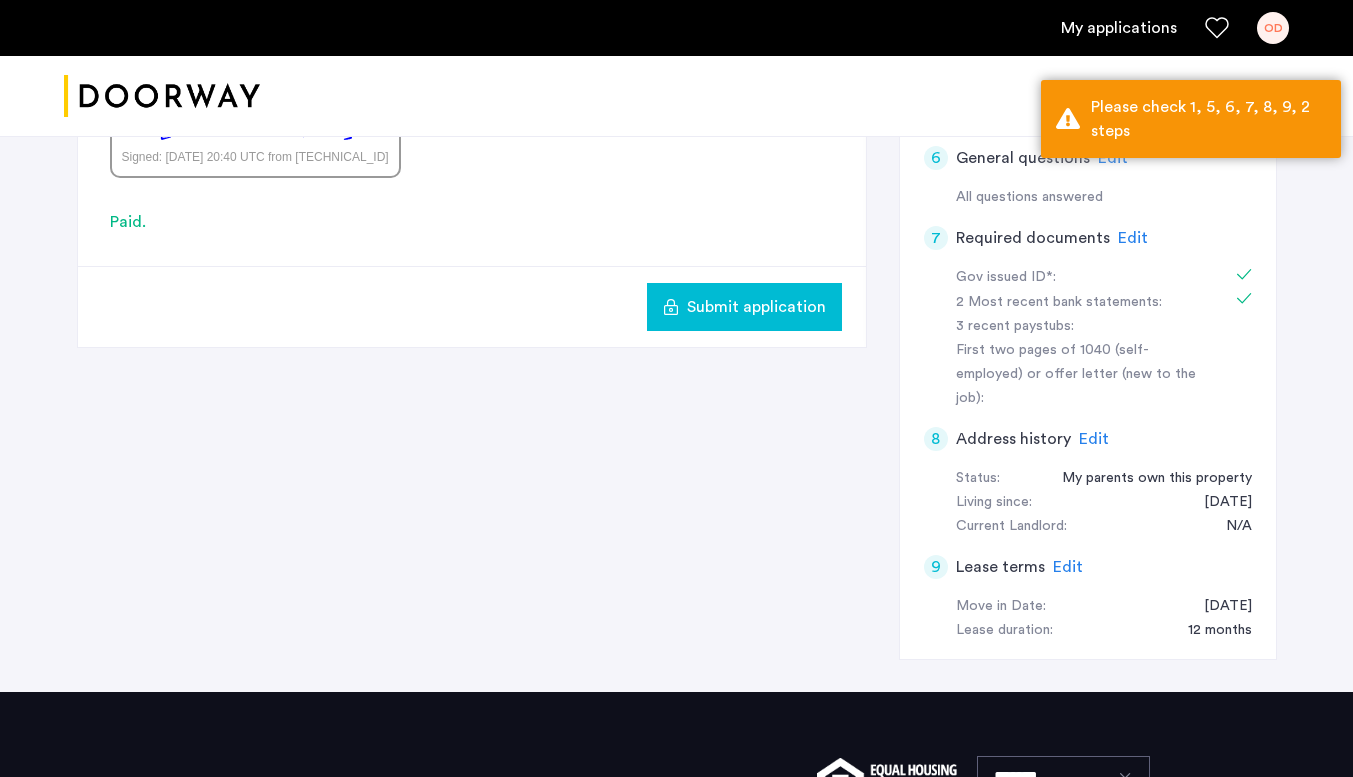 click on "Submit application" 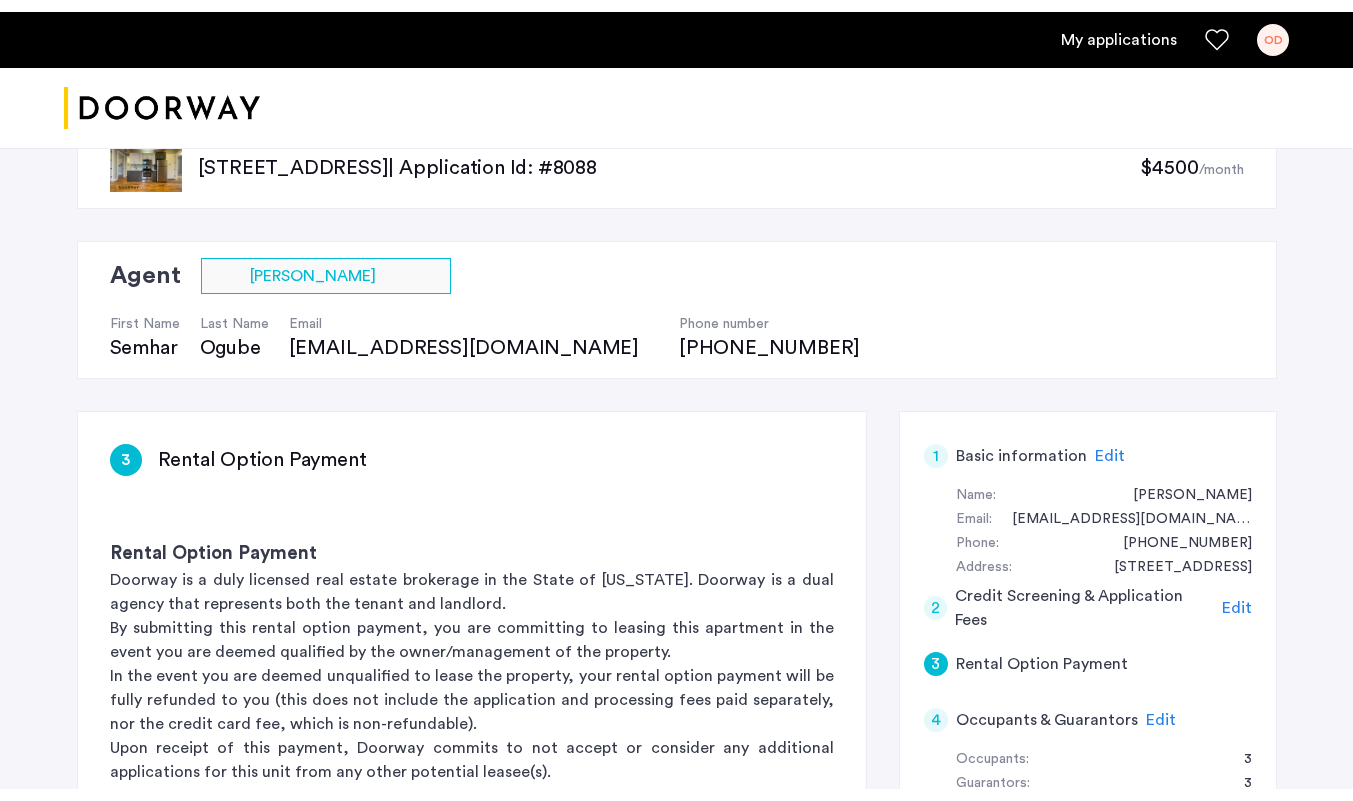scroll, scrollTop: 0, scrollLeft: 0, axis: both 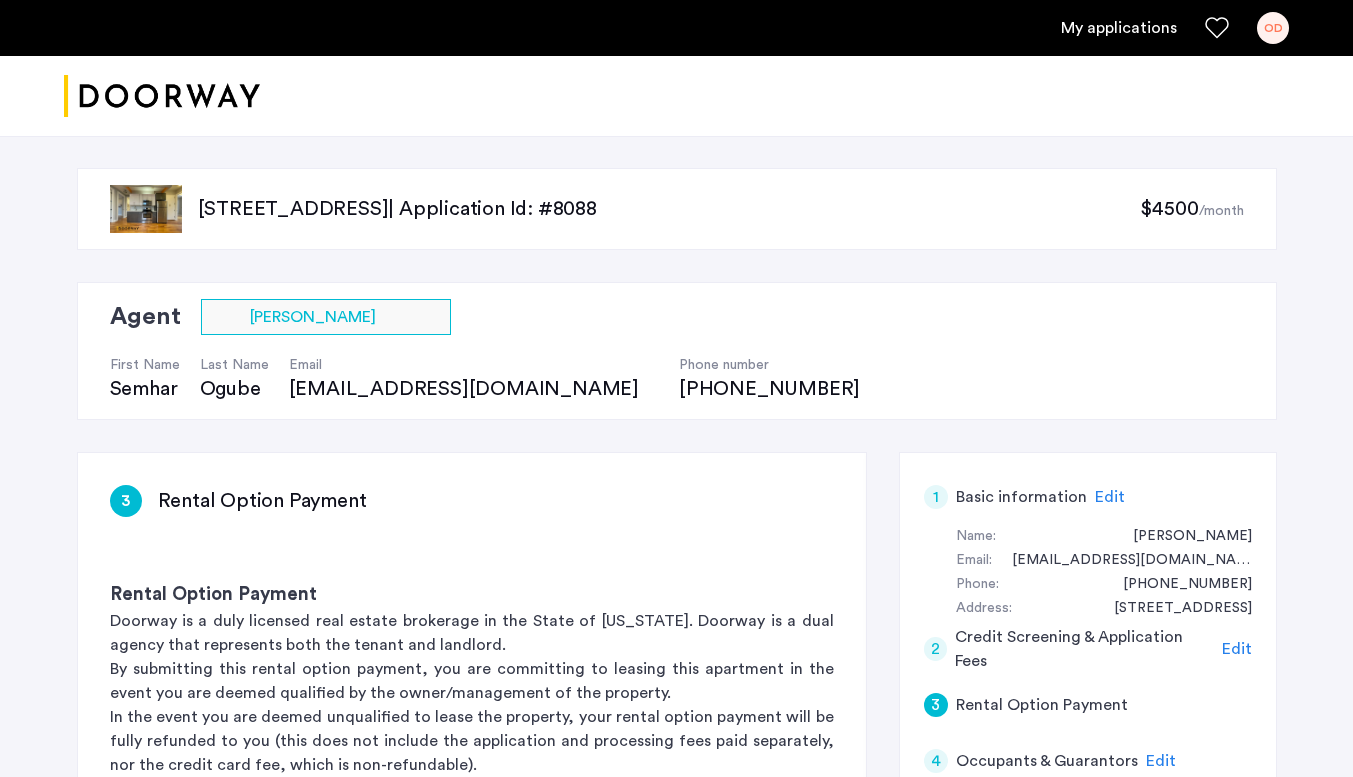 type 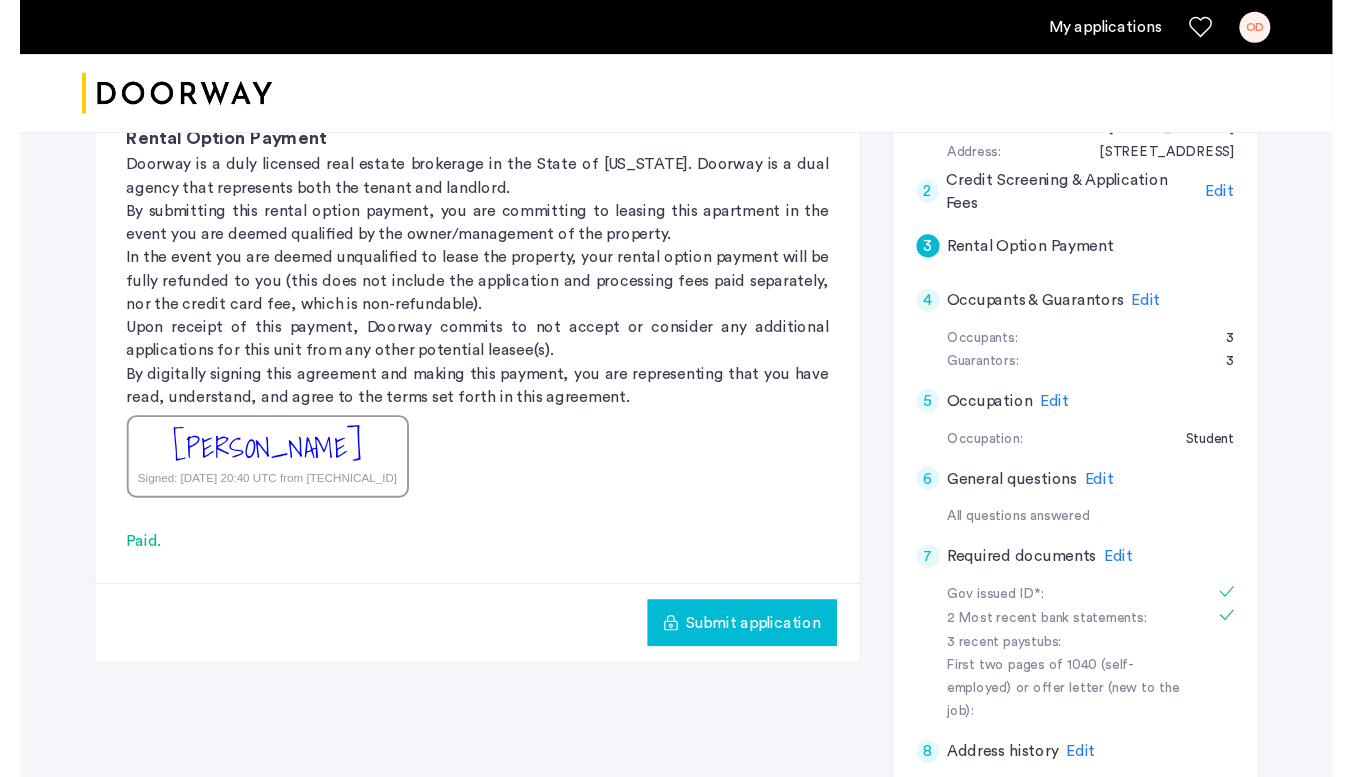scroll, scrollTop: 452, scrollLeft: 0, axis: vertical 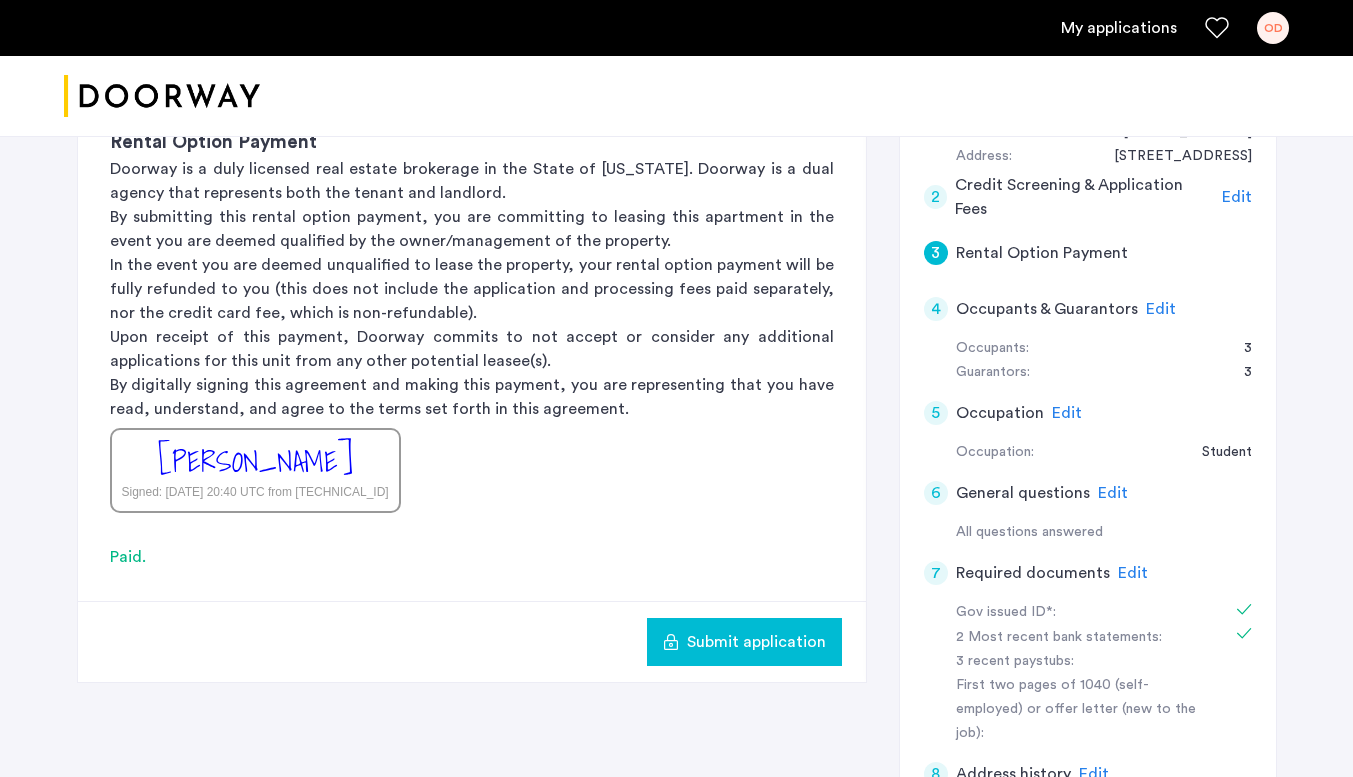 click on "Rental Option Payment Doorway is a duly licensed real estate brokerage in the State of [US_STATE]. Doorway is a dual agency that represents both the tenant and landlord. By submitting this rental option payment, you are committing to leasing this apartment in the event you are deemed qualified by the owner/management of the property. In the event you are deemed unqualified to lease the property, your rental option payment will be fully refunded to you (this does not include the application and processing fees paid separately, nor the credit card fee, which is non-refundable). Upon receipt of this payment, [PERSON_NAME] commits to not accept or consider any additional applications for this unit from any other potential leasee(s). By digitally signing this agreement and making this payment, you are representing that you have read, understand, and agree to the terms set forth in this agreement. [PERSON_NAME] Signed: [DATE] 20:40 UTC from [TECHNICAL_ID]" 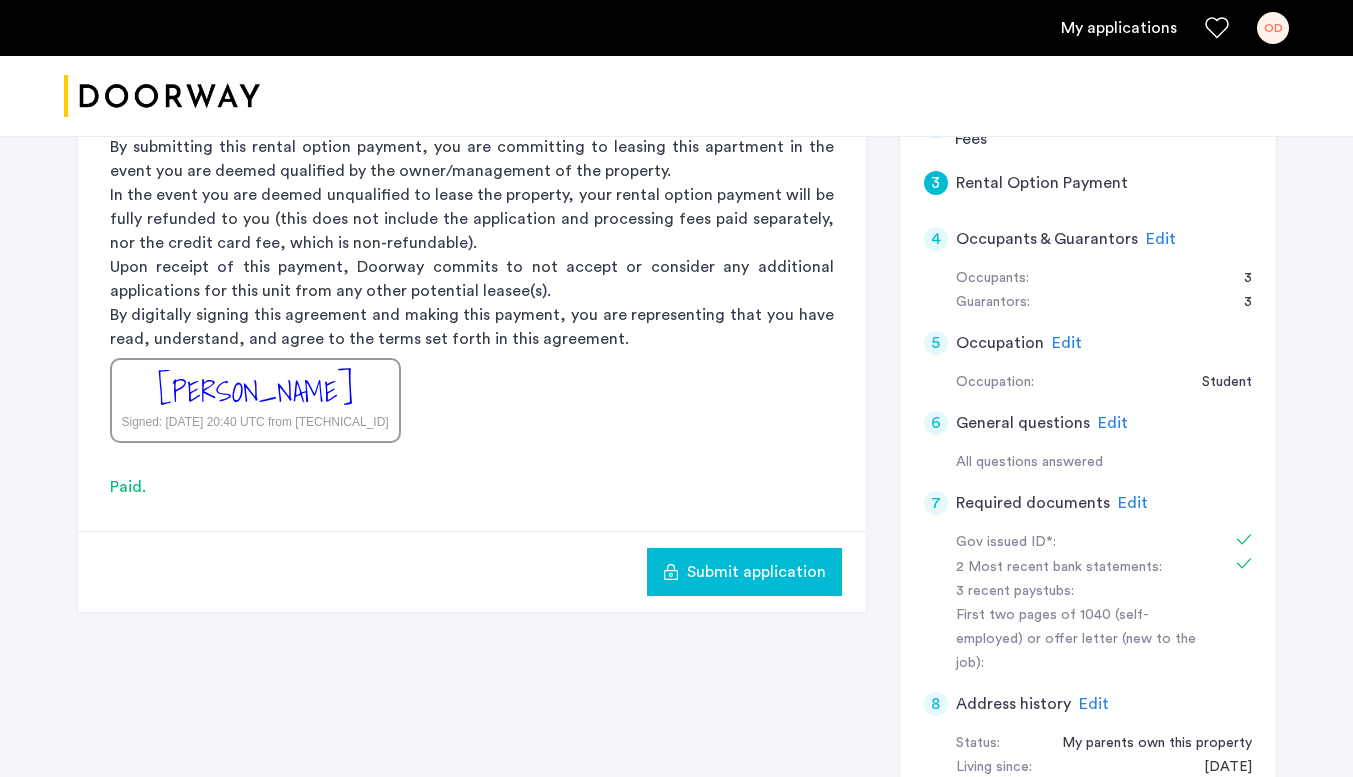 scroll, scrollTop: 523, scrollLeft: 0, axis: vertical 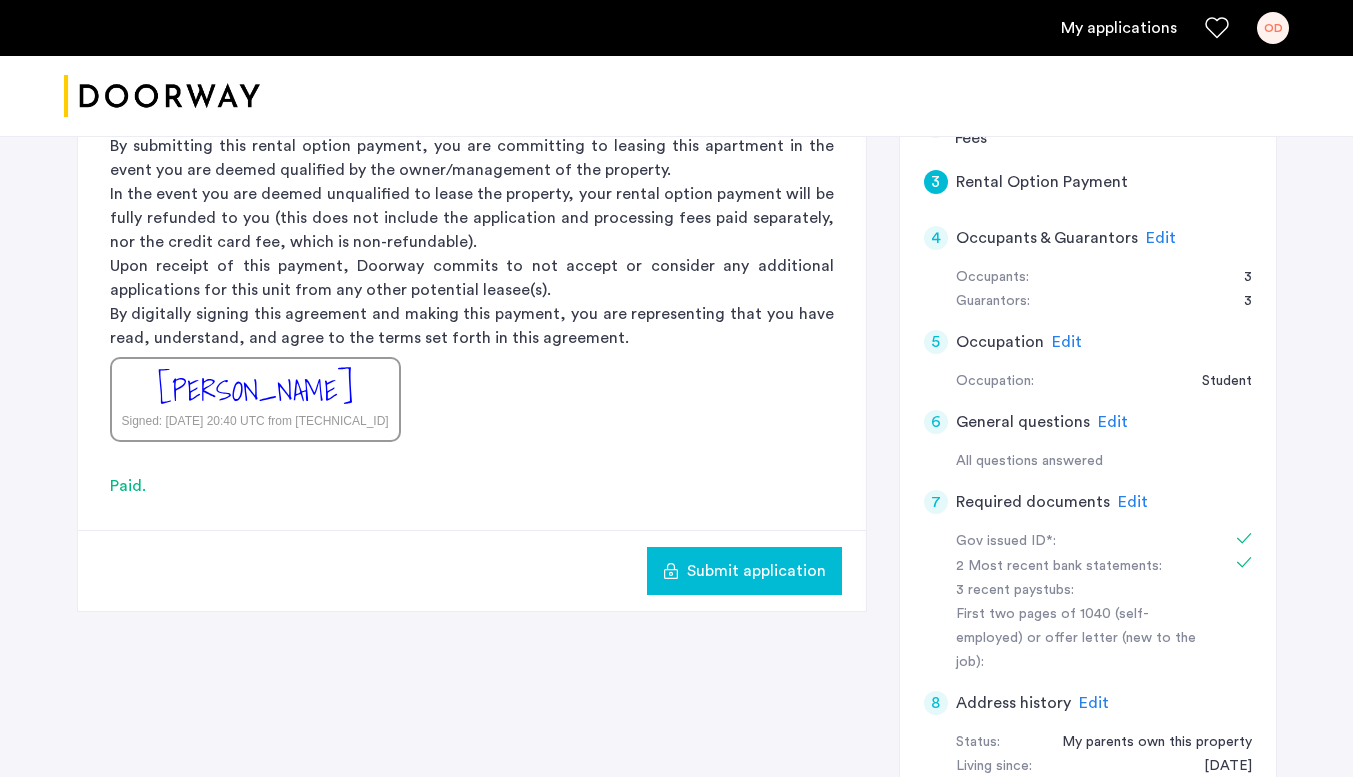 click on "Edit" 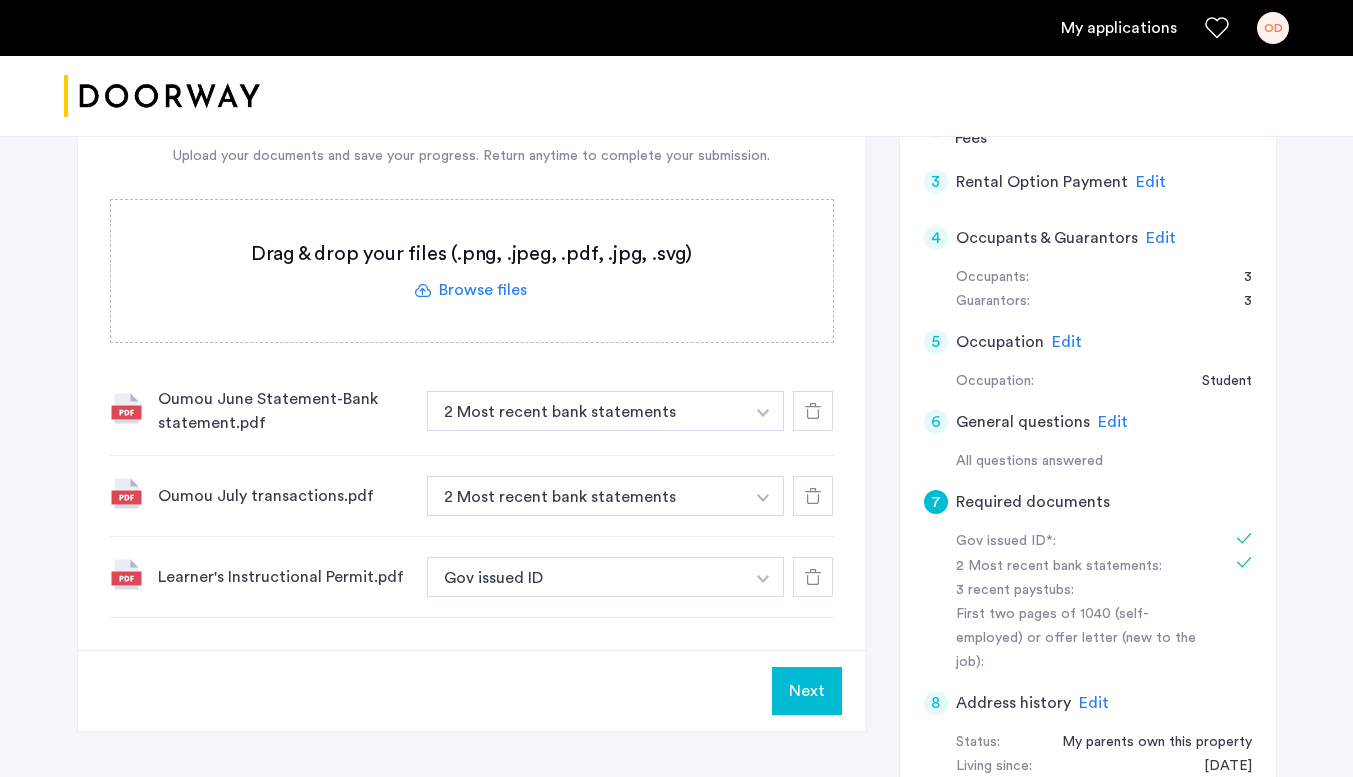 scroll, scrollTop: 553, scrollLeft: 0, axis: vertical 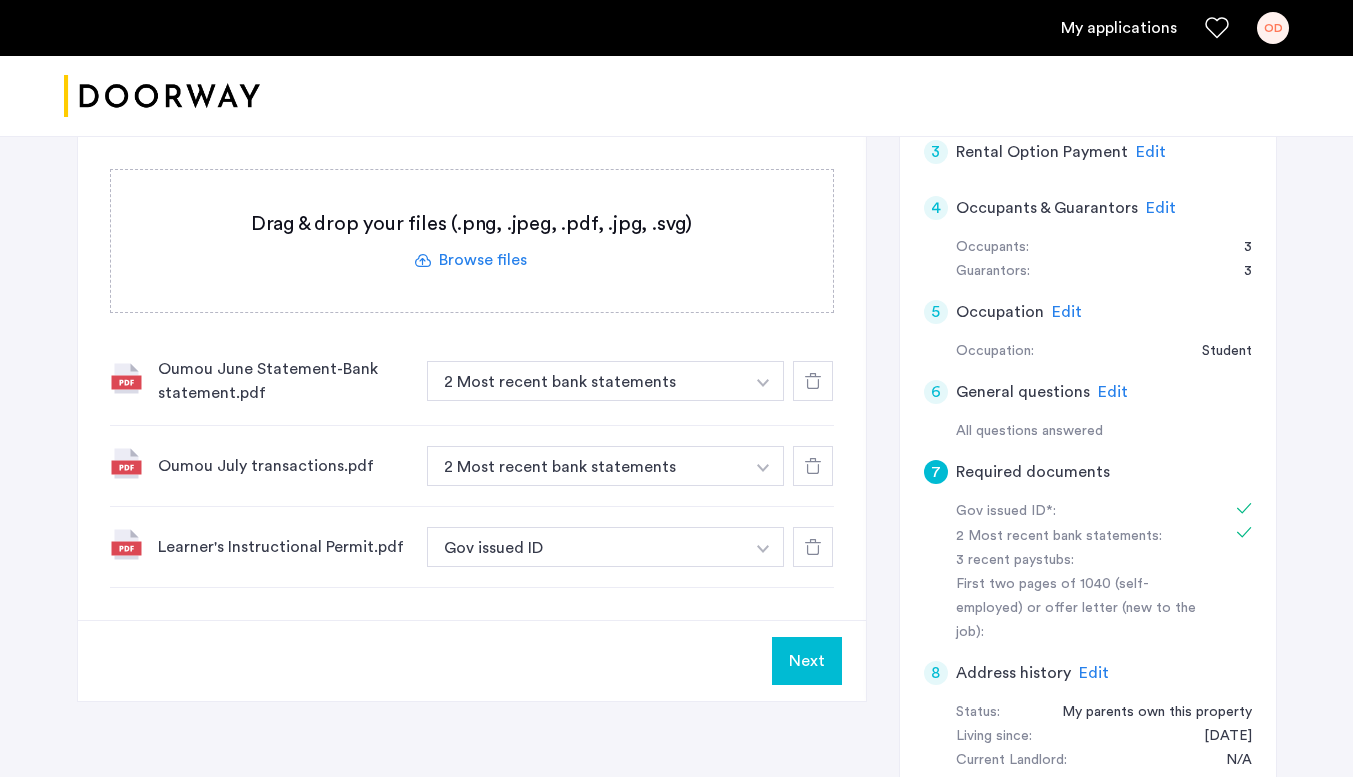 click on "Edit" 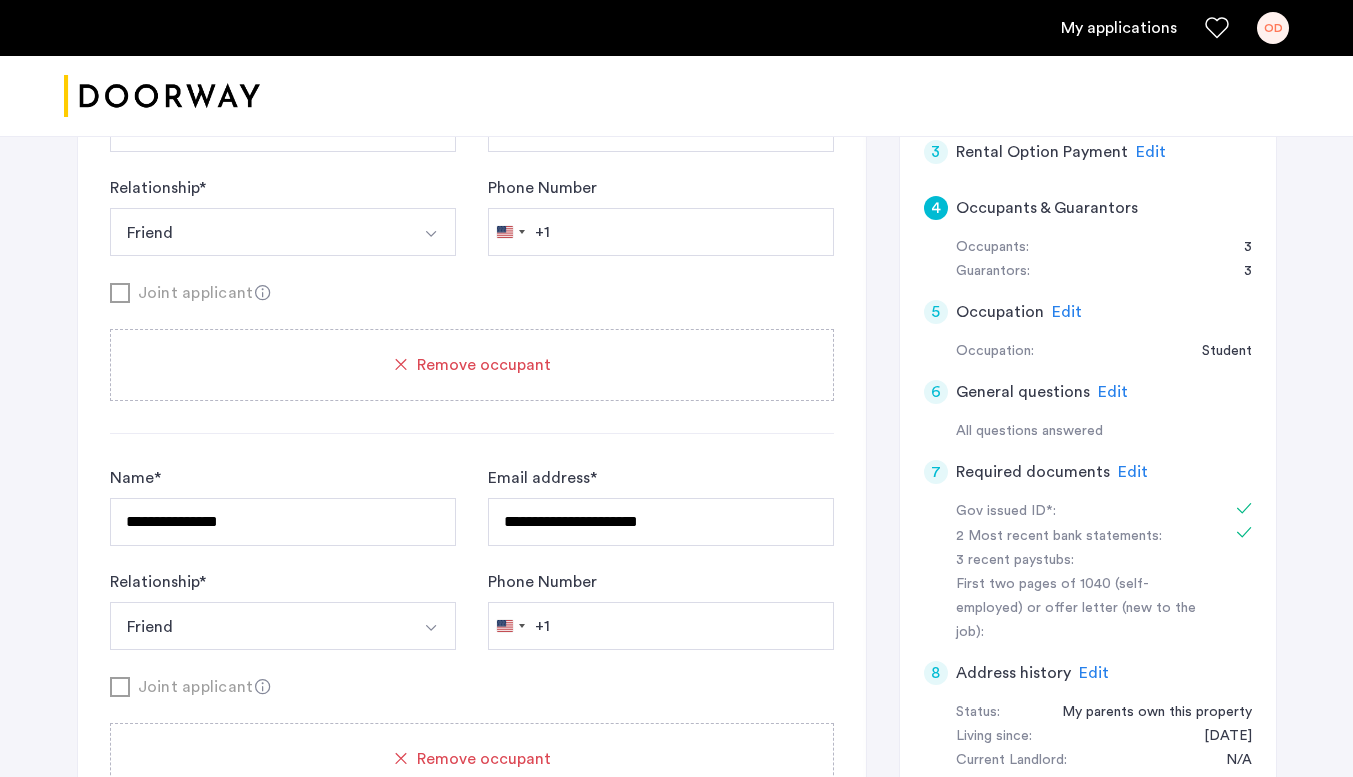 scroll, scrollTop: 2644, scrollLeft: 0, axis: vertical 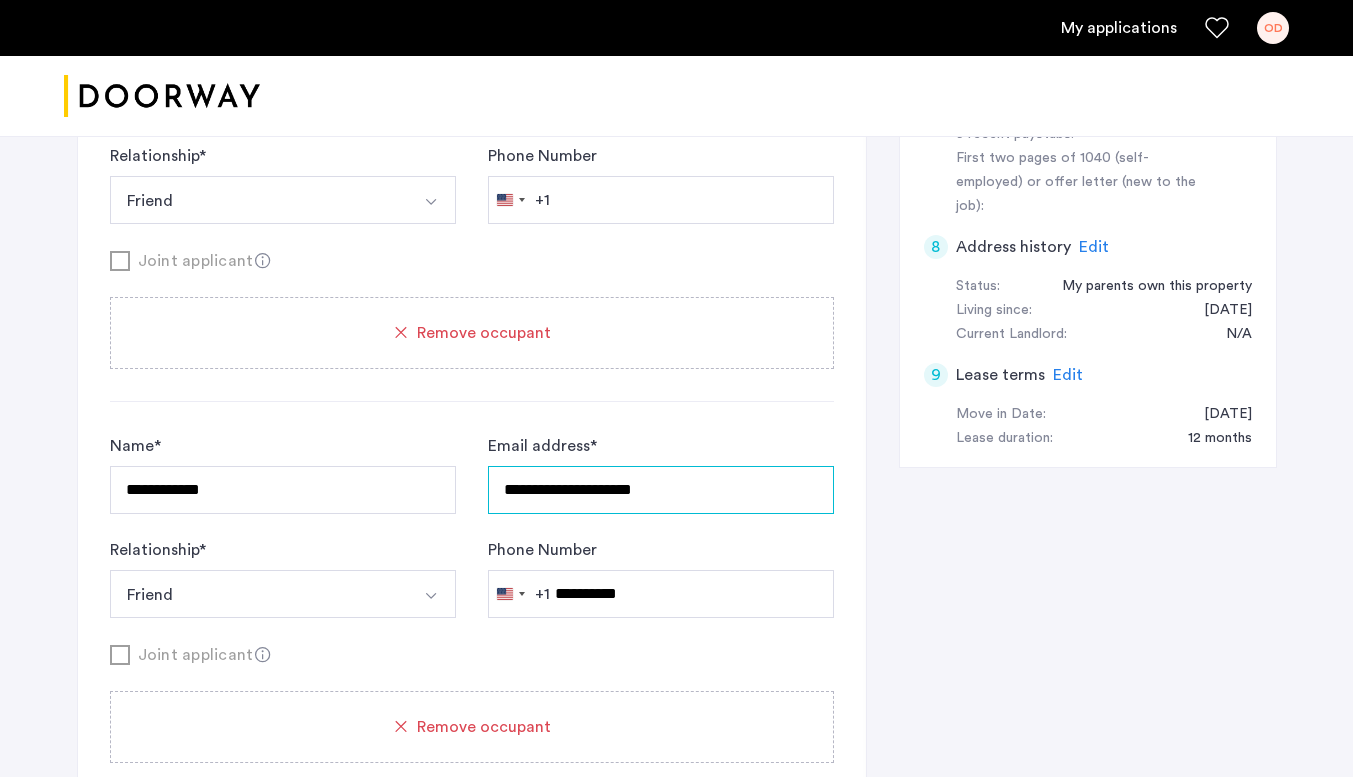 click on "**********" at bounding box center [661, -298] 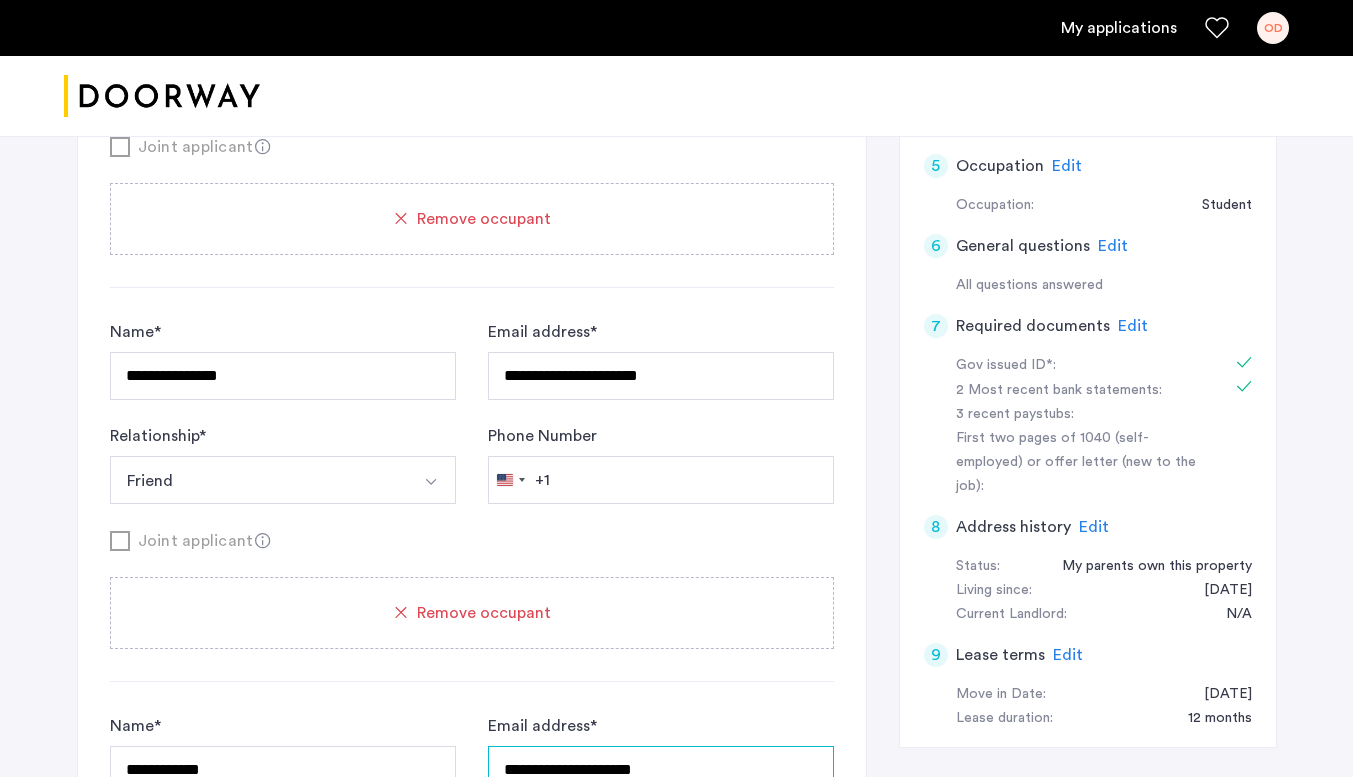 scroll, scrollTop: 659, scrollLeft: 0, axis: vertical 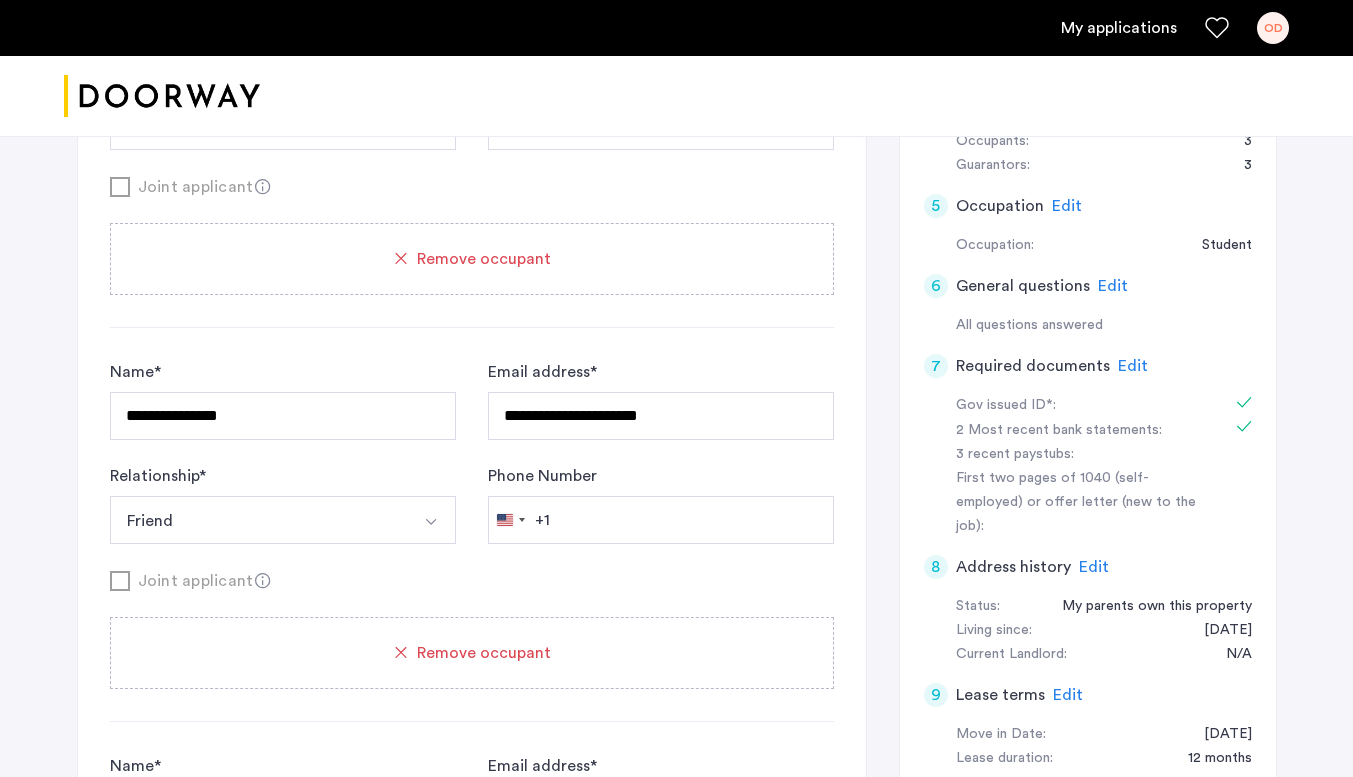 click on "Joint applicant" 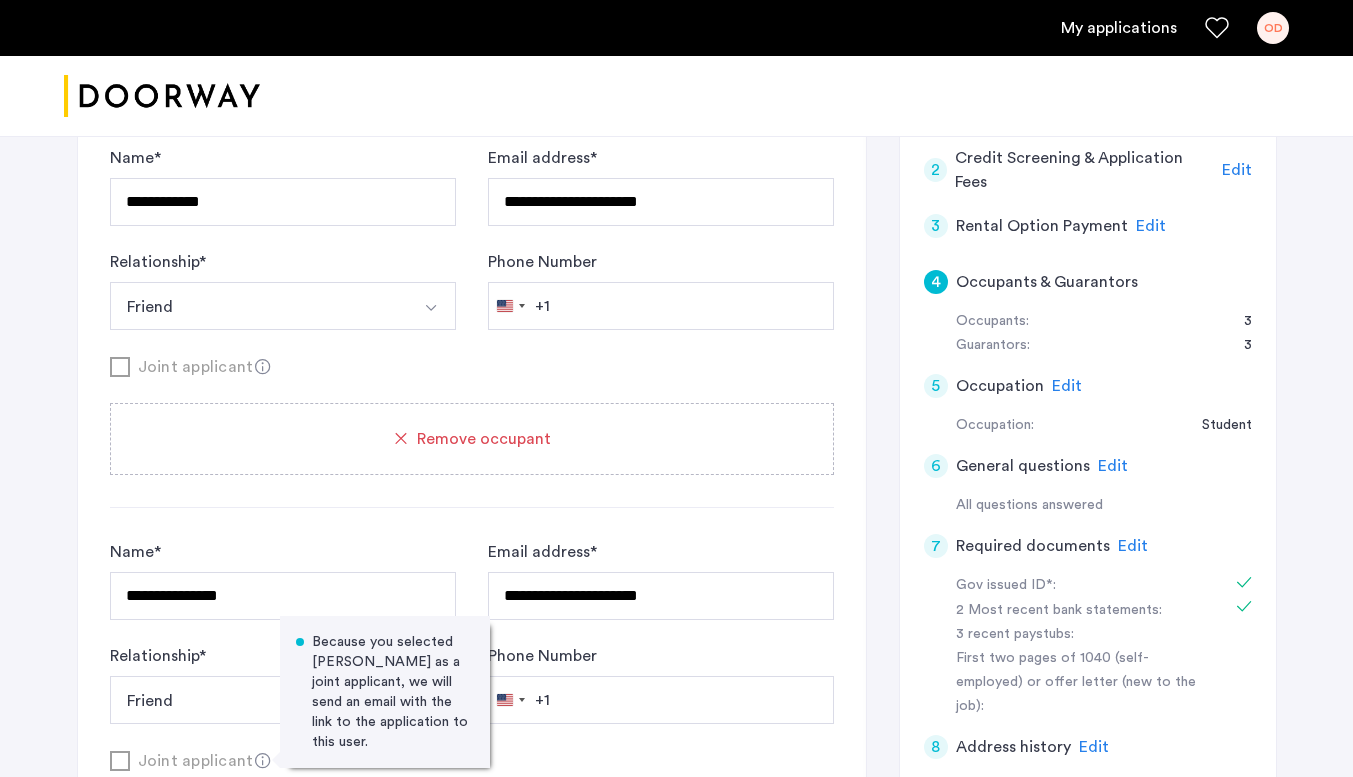 scroll, scrollTop: 477, scrollLeft: 0, axis: vertical 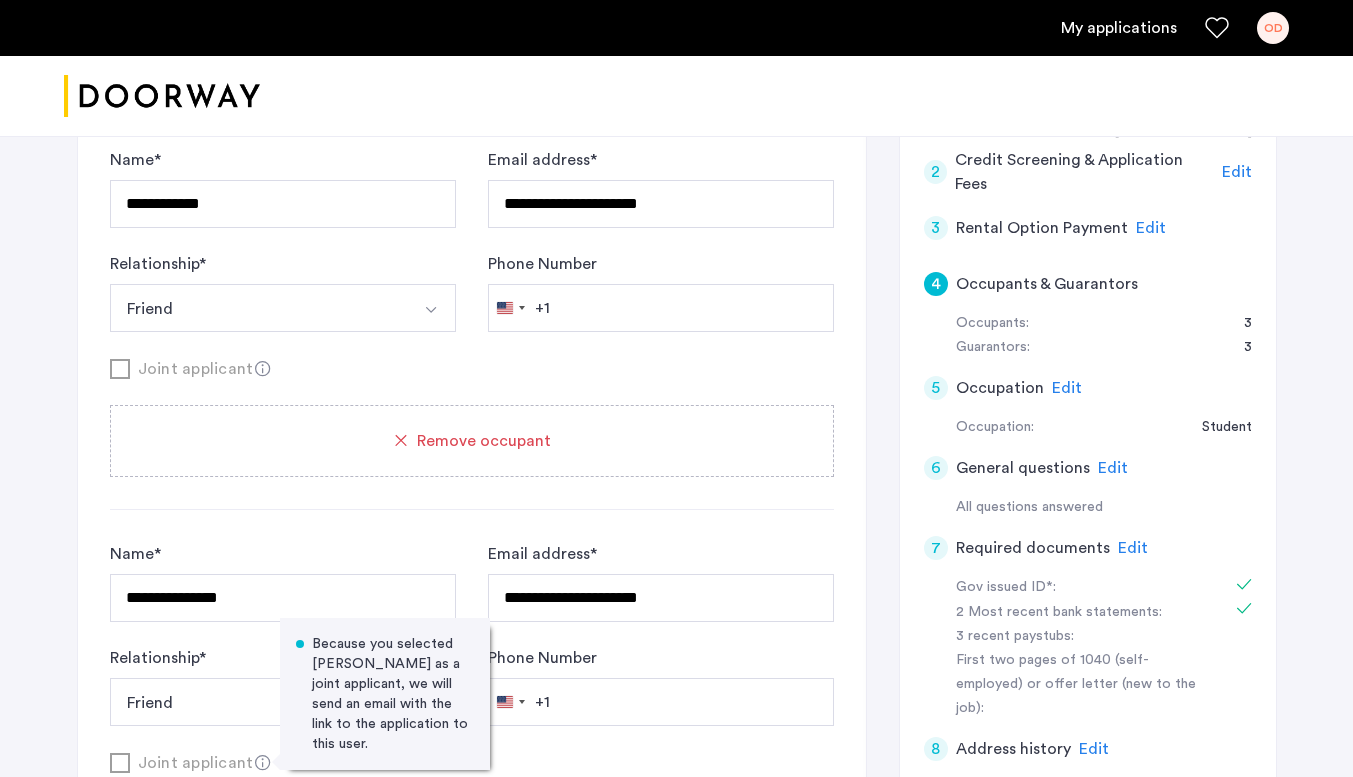 click on "Edit" 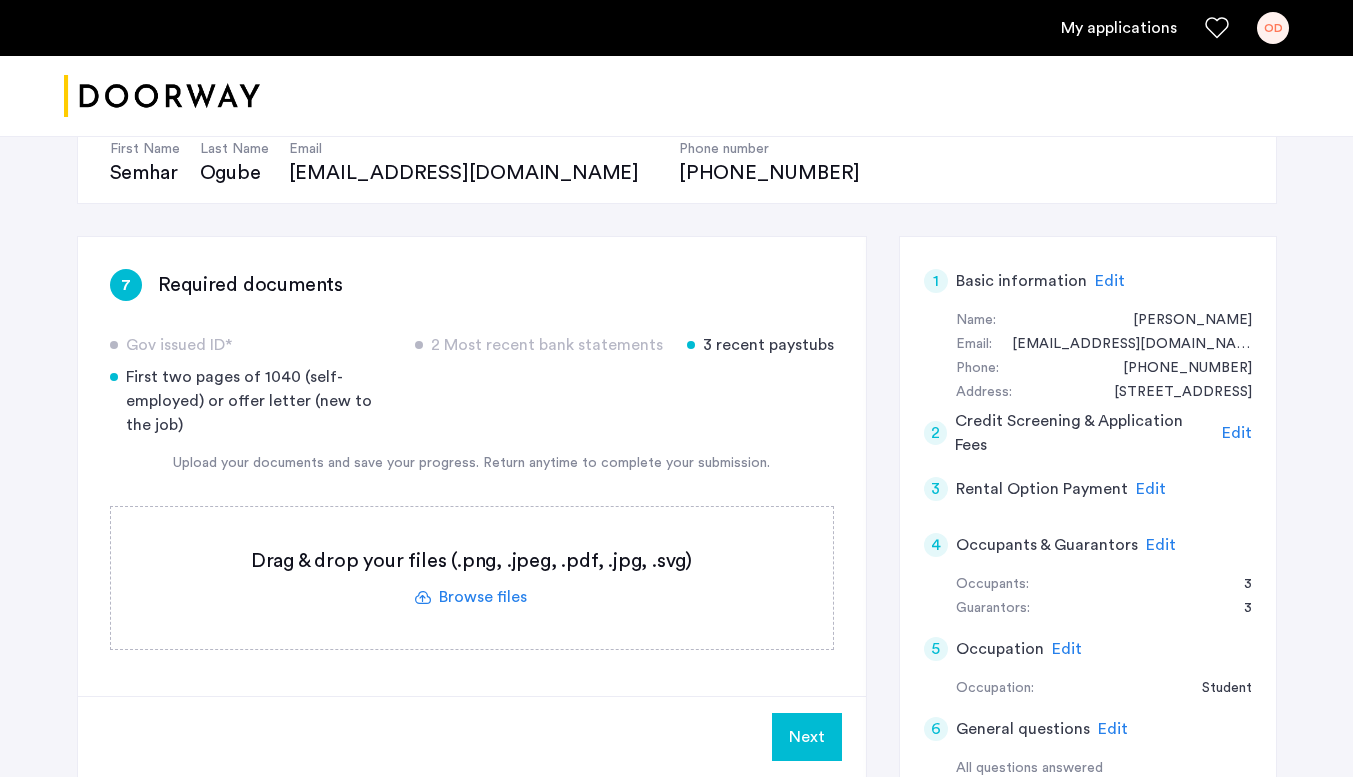 scroll, scrollTop: 208, scrollLeft: 0, axis: vertical 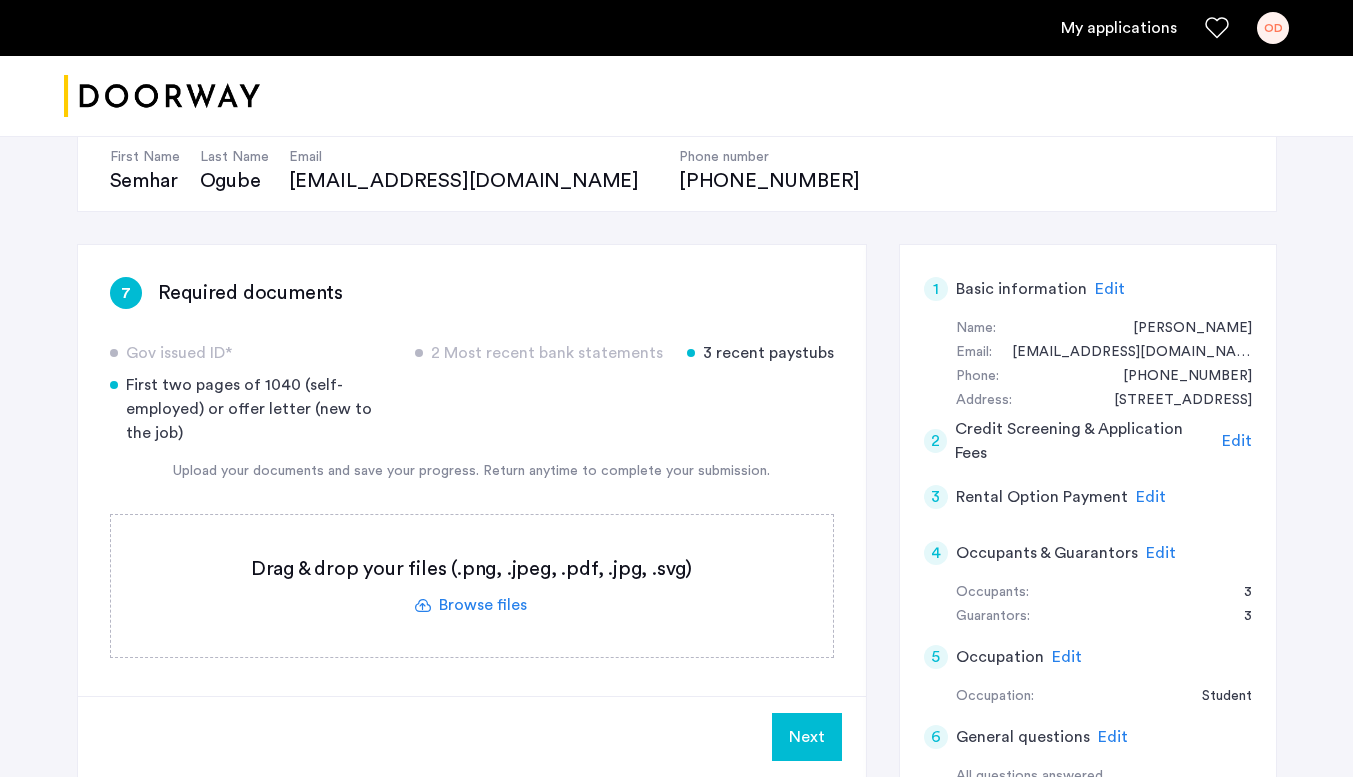 click on "Edit" 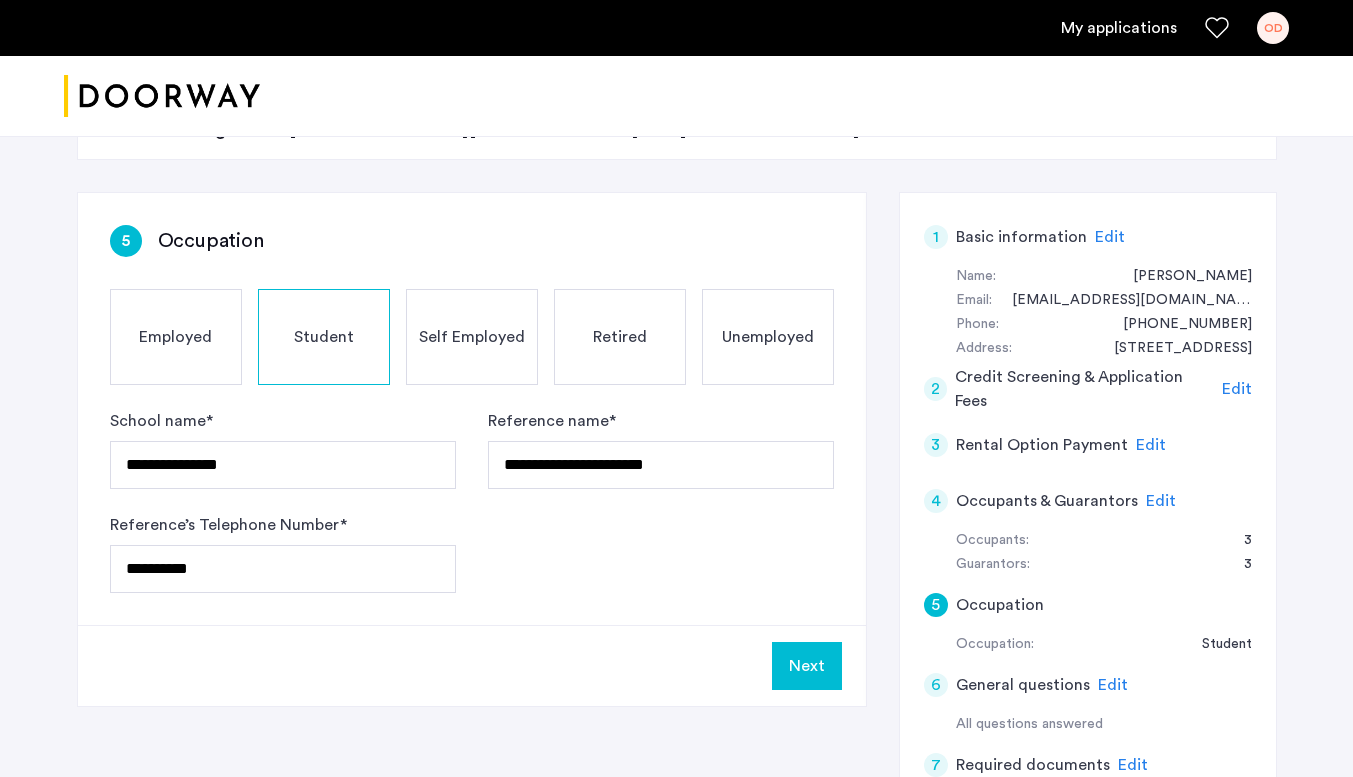 scroll, scrollTop: 261, scrollLeft: 0, axis: vertical 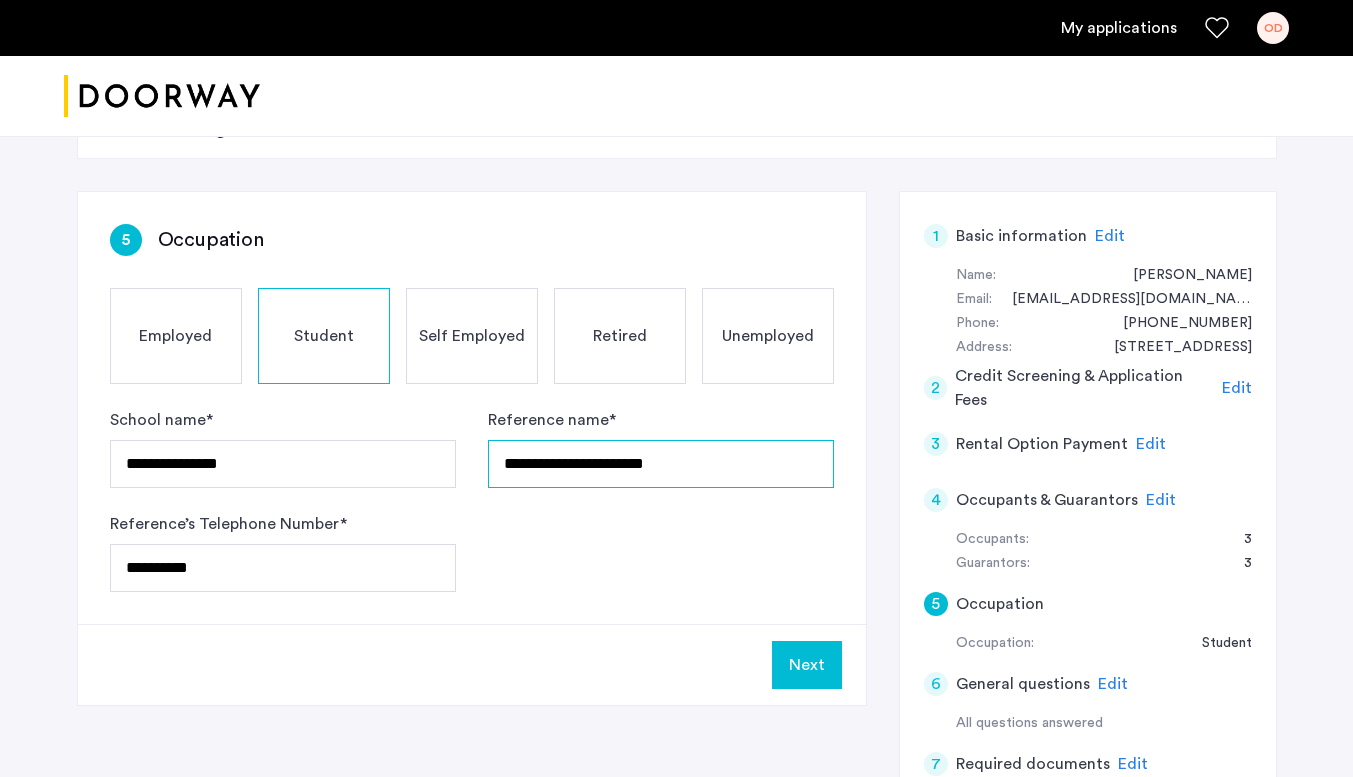 click on "**********" at bounding box center [661, 464] 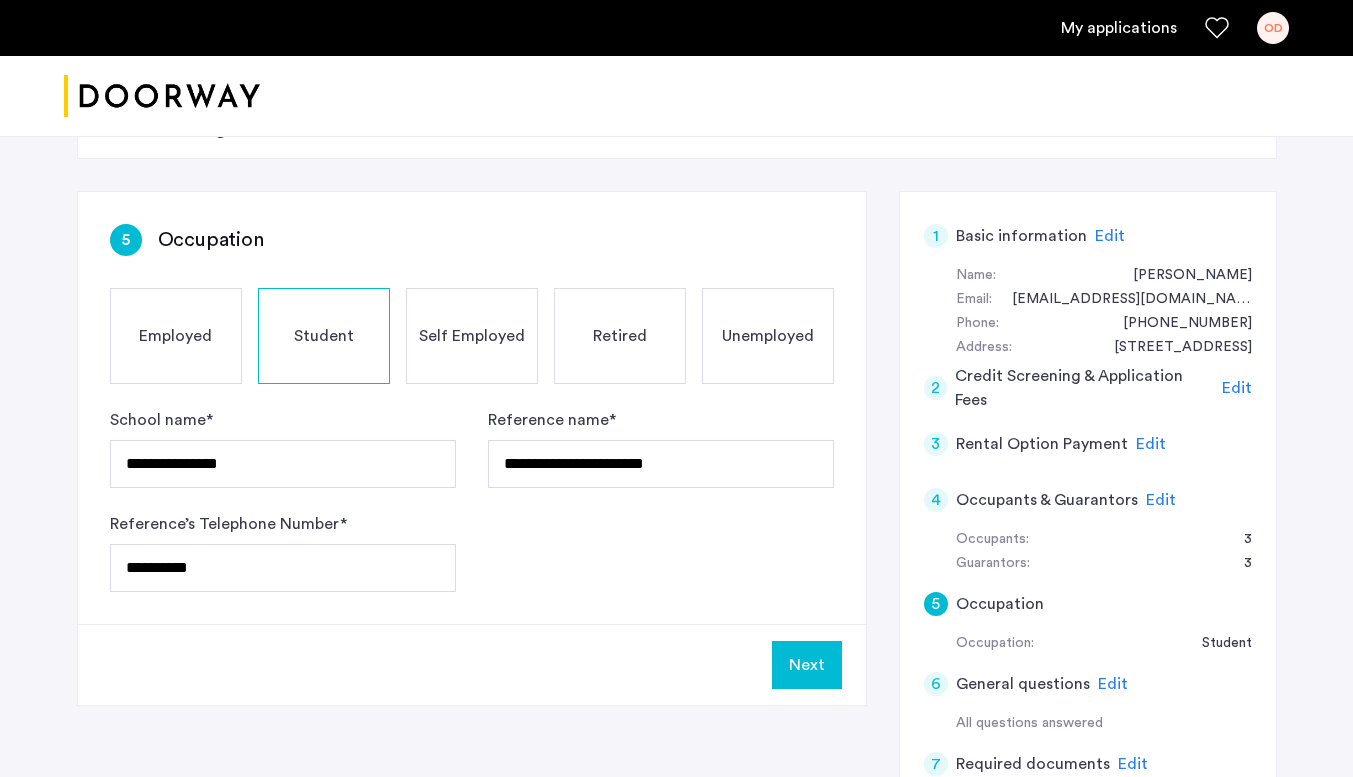 click on "**********" 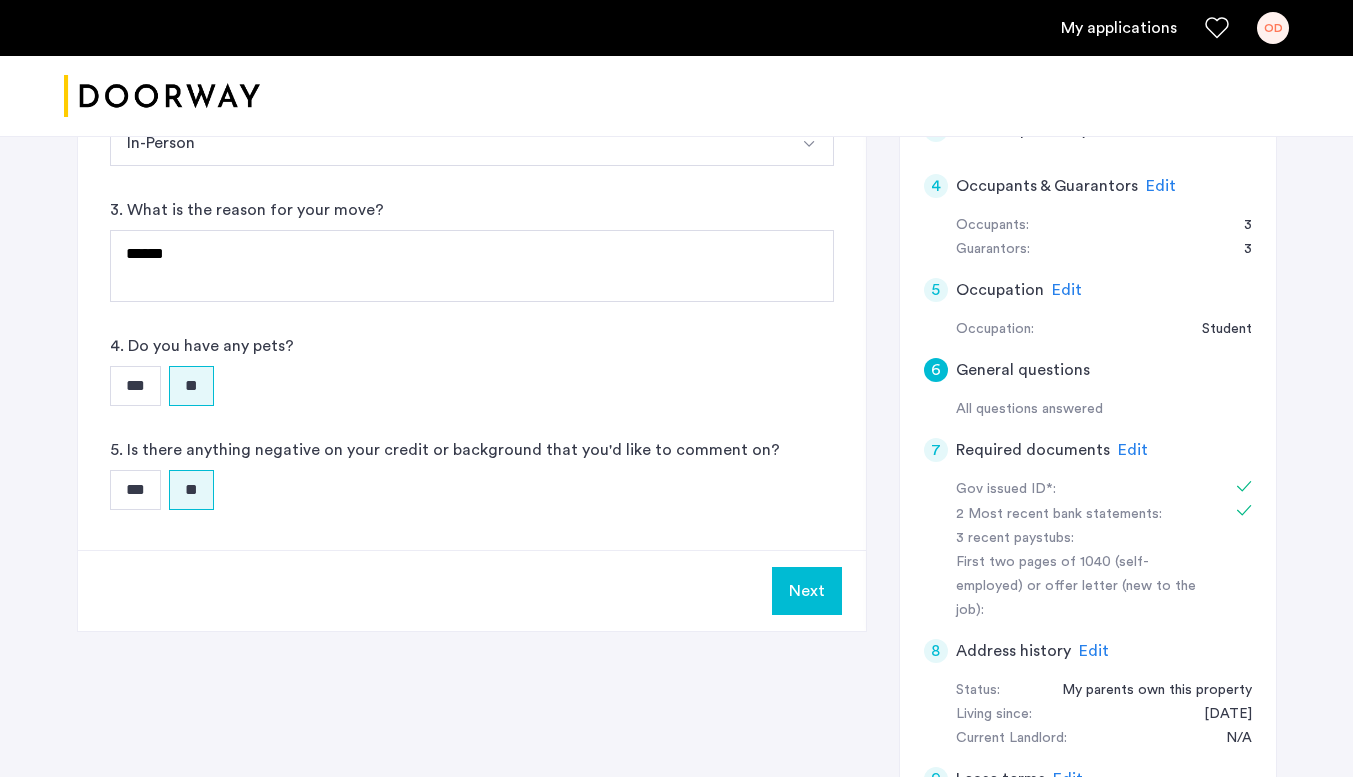 scroll, scrollTop: 576, scrollLeft: 0, axis: vertical 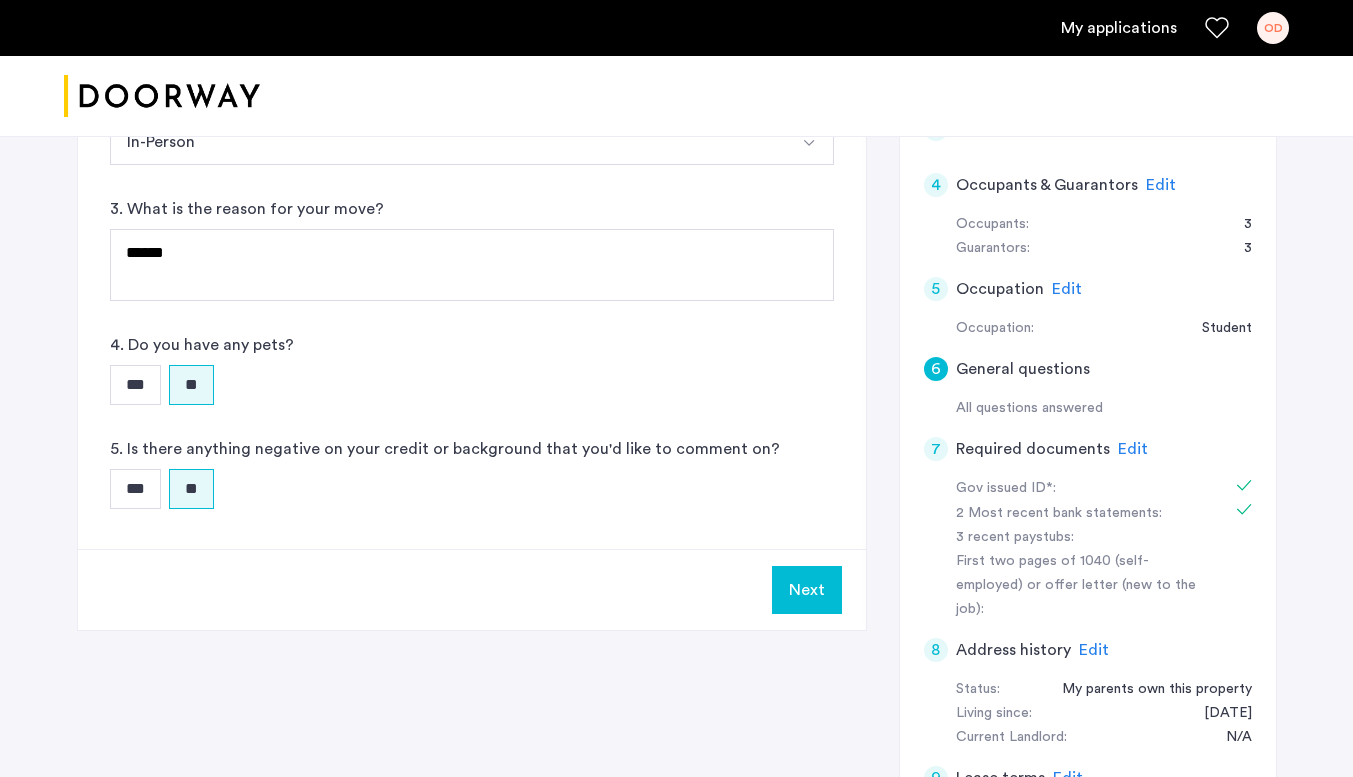 click on "Next" at bounding box center [807, 590] 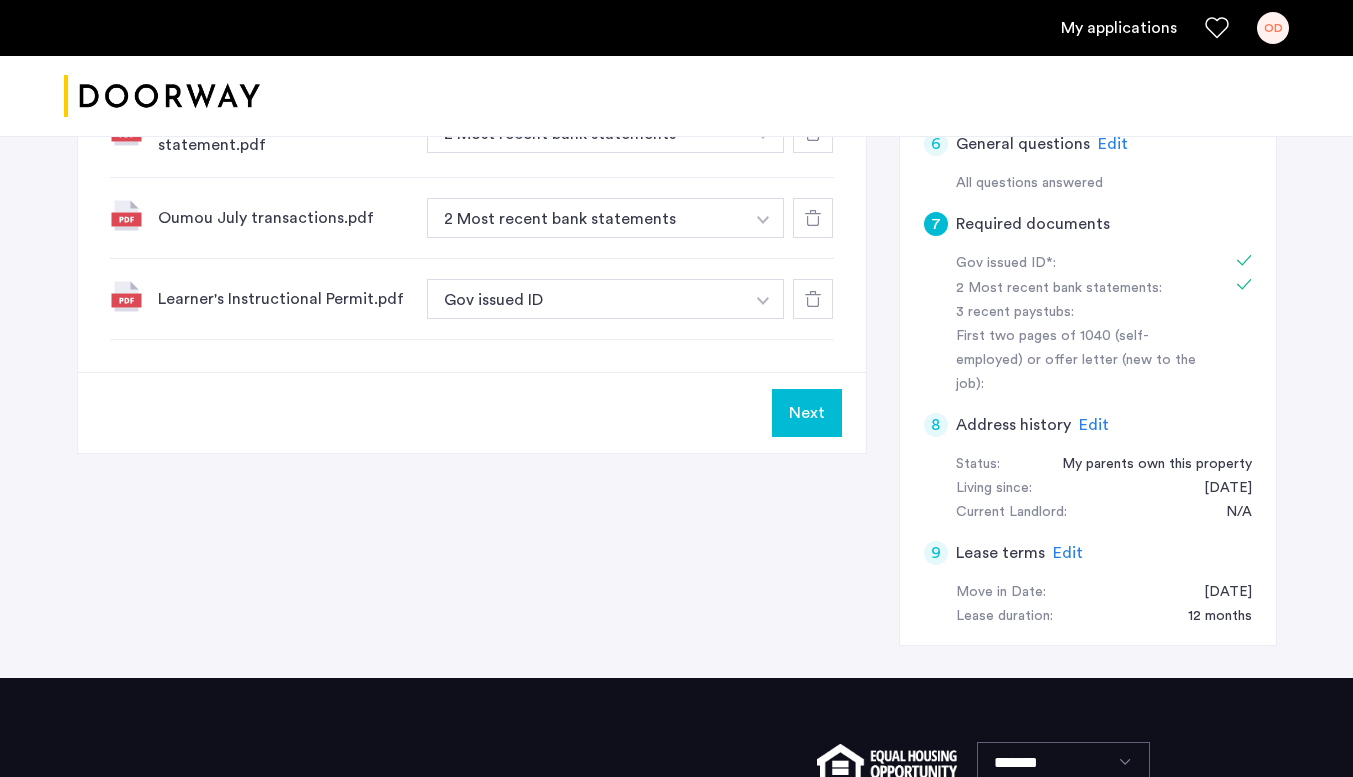 scroll, scrollTop: 966, scrollLeft: 0, axis: vertical 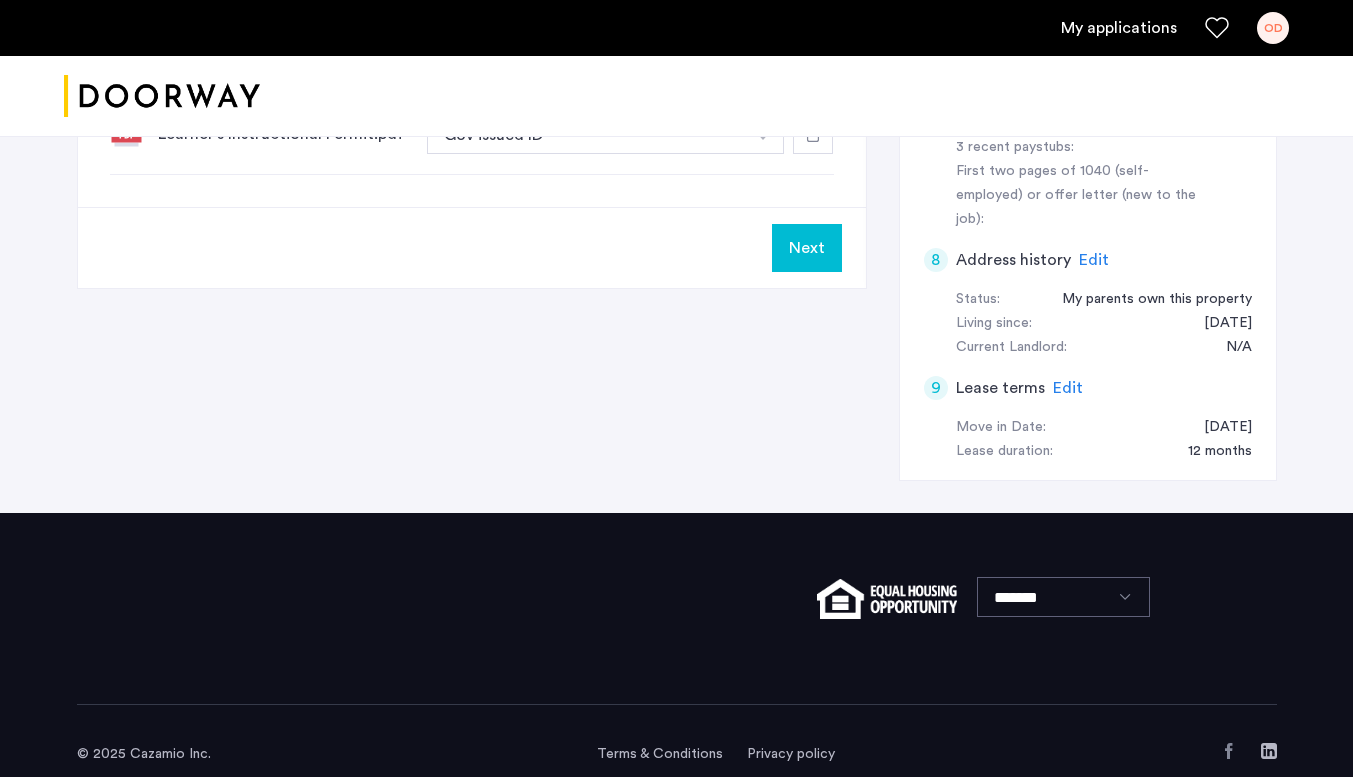 click on "Next" 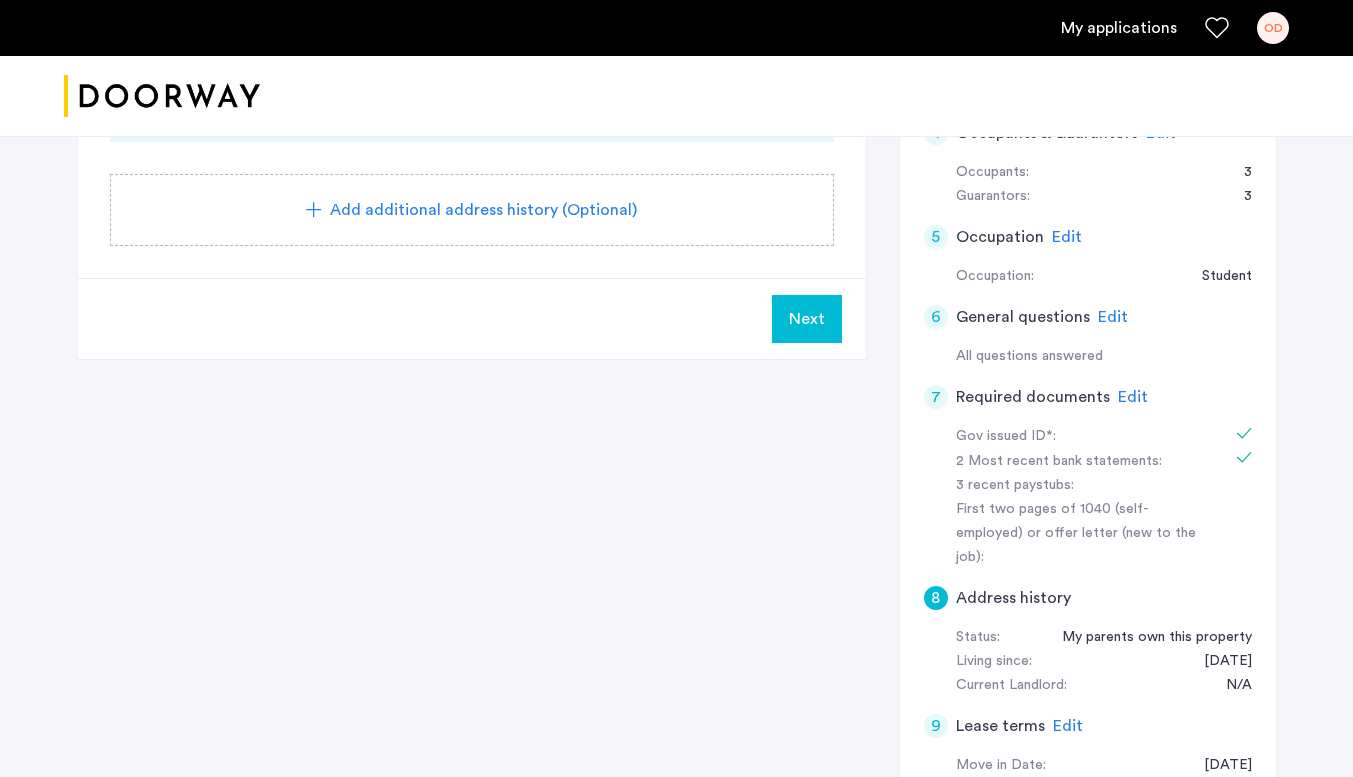 scroll, scrollTop: 629, scrollLeft: 0, axis: vertical 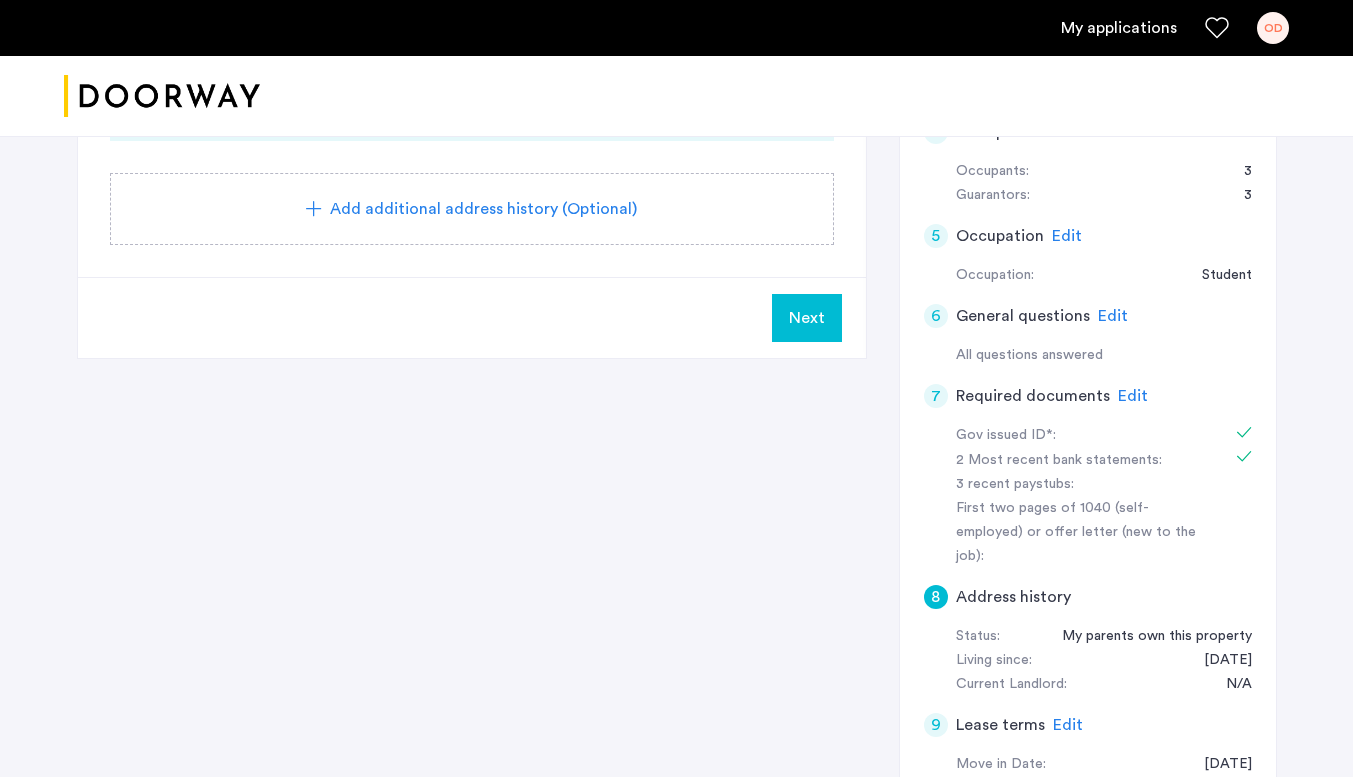click on "8 Address history Current address [STREET_ADDRESS][PERSON_NAME] My parents own this property You're living there since [DATE]  Current Landlord: N/A  ( [PHONE_NUMBER] )  Add additional address history (Optional) Next 1 Basic information Edit First name [PERSON_NAME] Last name [PERSON_NAME] Email address [EMAIL_ADDRESS][DOMAIN_NAME] Phone number [PHONE_NUMBER] Date of birth [DEMOGRAPHIC_DATA] Your current address Street [STREET_ADDRESS] State [US_STATE] 2 Credit Screening & Application Fees Edit 3 Rental Option Payment Edit Paid No further actions are necessary. Please continue your applying process. 4 Occupants & Guarantors Edit Occupants Name [PERSON_NAME] Email address [PERSON_NAME][EMAIL_ADDRESS][DOMAIN_NAME] Relationship Friend Name [PERSON_NAME] Email address [EMAIL_ADDRESS][DOMAIN_NAME] Relationship Friend Name [PERSON_NAME] Email address [EMAIL_ADDRESS][DOMAIN_NAME] Relationship Friend Guarantors Name [PERSON_NAME] Email address [EMAIL_ADDRESS][DOMAIN_NAME] Relationship Other Name [PERSON_NAME] Email address Name" 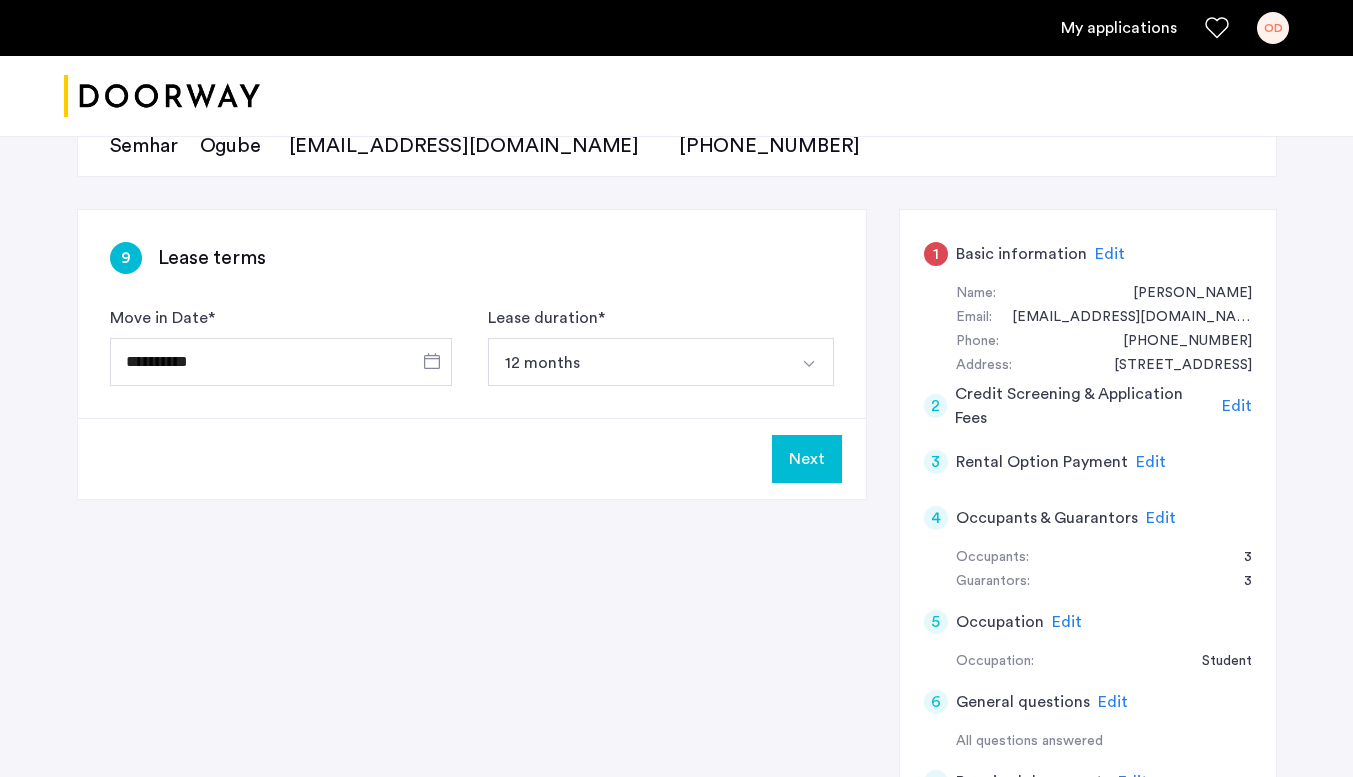 scroll, scrollTop: 206, scrollLeft: 0, axis: vertical 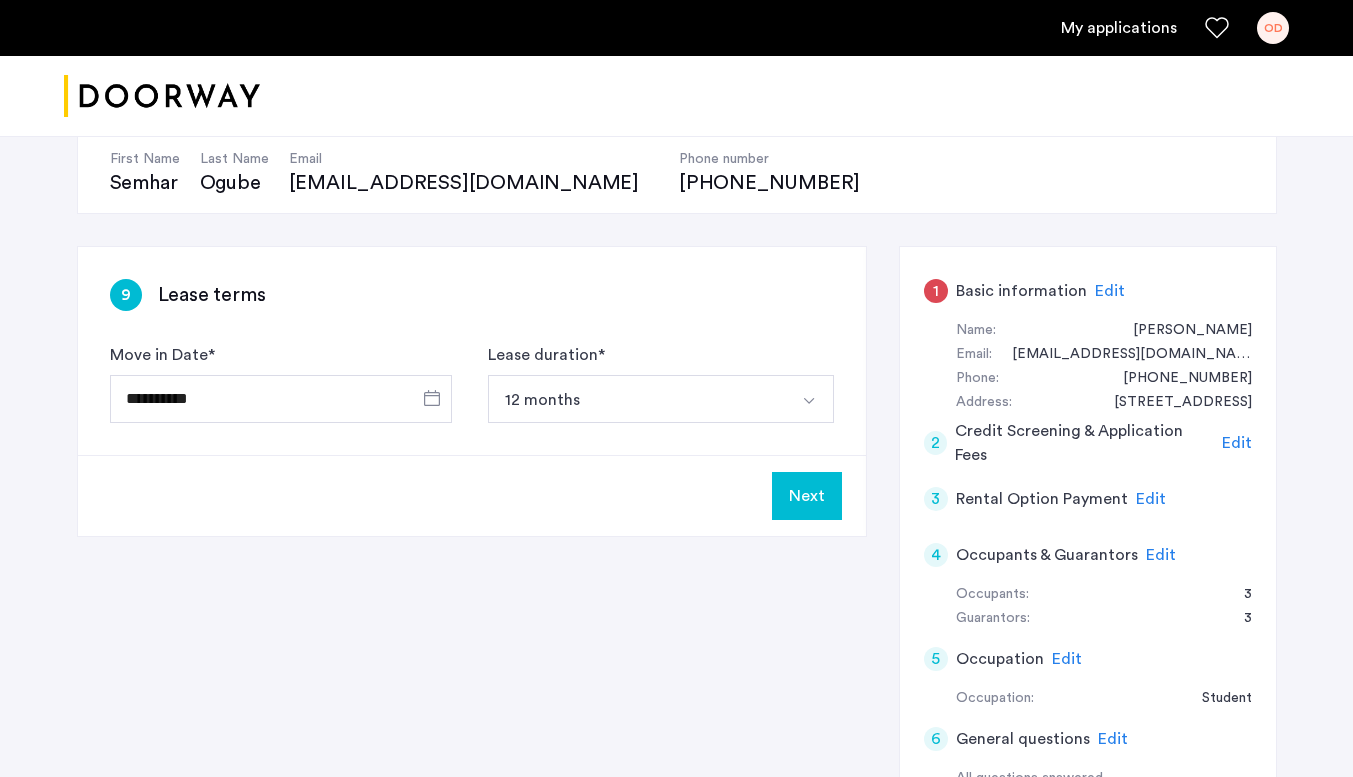 click on "Edit" 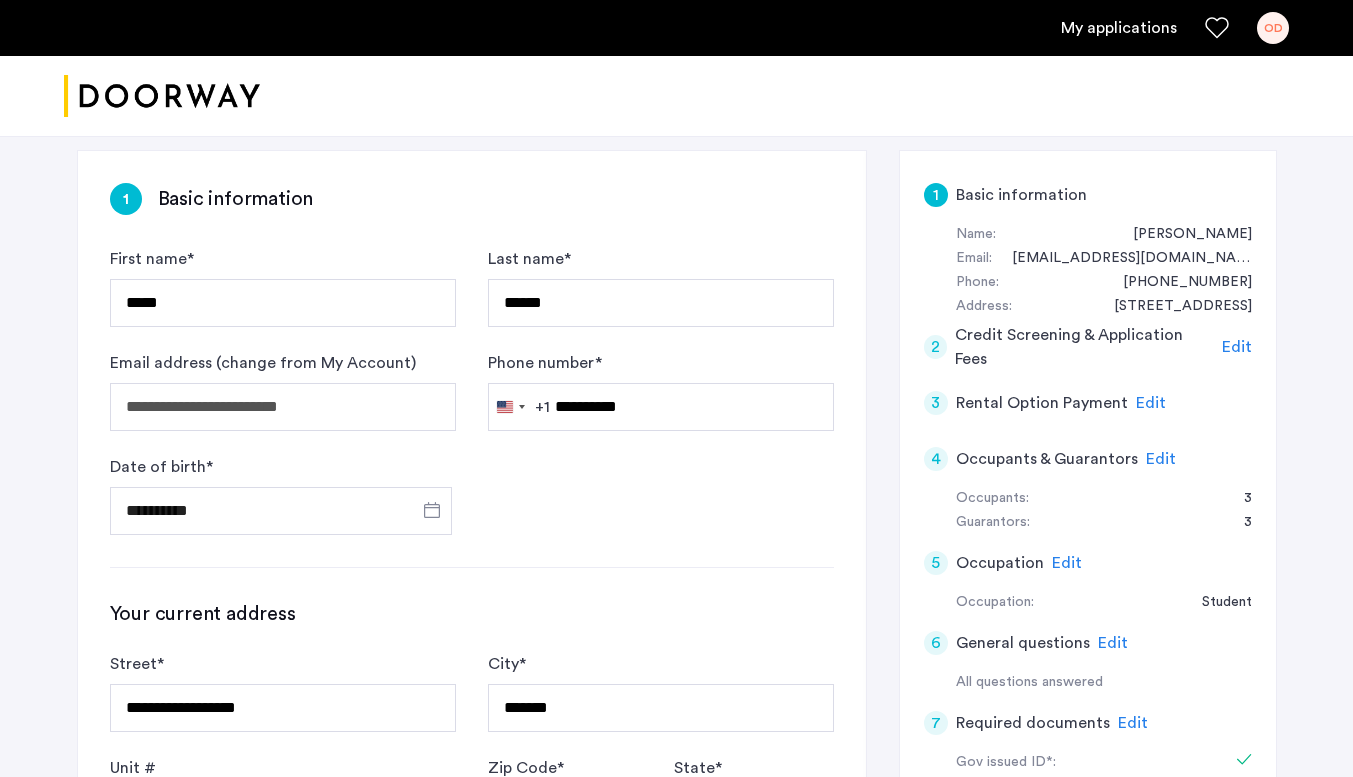 scroll, scrollTop: 294, scrollLeft: 0, axis: vertical 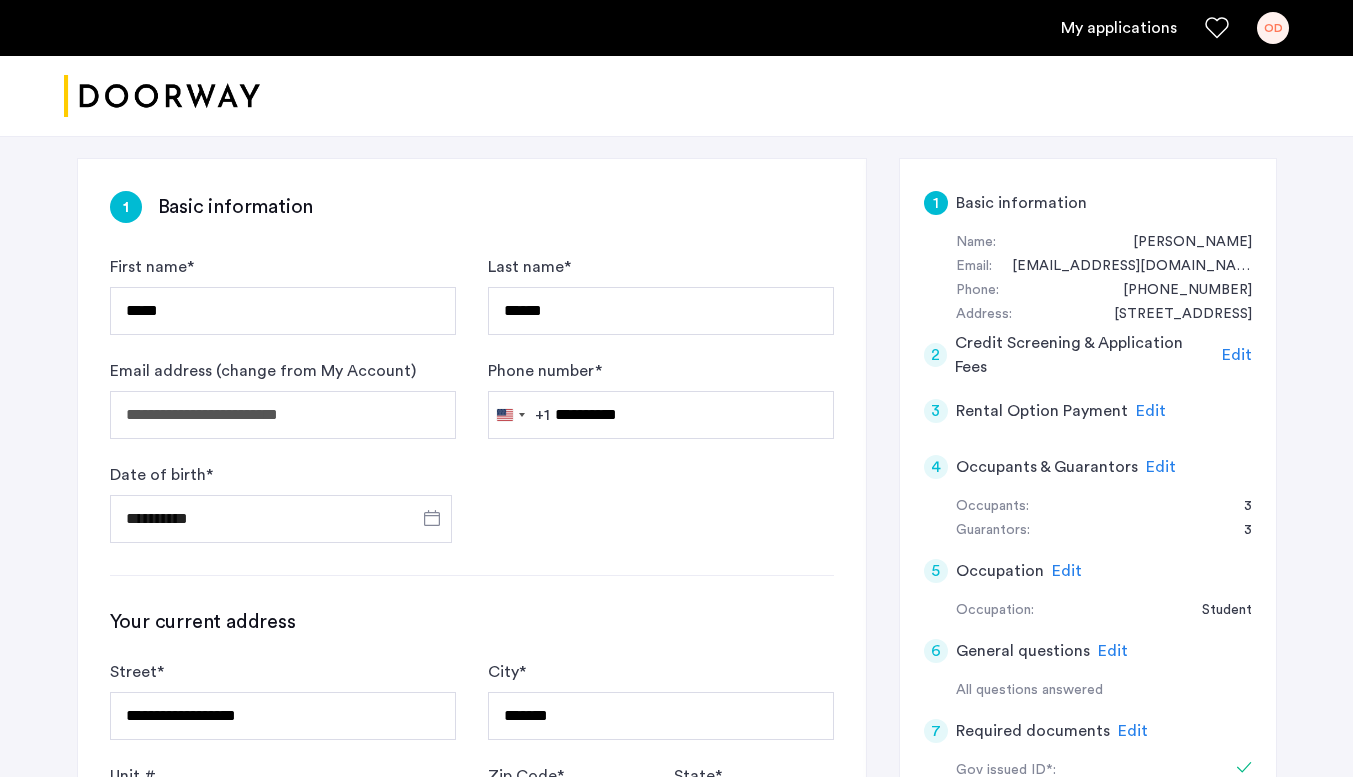 click on "Occupants & Guarantors" 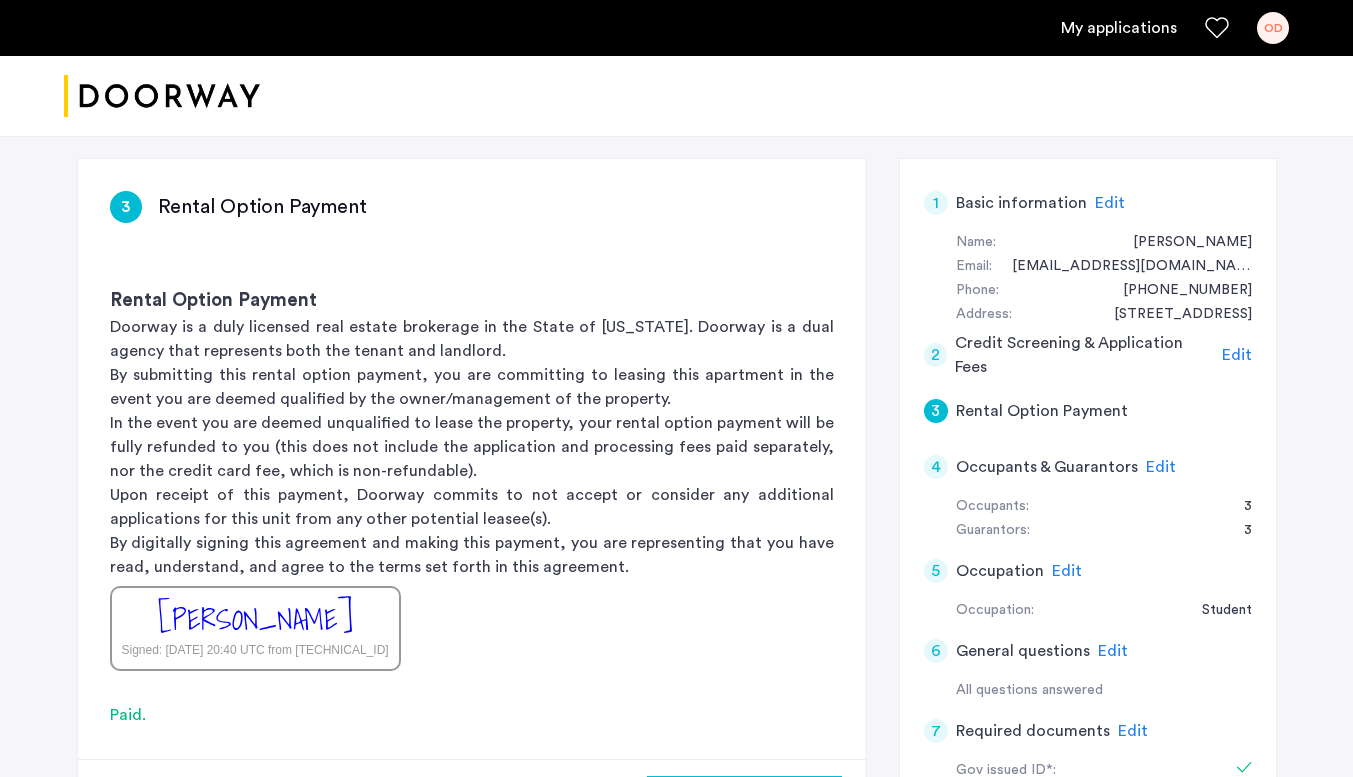 click on "Edit" 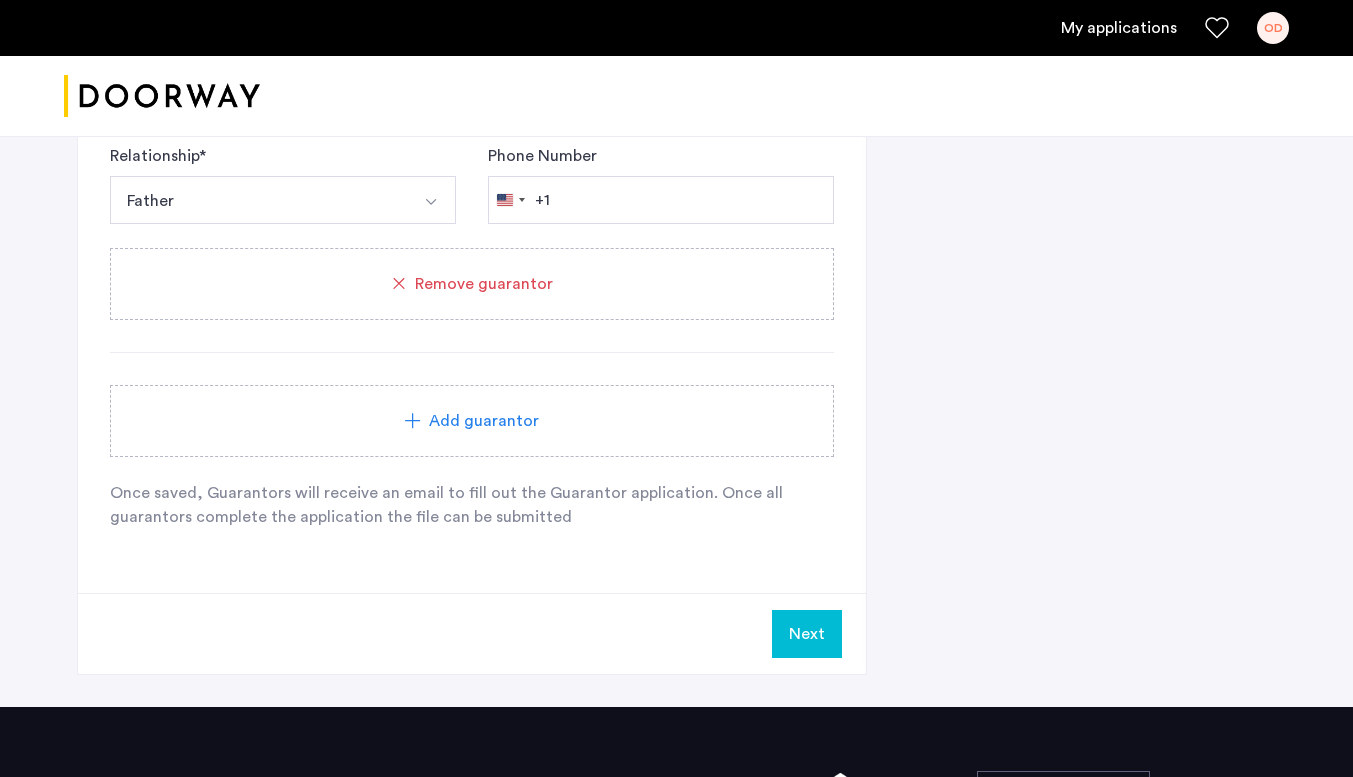scroll, scrollTop: 2891, scrollLeft: 0, axis: vertical 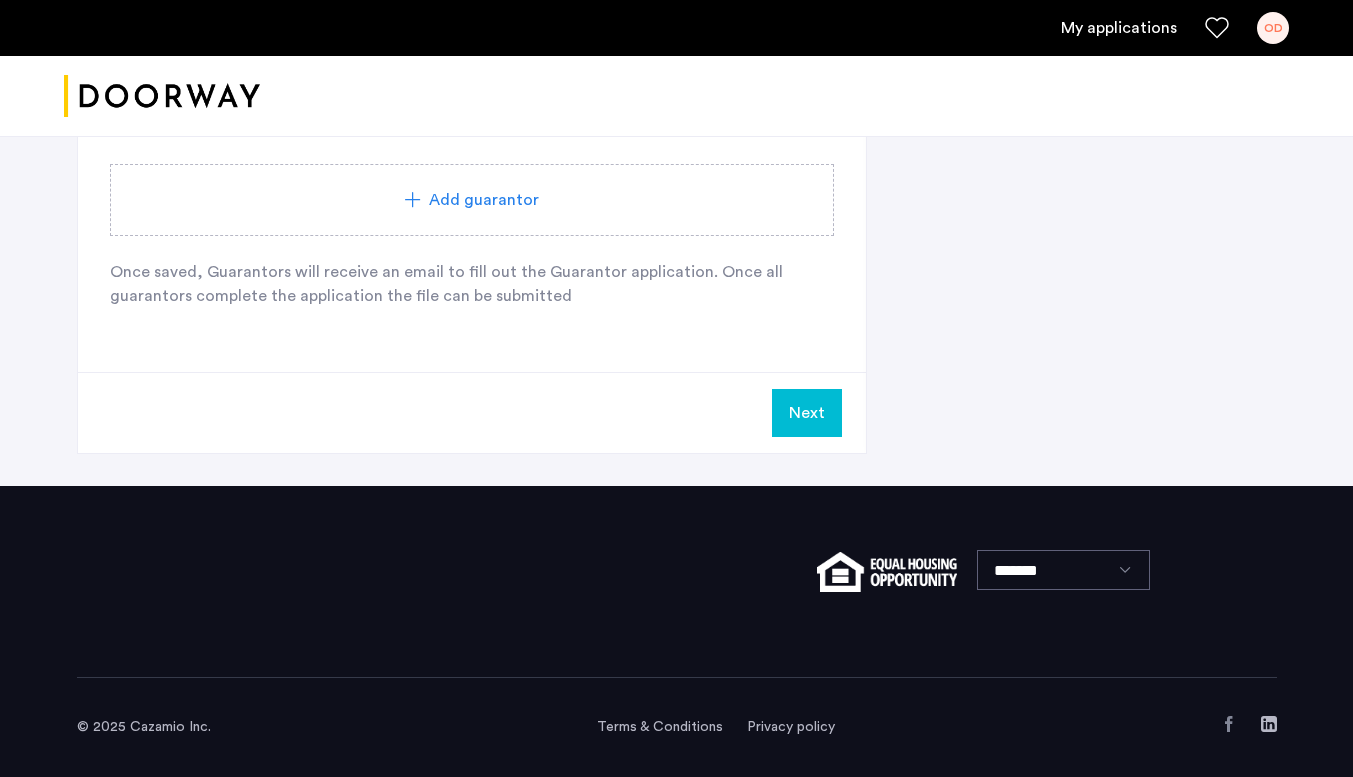 click on "Next" 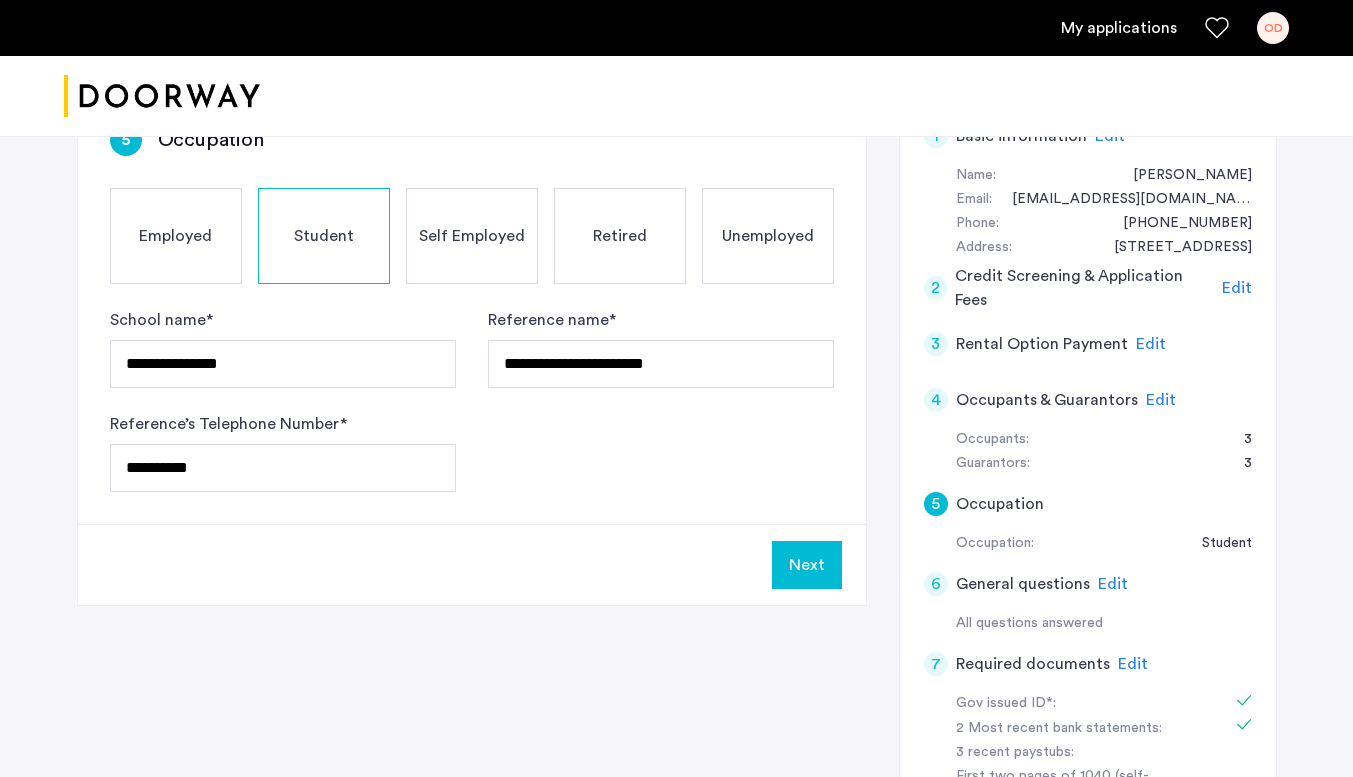 scroll, scrollTop: 362, scrollLeft: 0, axis: vertical 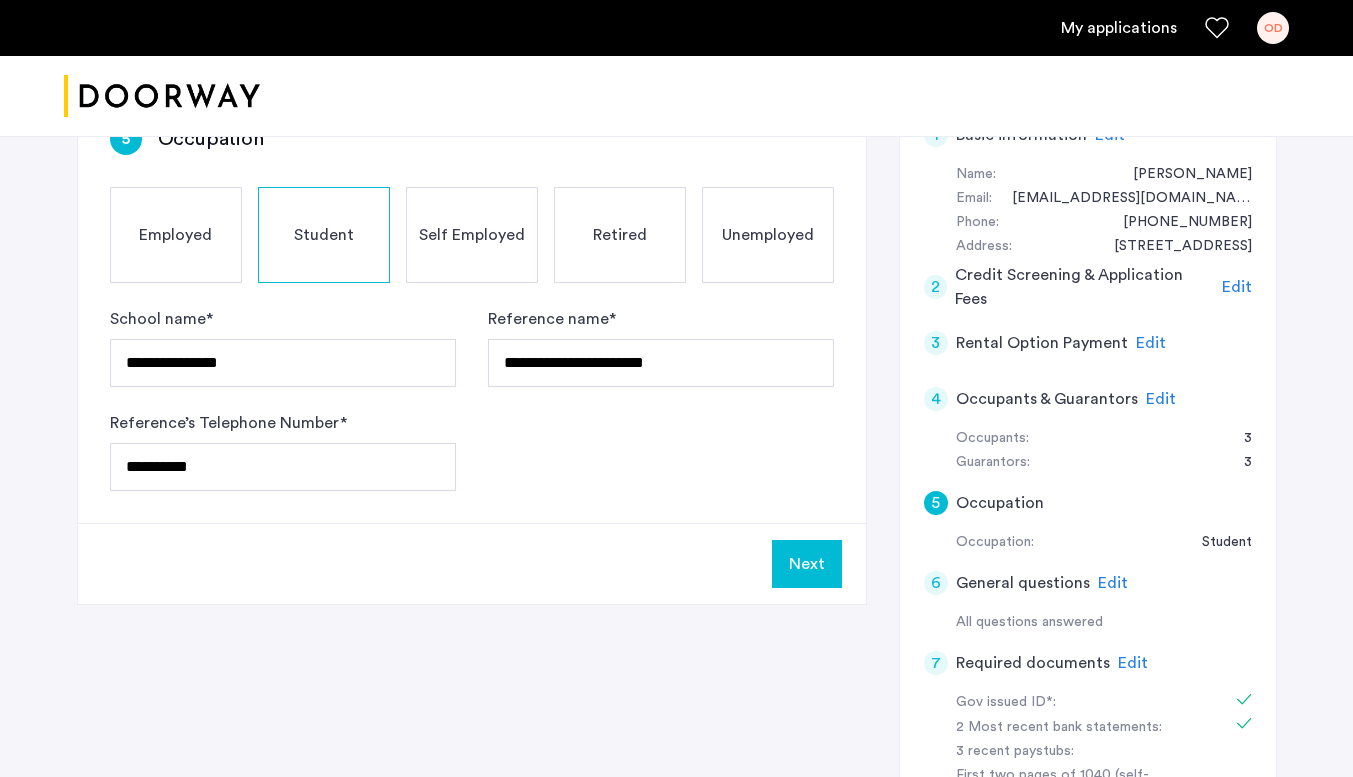click on "Next" 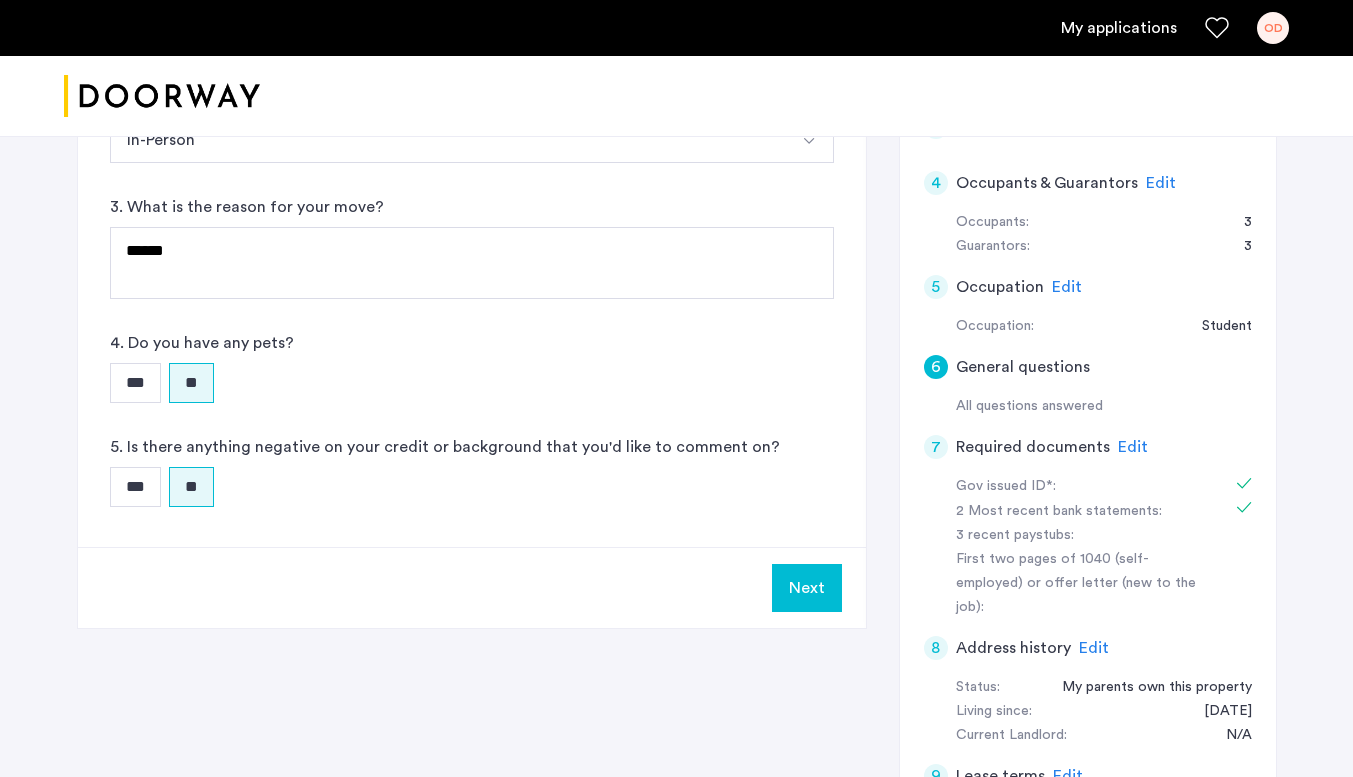 scroll, scrollTop: 580, scrollLeft: 0, axis: vertical 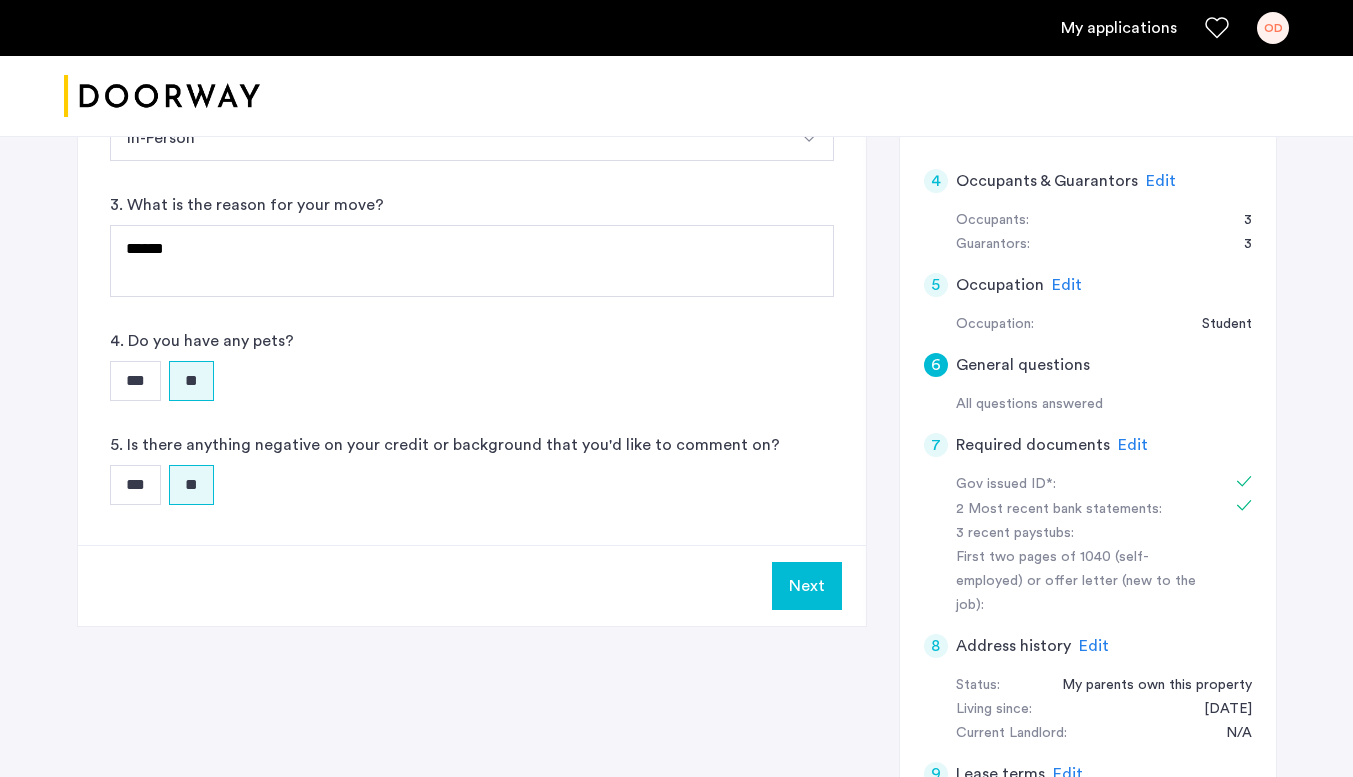 click on "Next" at bounding box center (807, 586) 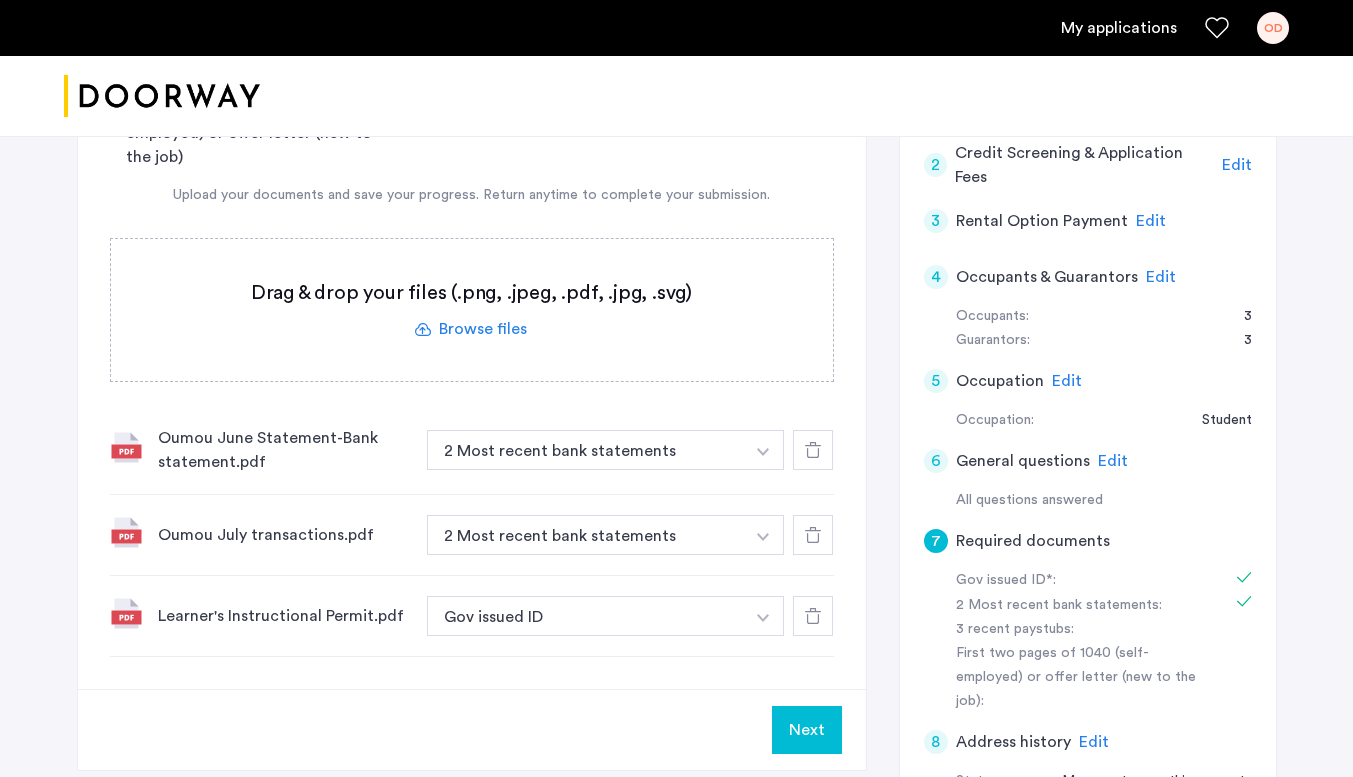 scroll, scrollTop: 515, scrollLeft: 0, axis: vertical 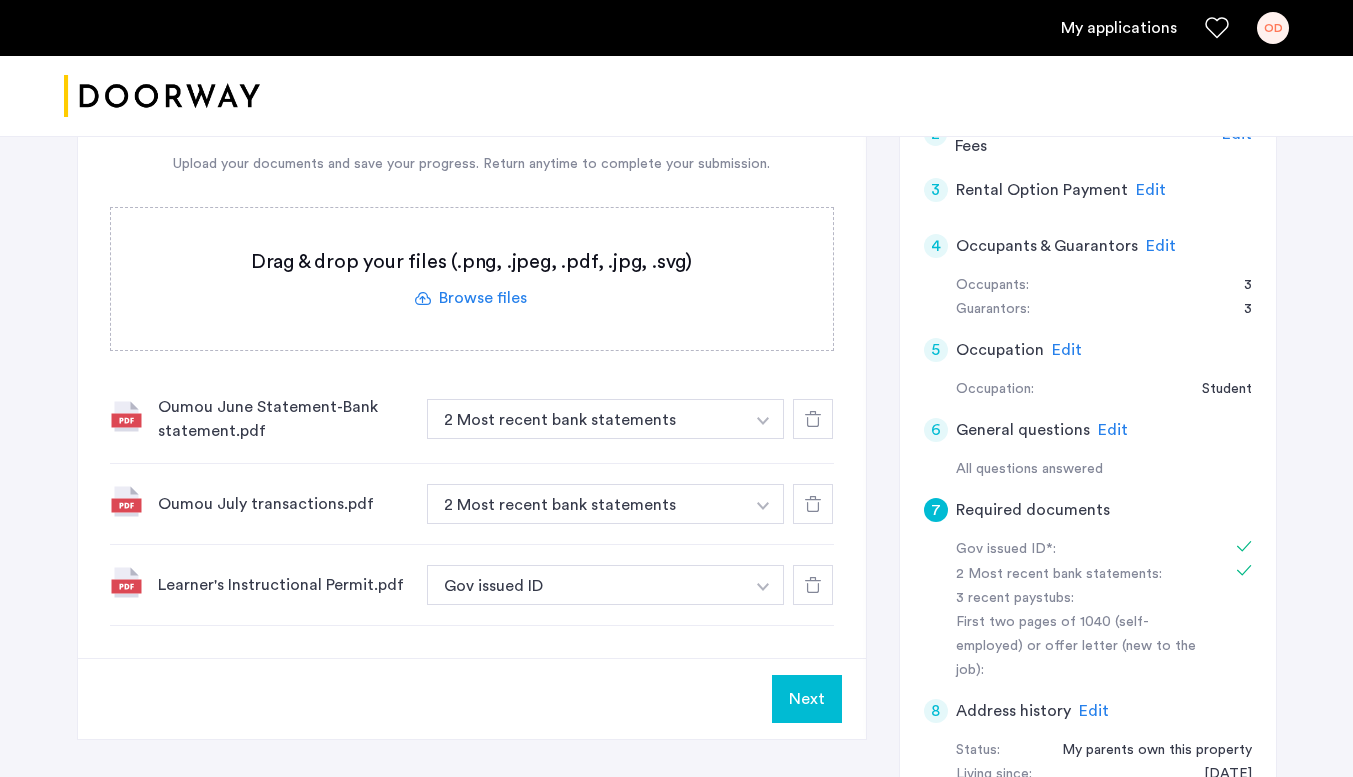 click on "Next" 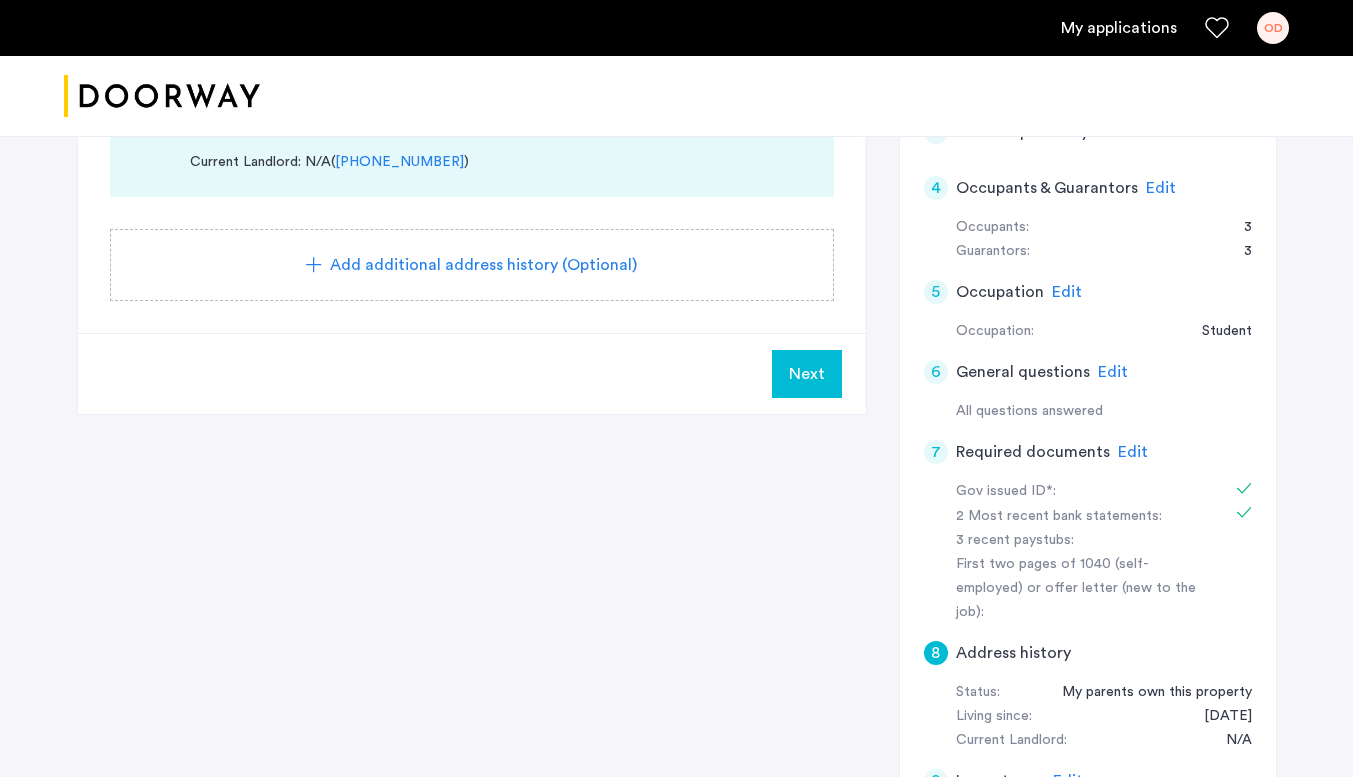 scroll, scrollTop: 529, scrollLeft: 0, axis: vertical 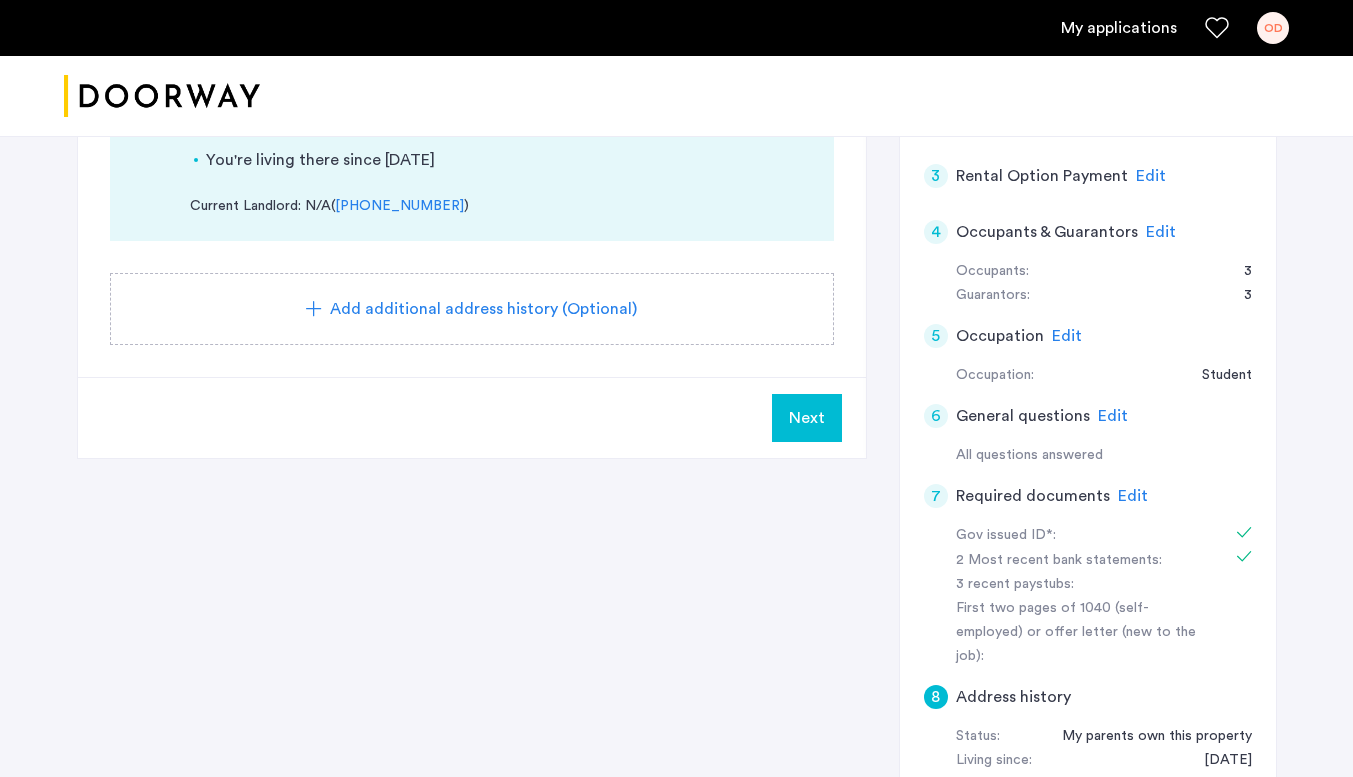 click on "8 Address history Current address [STREET_ADDRESS][PERSON_NAME] My parents own this property You're living there since [DATE]  Current Landlord: N/A  ( [PHONE_NUMBER] )  Add additional address history (Optional) Next 1 Basic information Edit First name [PERSON_NAME] Last name [PERSON_NAME] Email address [EMAIL_ADDRESS][DOMAIN_NAME] Phone number [PHONE_NUMBER] Date of birth [DEMOGRAPHIC_DATA] Your current address Street [STREET_ADDRESS] State [US_STATE] 2 Credit Screening & Application Fees Edit 3 Rental Option Payment Edit Paid No further actions are necessary. Please continue your applying process. 4 Occupants & Guarantors Edit Occupants Name [PERSON_NAME] Email address [PERSON_NAME][EMAIL_ADDRESS][DOMAIN_NAME] Relationship Friend Name [PERSON_NAME] Email address [EMAIL_ADDRESS][DOMAIN_NAME] Relationship Friend Name [PERSON_NAME] Email address [EMAIL_ADDRESS][DOMAIN_NAME] Relationship Friend Guarantors Name [PERSON_NAME] Email address [EMAIL_ADDRESS][DOMAIN_NAME] Relationship Other Name [PERSON_NAME] Email address Name" 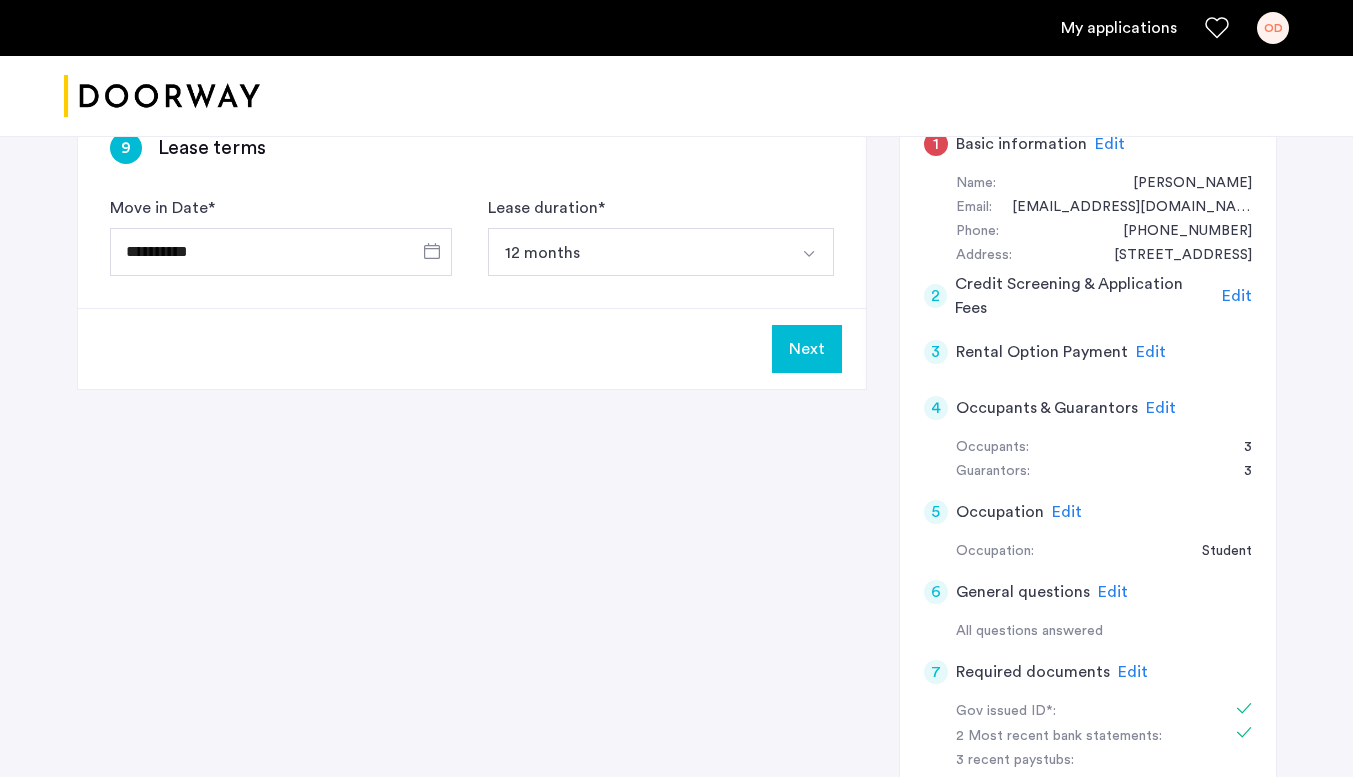 scroll, scrollTop: 354, scrollLeft: 0, axis: vertical 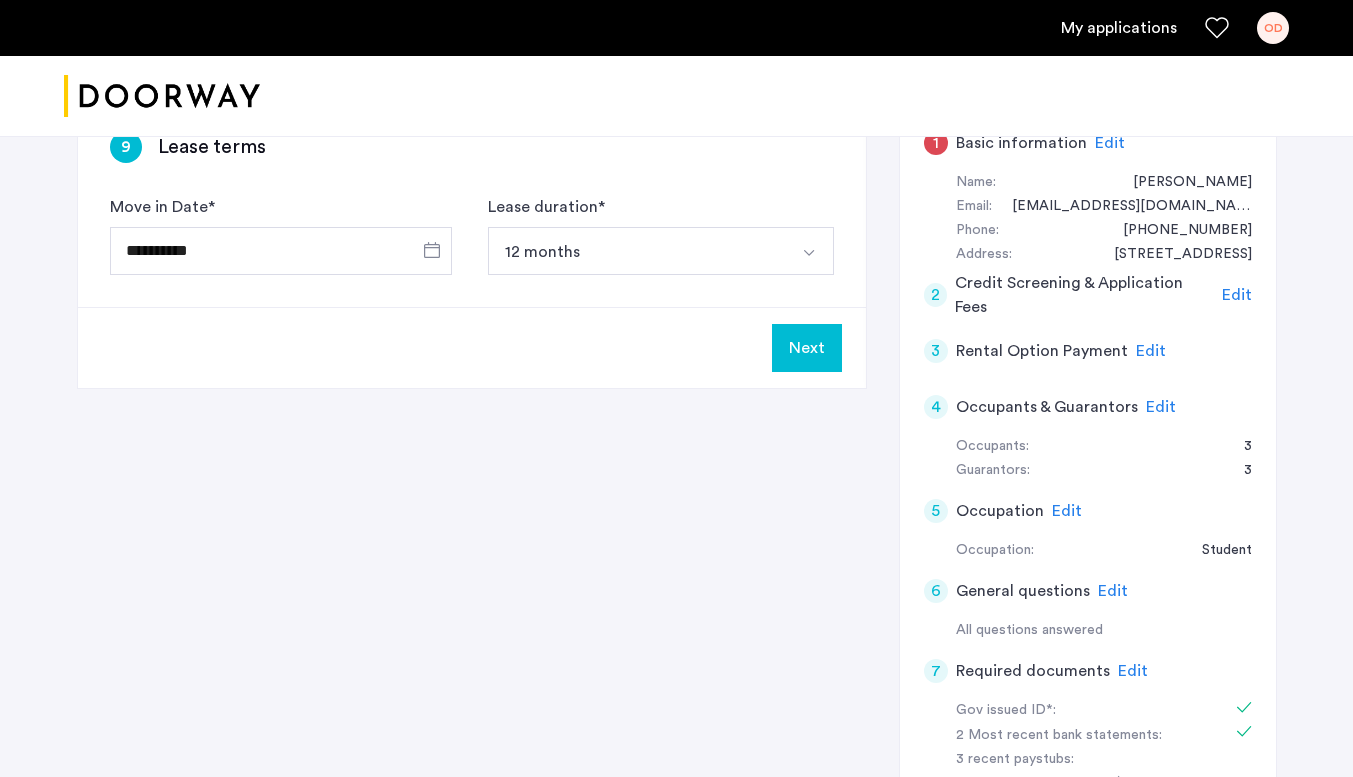 click on "Next" 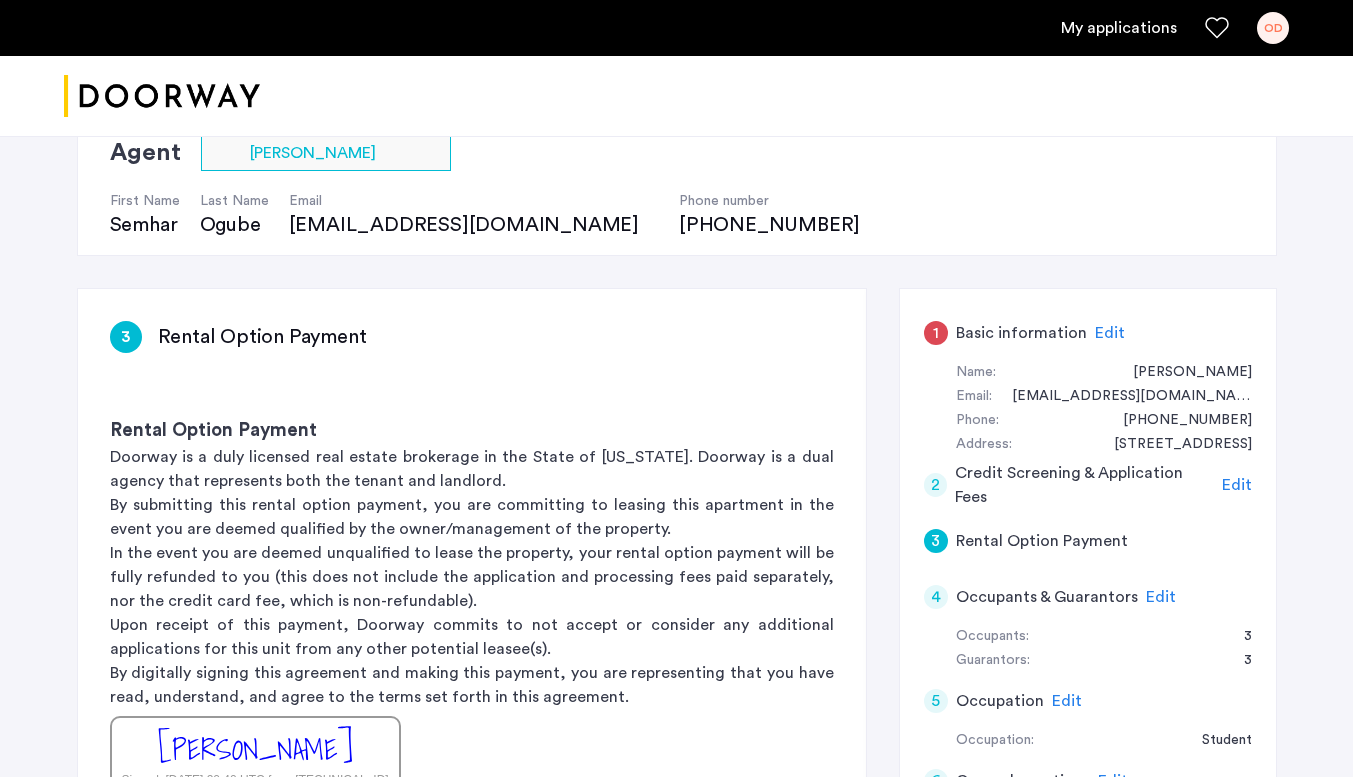scroll, scrollTop: 161, scrollLeft: 0, axis: vertical 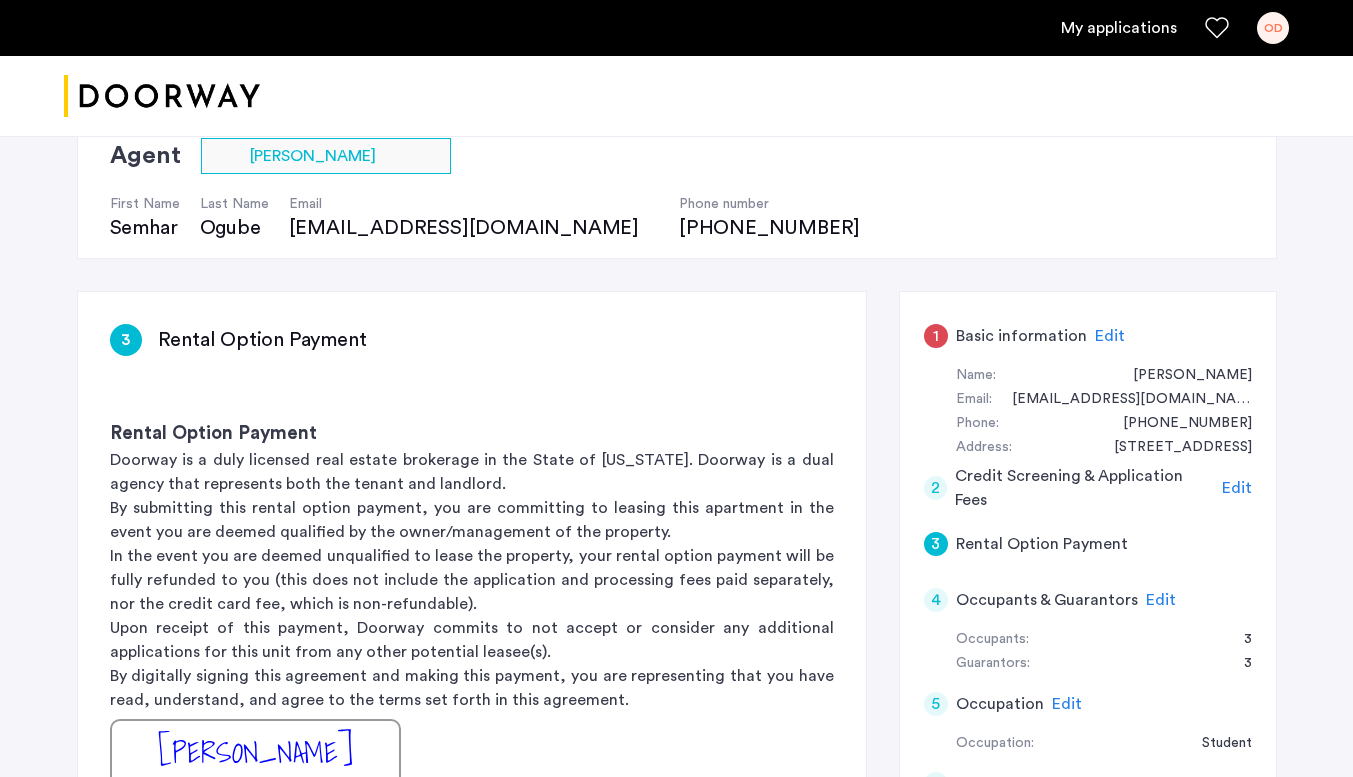 click on "Edit" 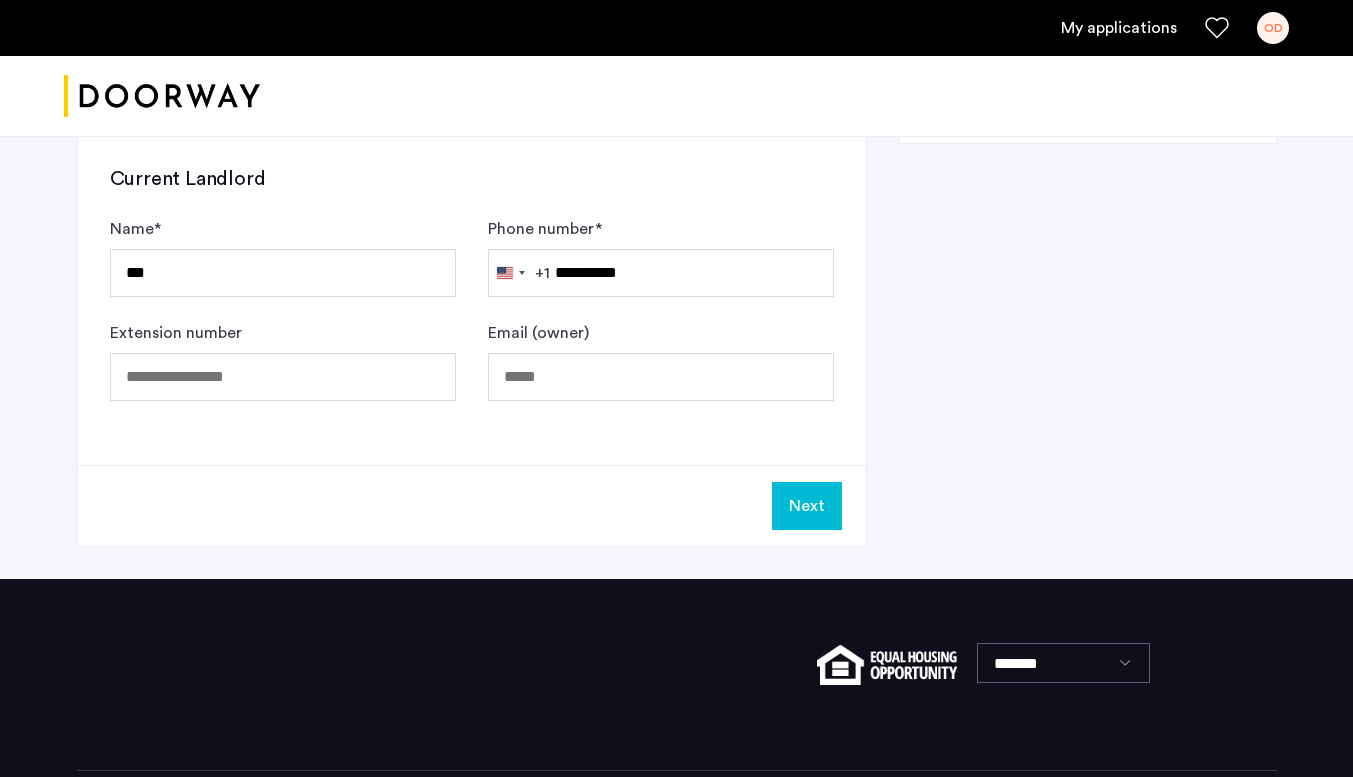 scroll, scrollTop: 1304, scrollLeft: 0, axis: vertical 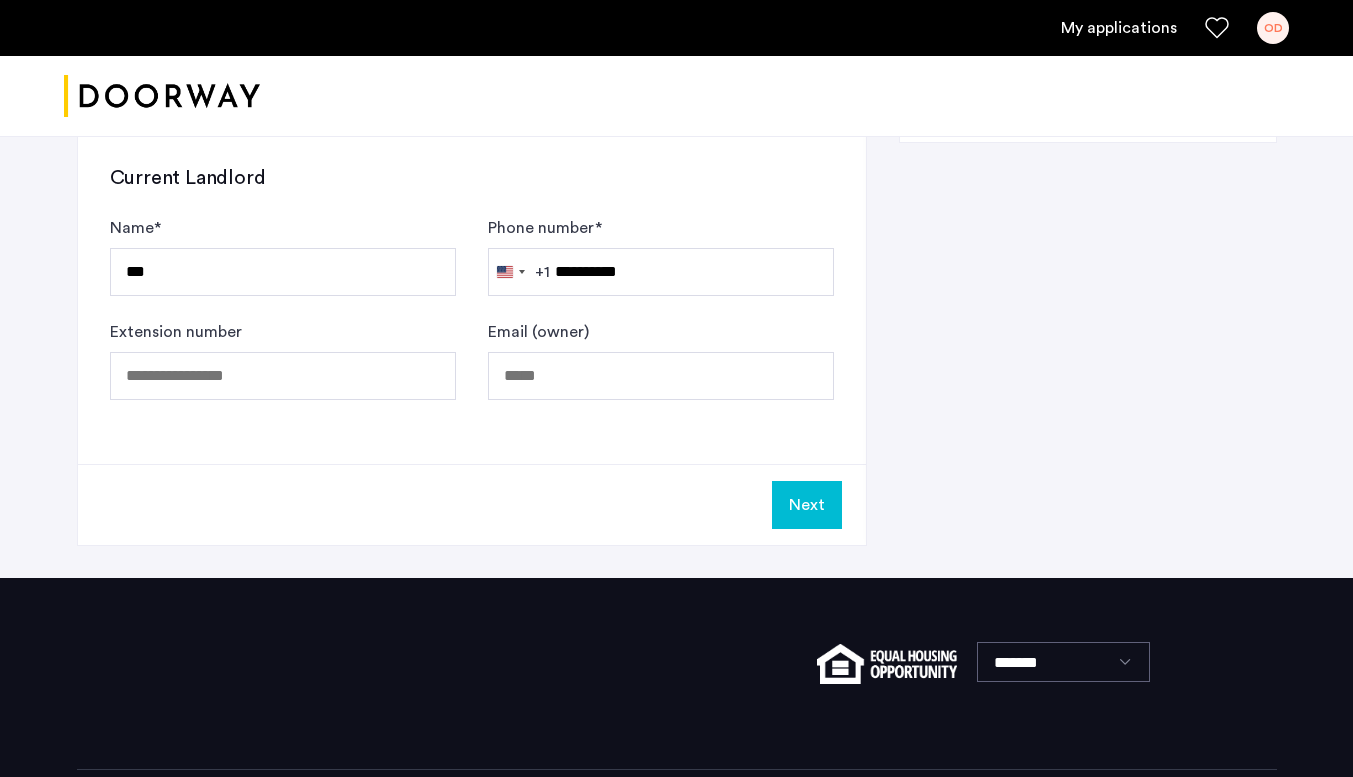 click on "Next" 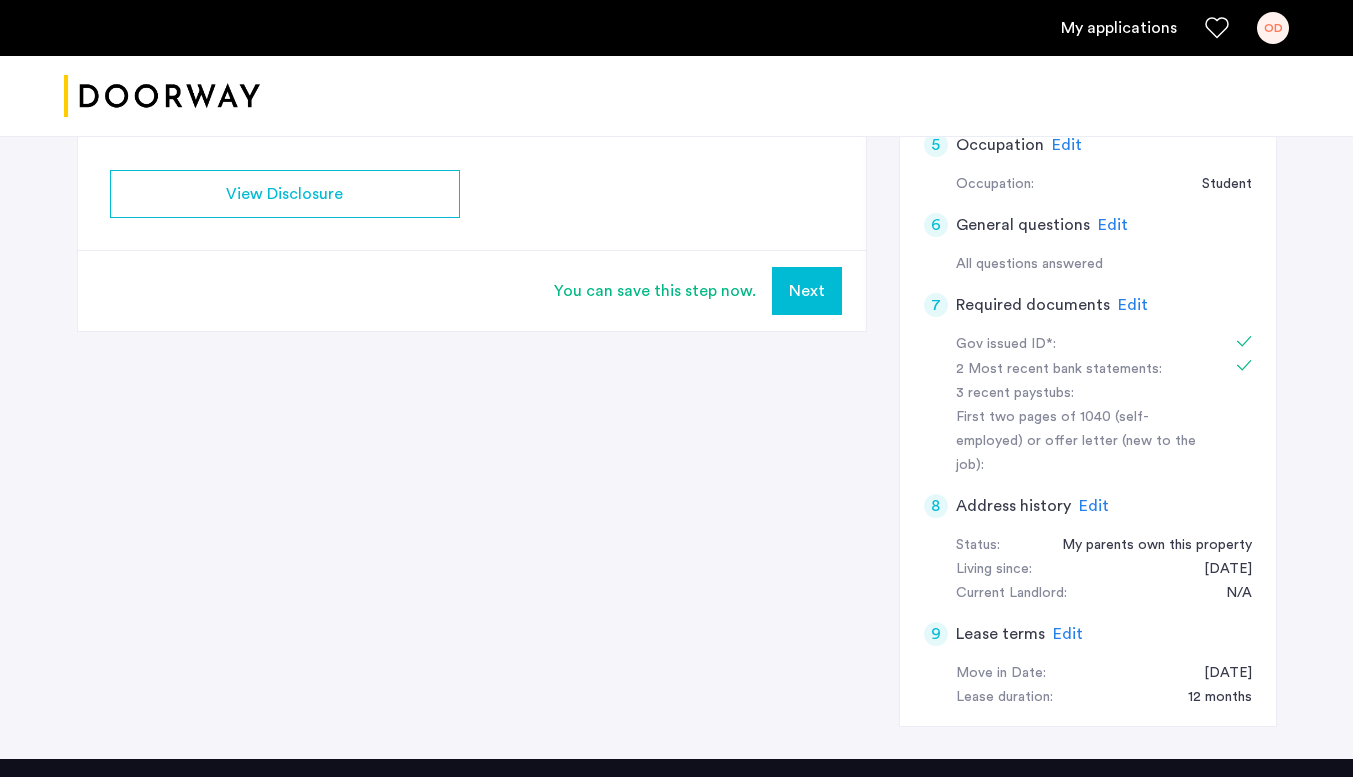 scroll, scrollTop: 642, scrollLeft: 0, axis: vertical 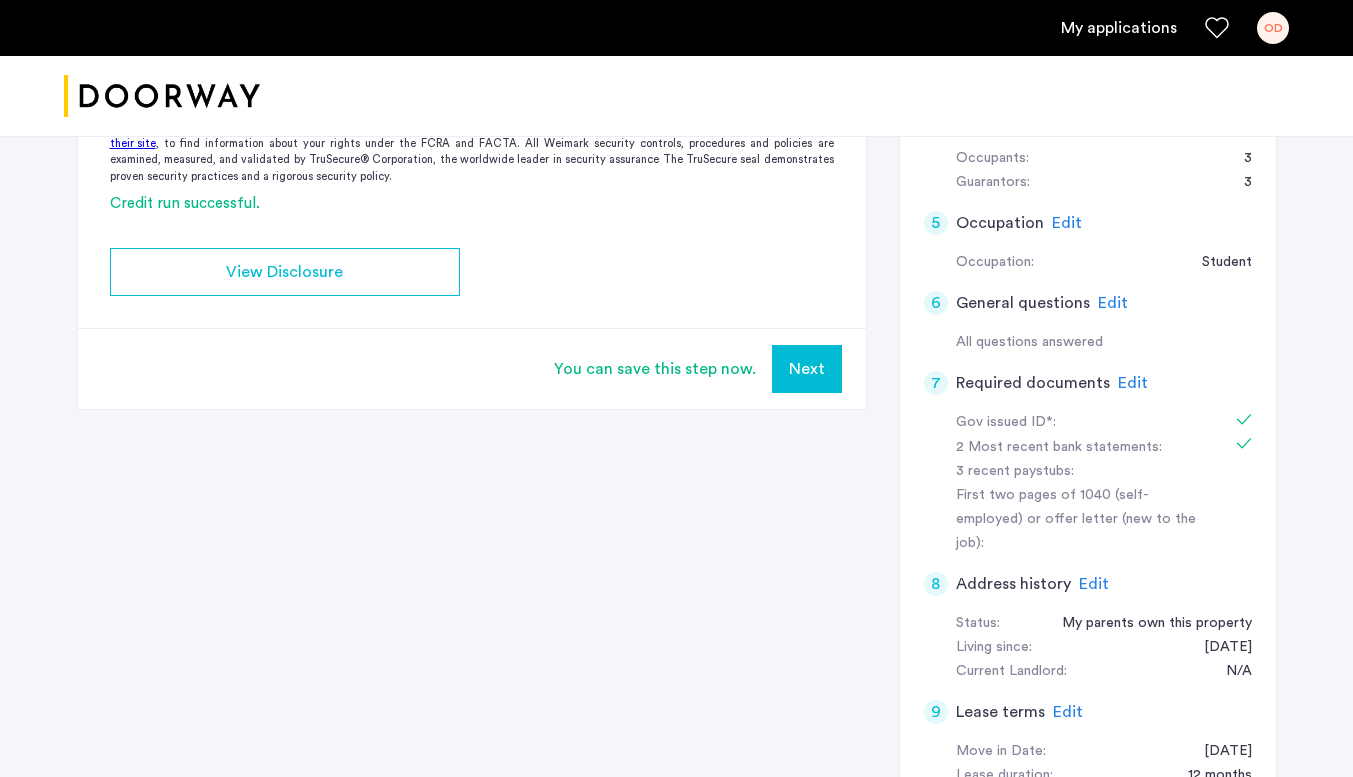 click on "Next" at bounding box center [807, 369] 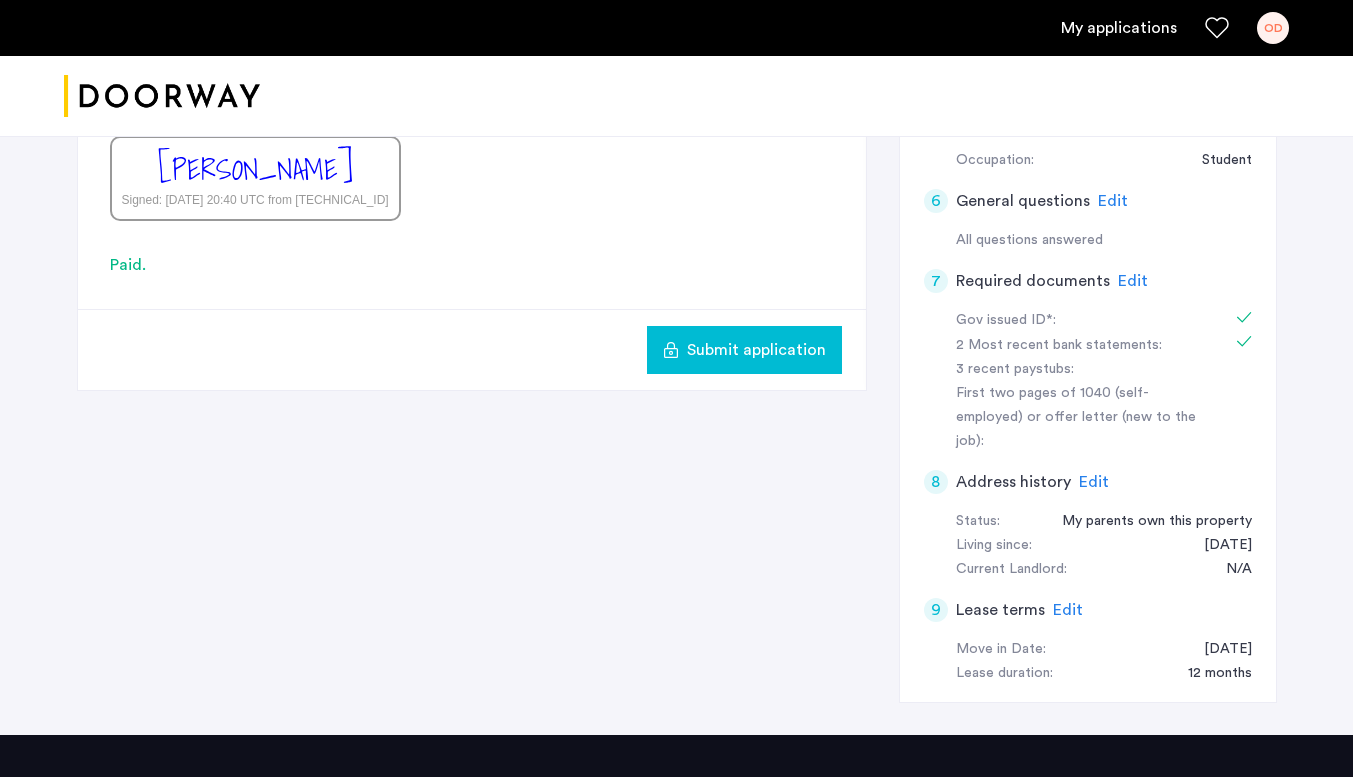 scroll, scrollTop: 743, scrollLeft: 0, axis: vertical 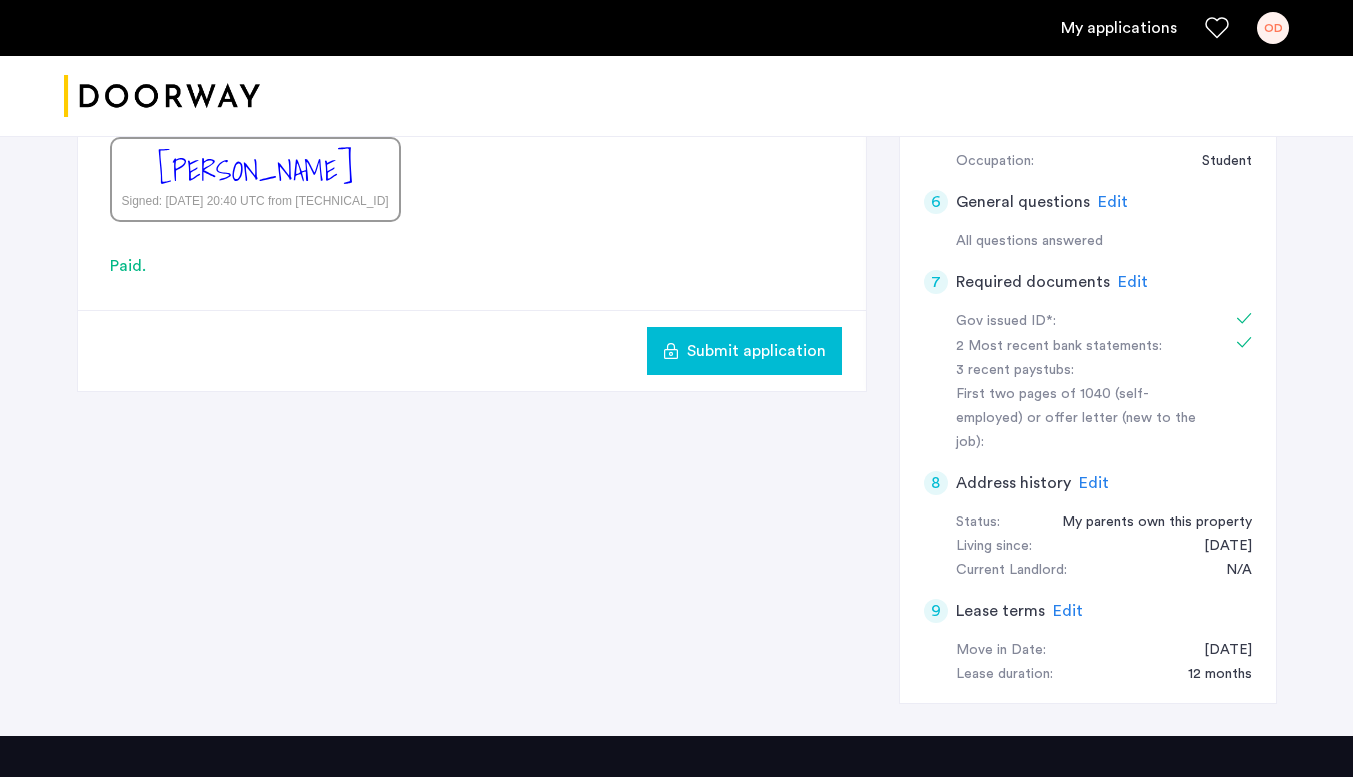 click on "Submit application" 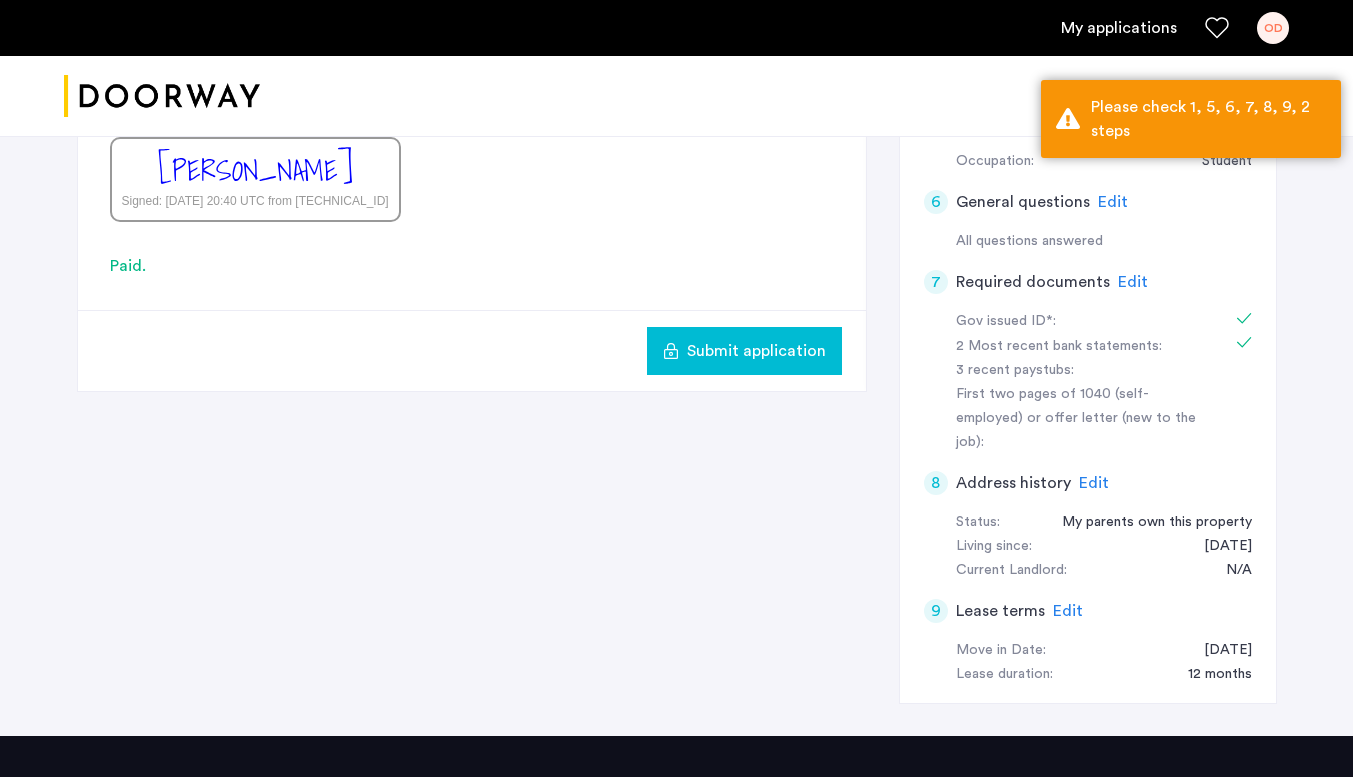 click on "Submit application" 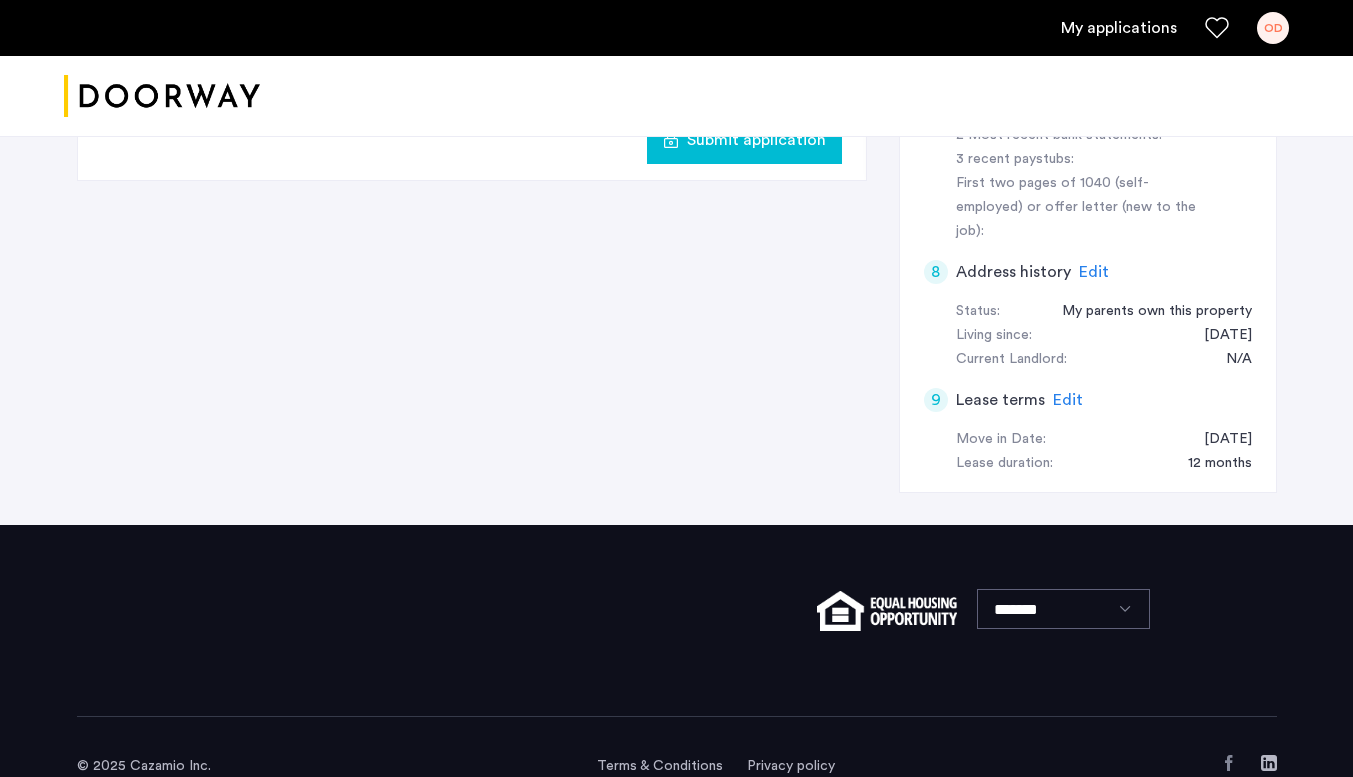 scroll, scrollTop: 966, scrollLeft: 0, axis: vertical 